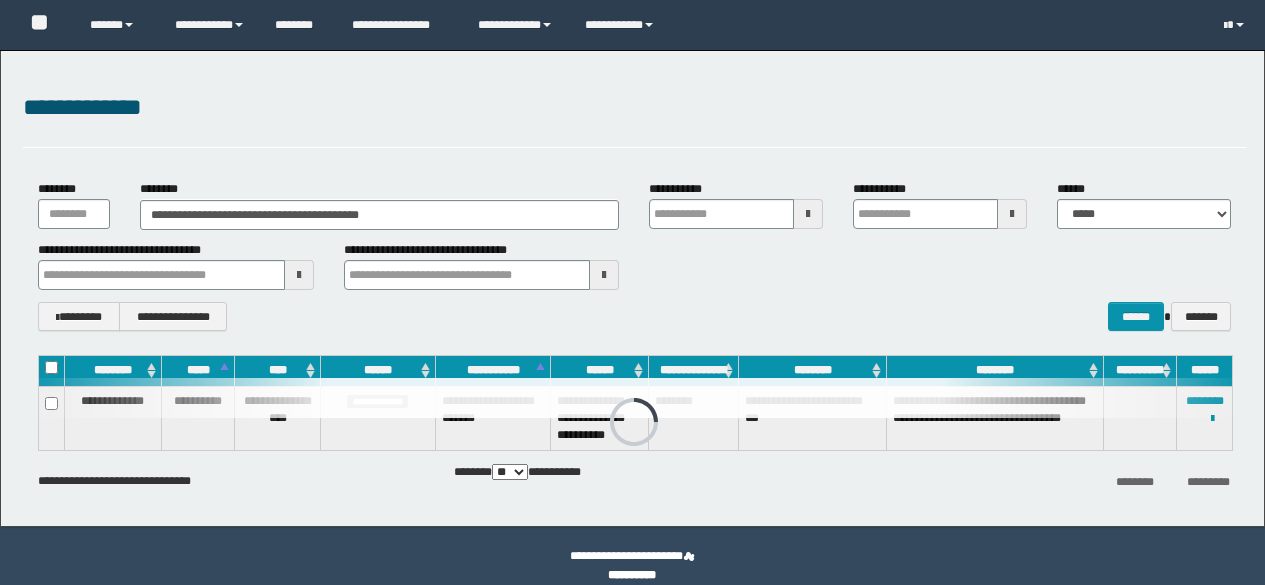 scroll, scrollTop: 0, scrollLeft: 0, axis: both 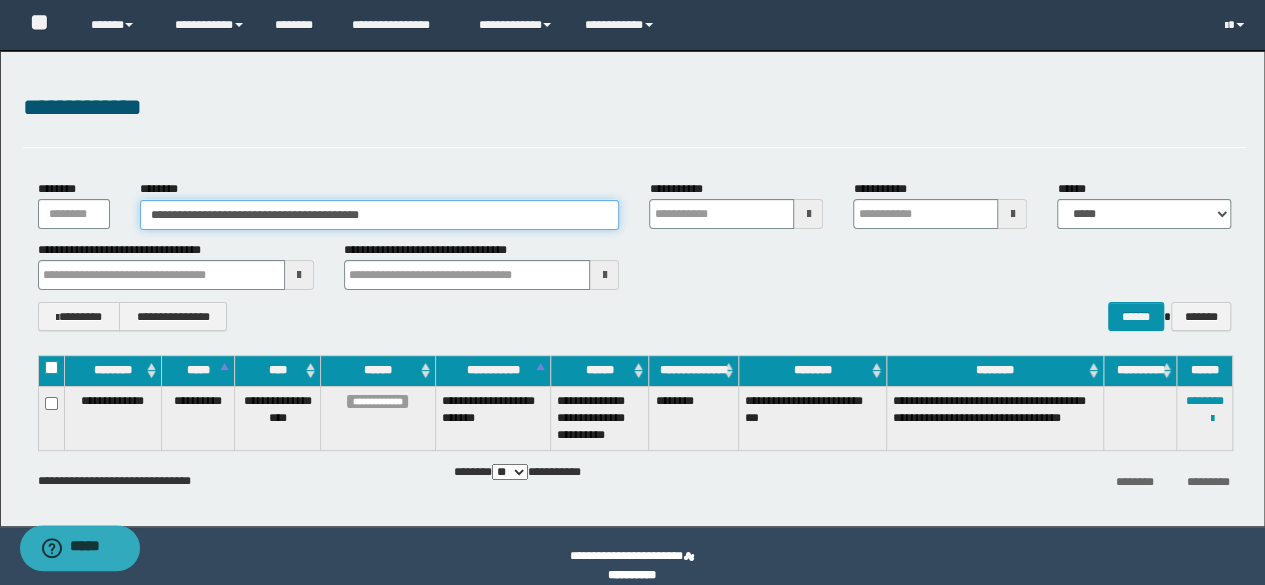 click on "**********" at bounding box center [380, 215] 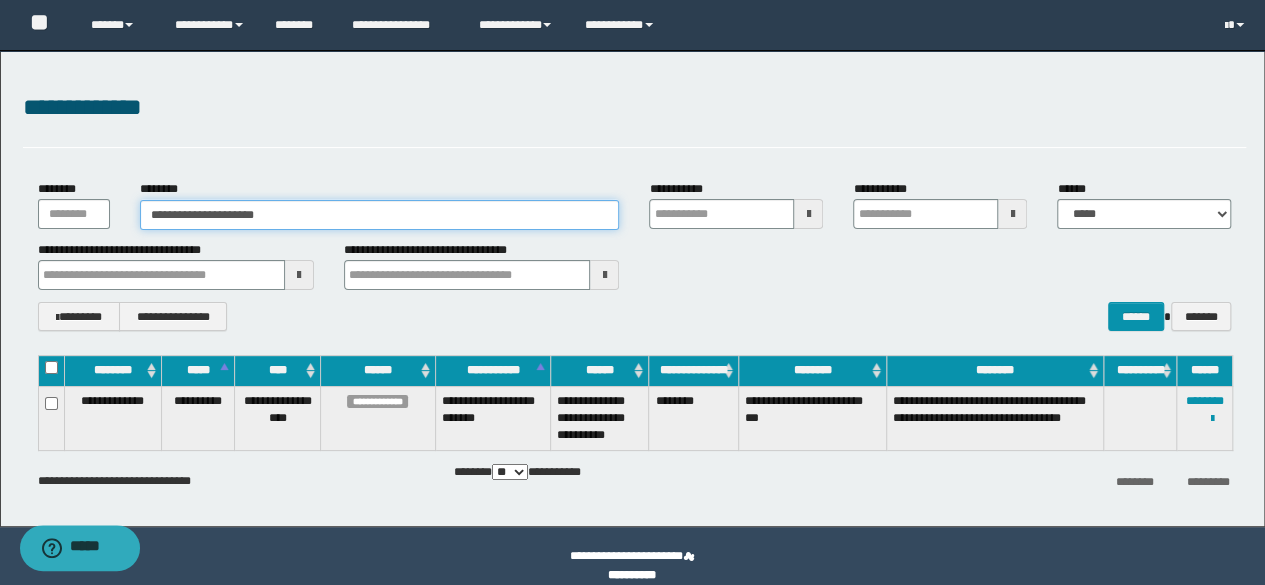 type on "**********" 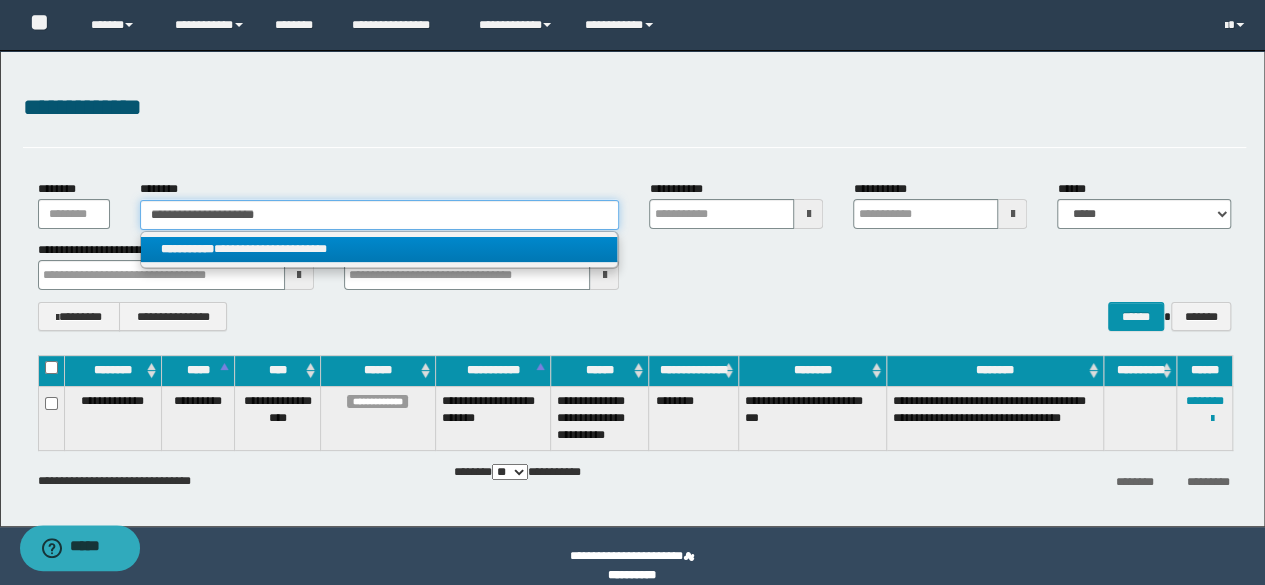 type on "**********" 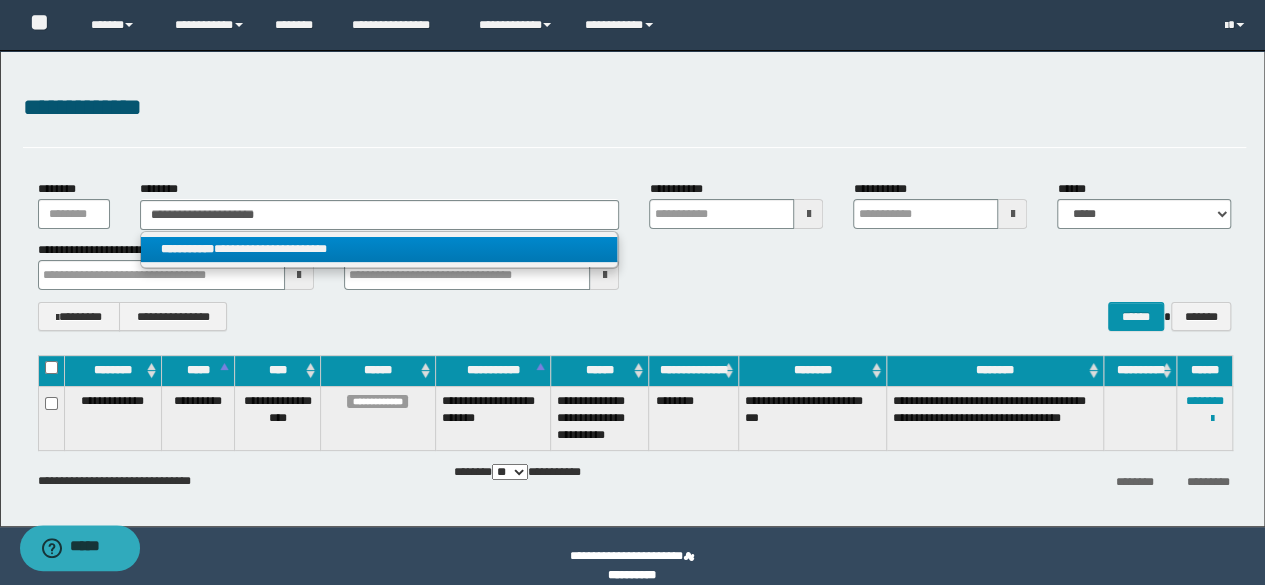 click on "**********" at bounding box center (379, 249) 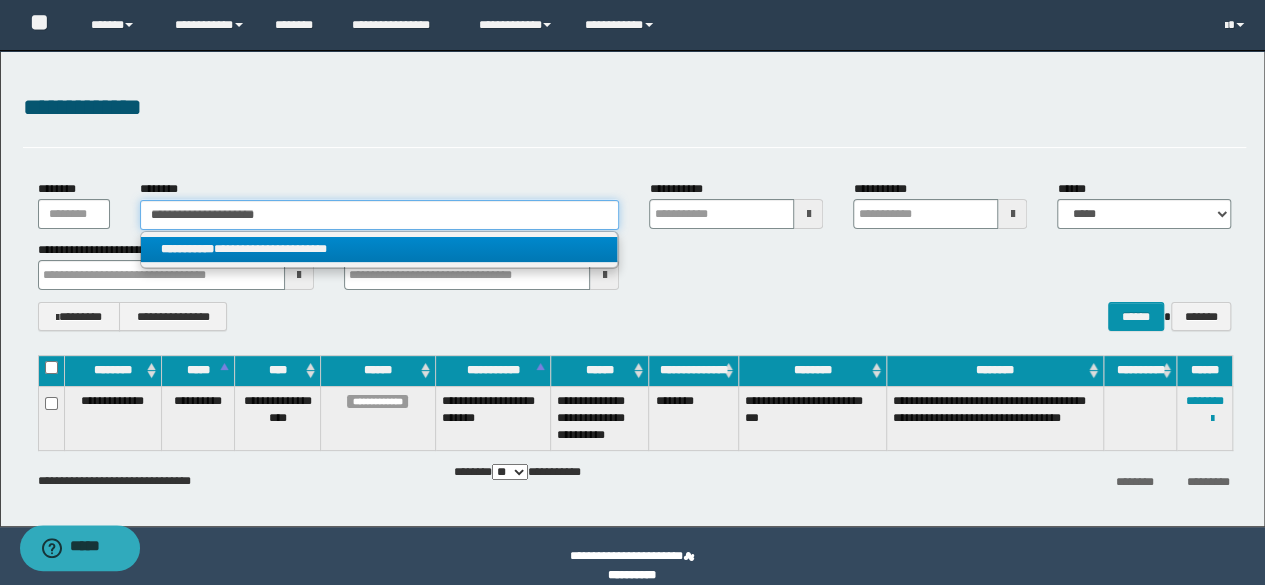 type 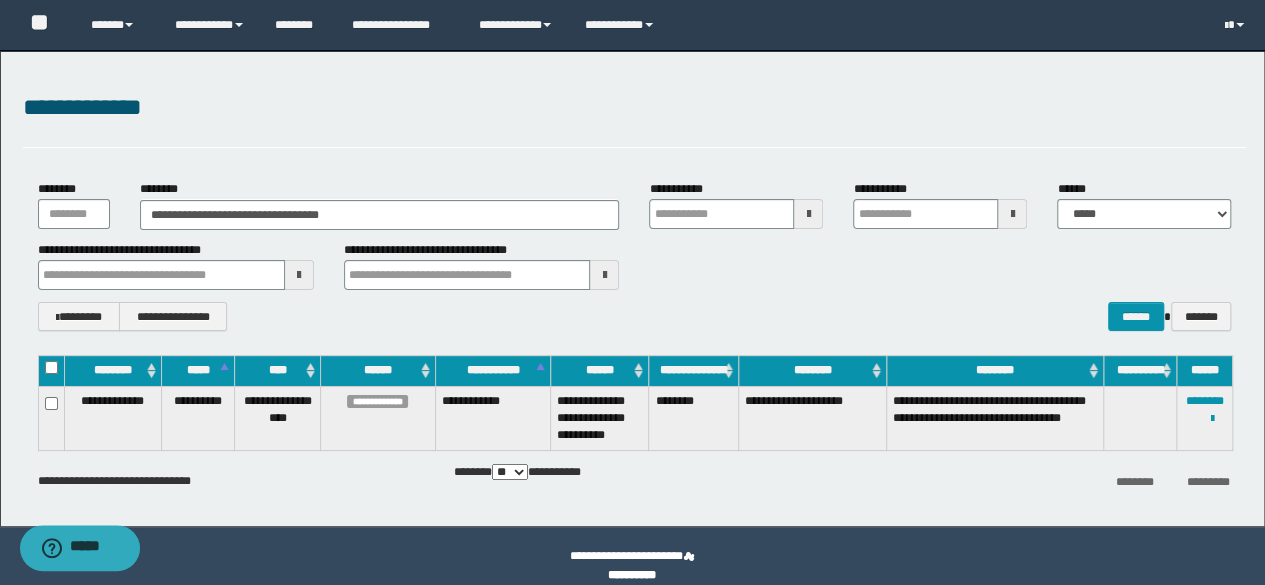 drag, startPoint x: 852, startPoint y: 304, endPoint x: 936, endPoint y: 319, distance: 85.32877 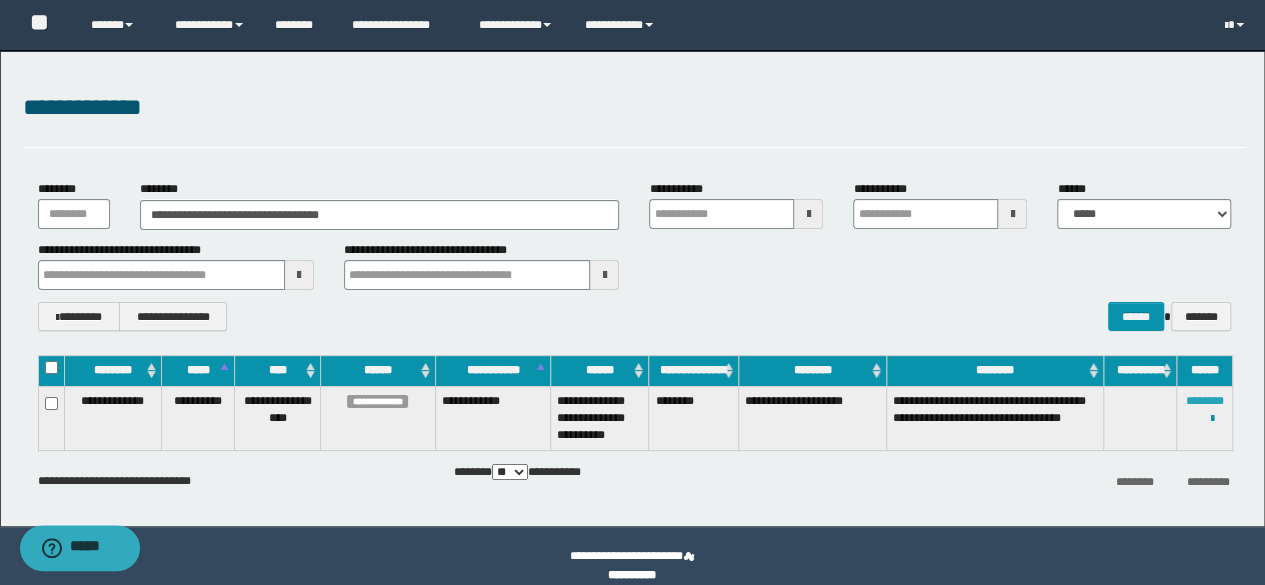 click on "********" at bounding box center [1205, 401] 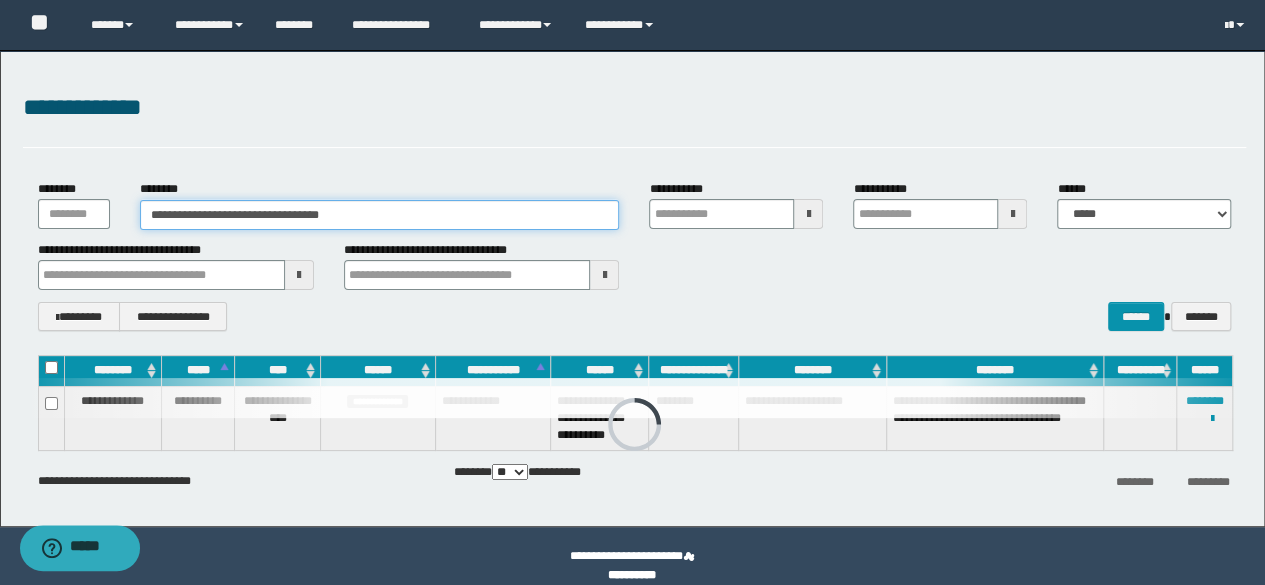 click on "**********" at bounding box center [380, 215] 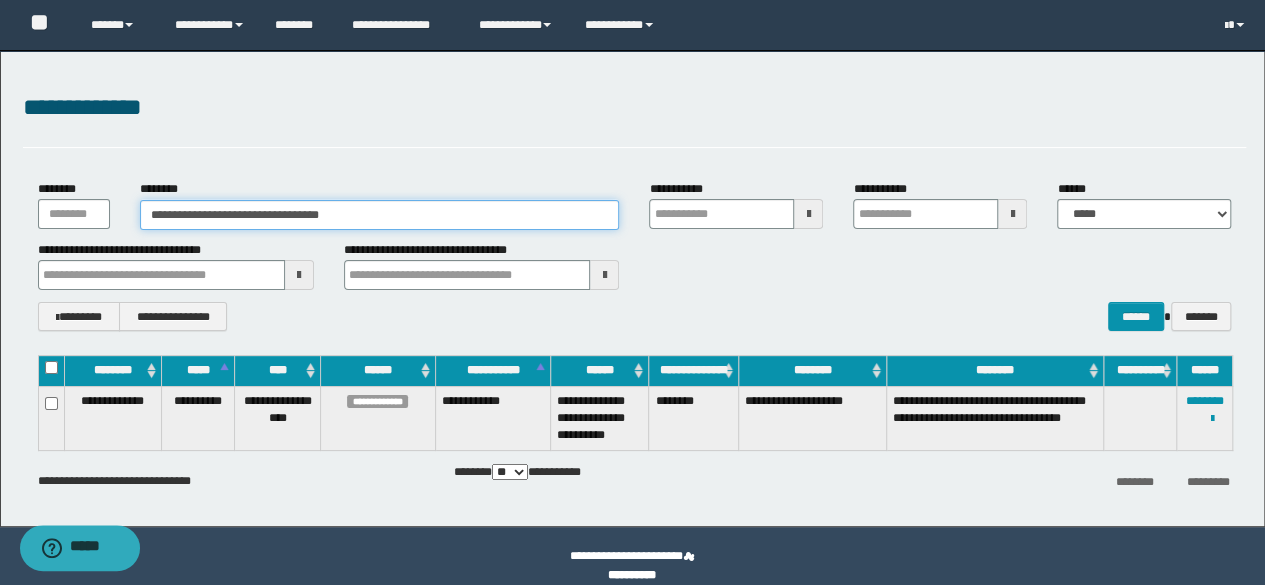 click on "**********" at bounding box center [380, 215] 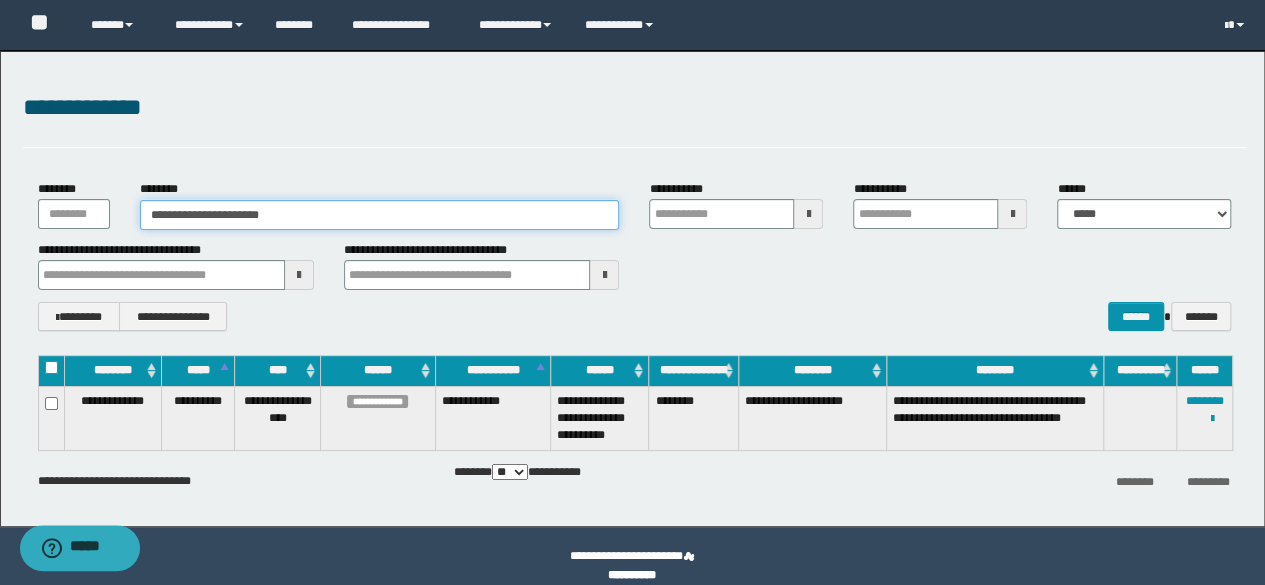 type on "**********" 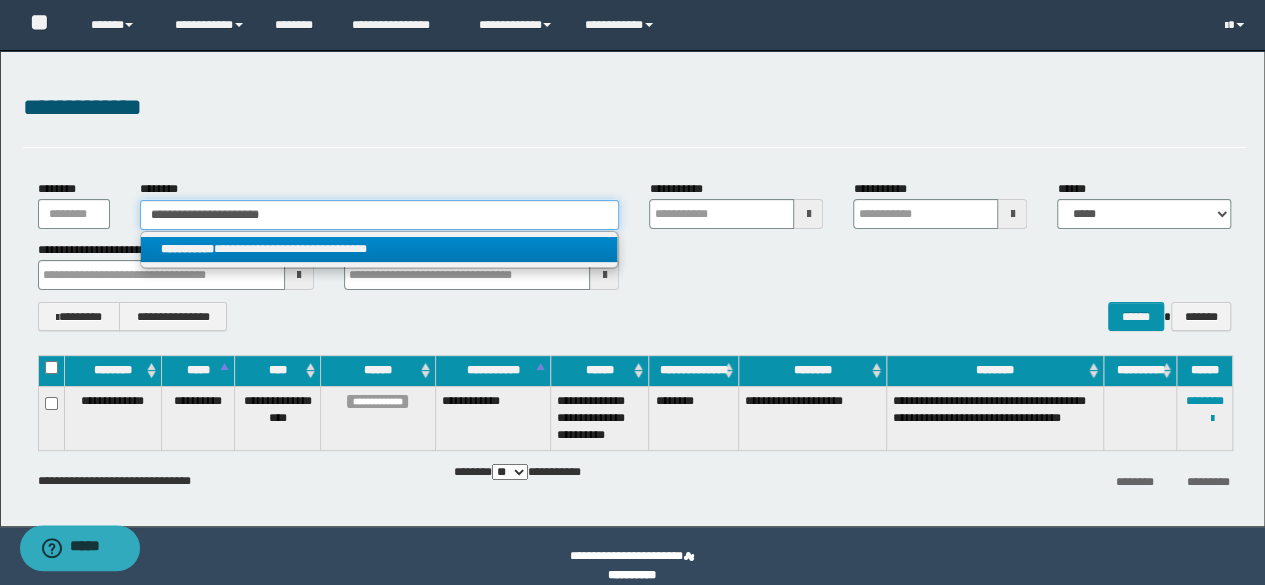 type on "**********" 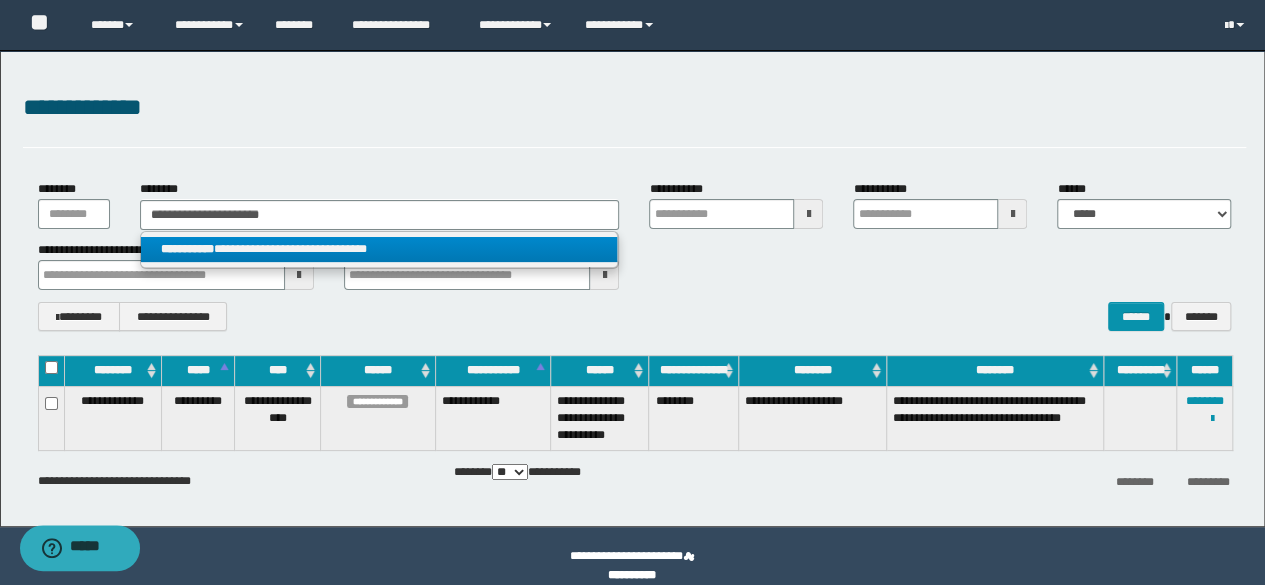 click on "**********" at bounding box center (379, 249) 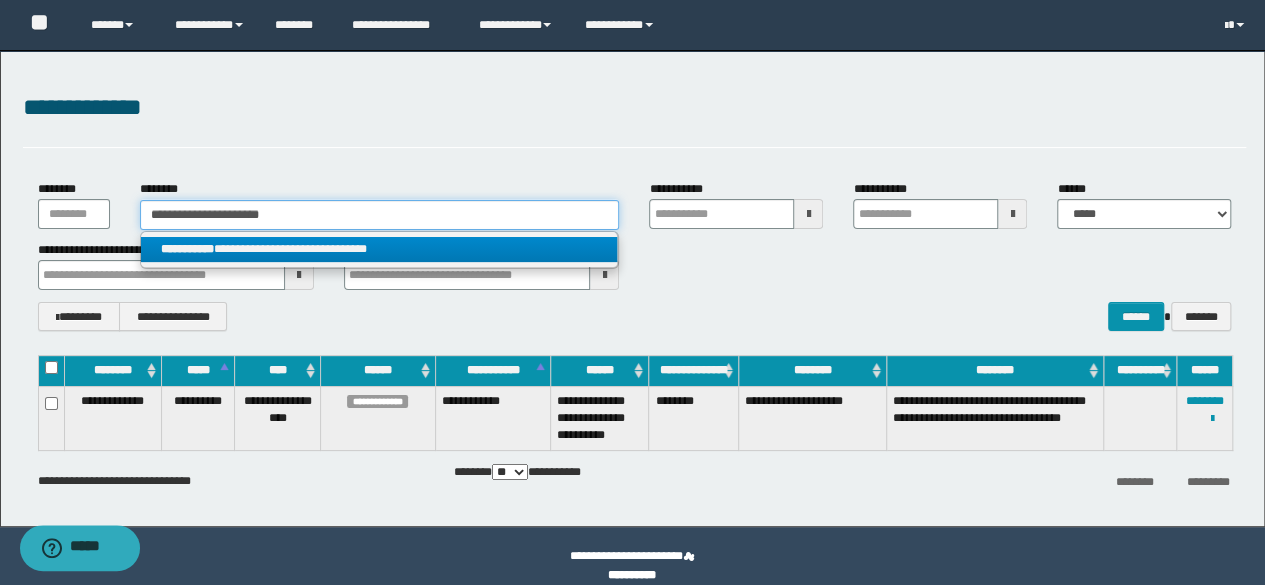 type 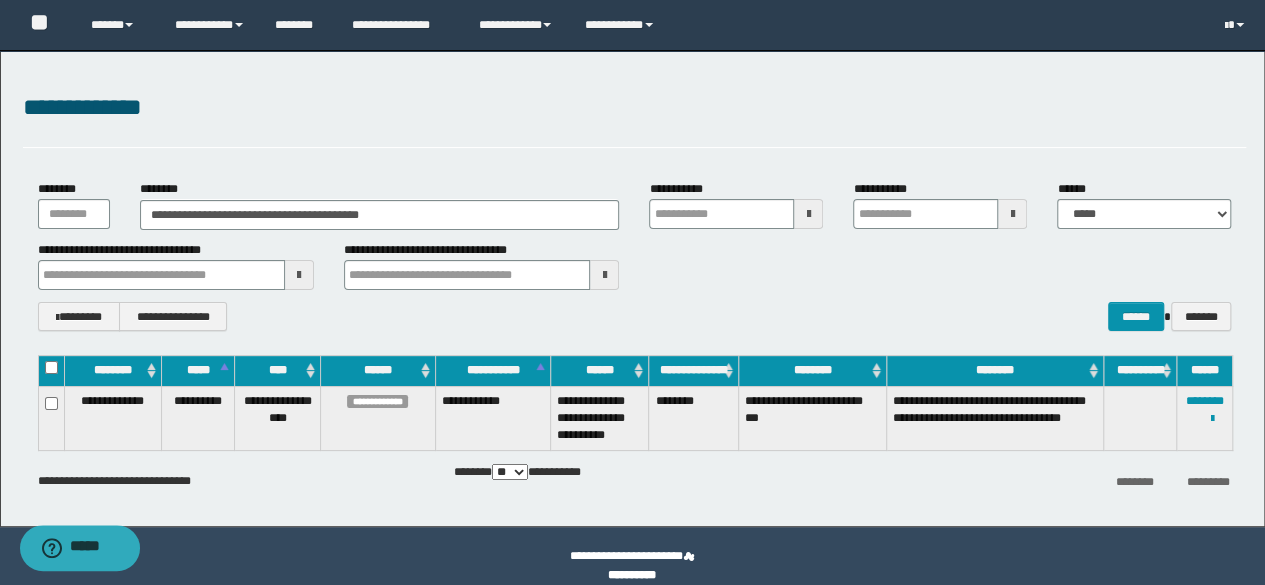 click on "**********" at bounding box center (635, 316) 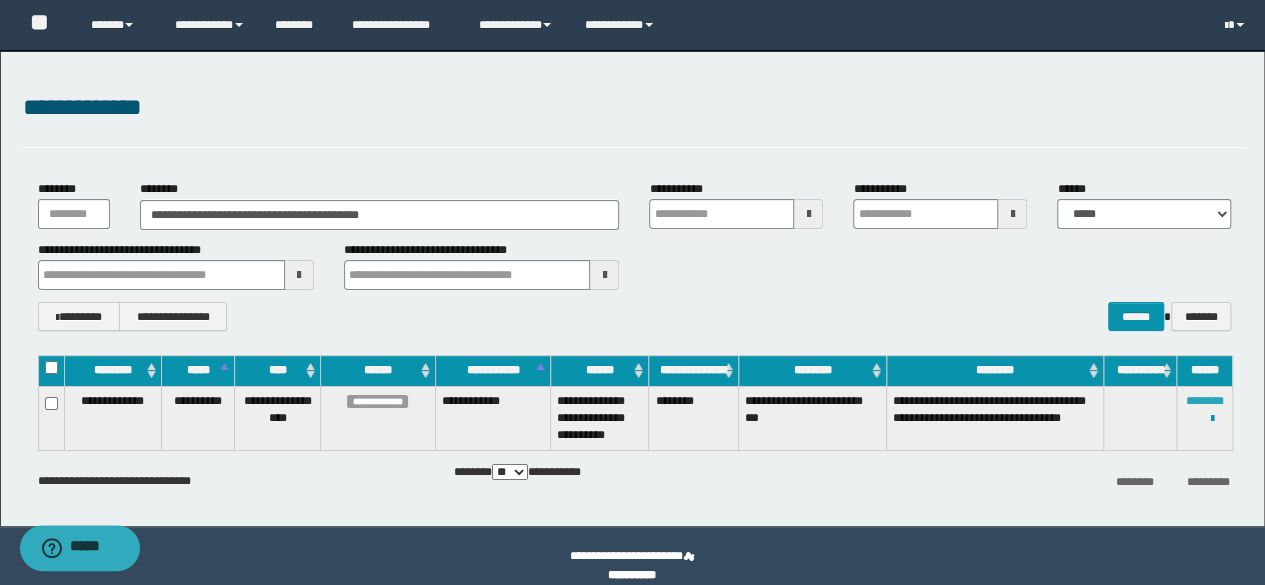 click on "********" at bounding box center [1205, 401] 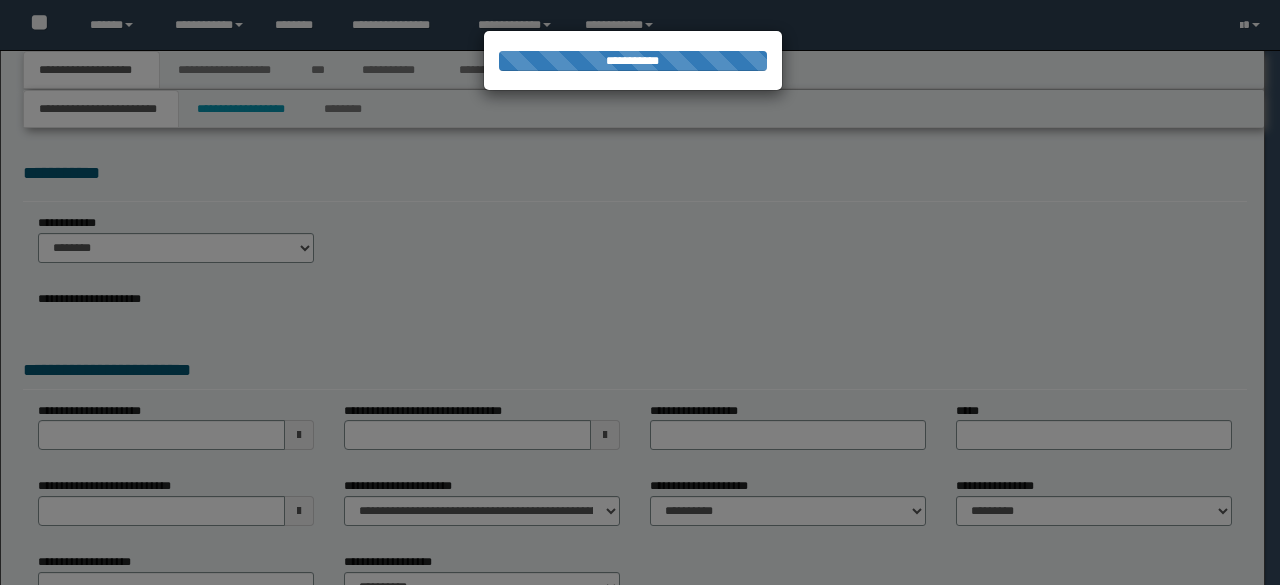 scroll, scrollTop: 0, scrollLeft: 0, axis: both 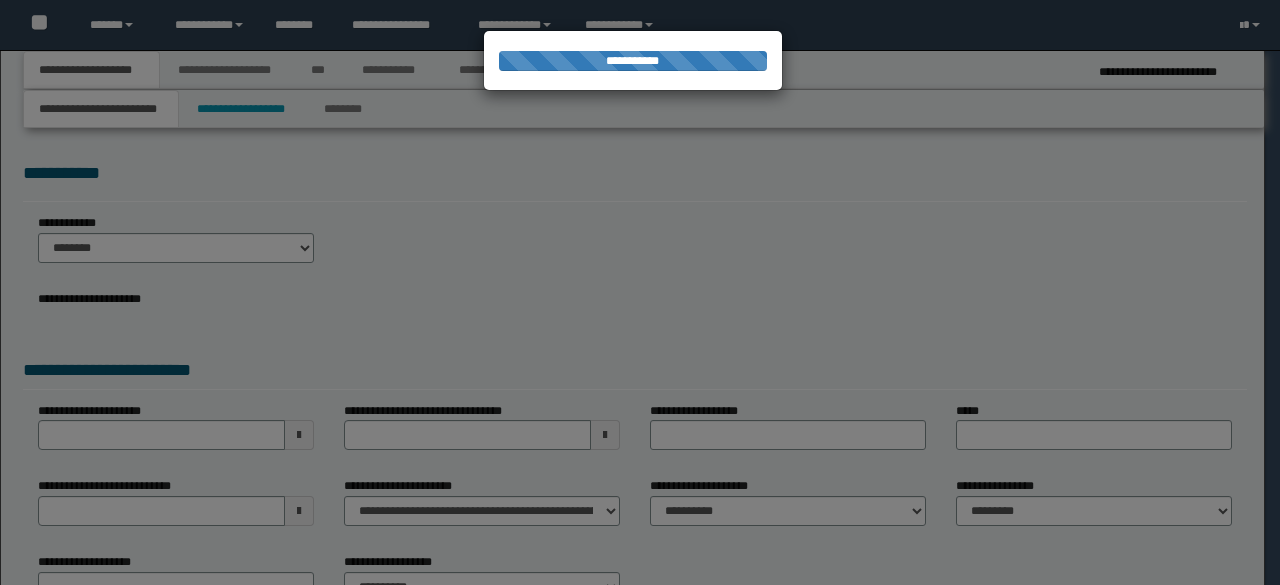 select on "*" 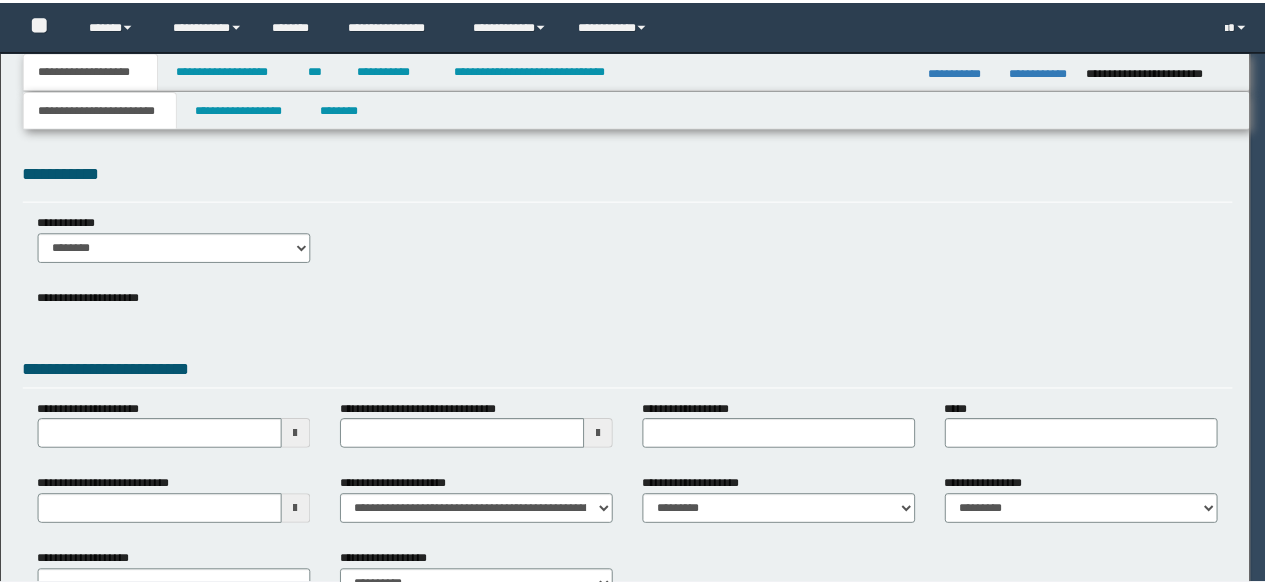 scroll, scrollTop: 0, scrollLeft: 0, axis: both 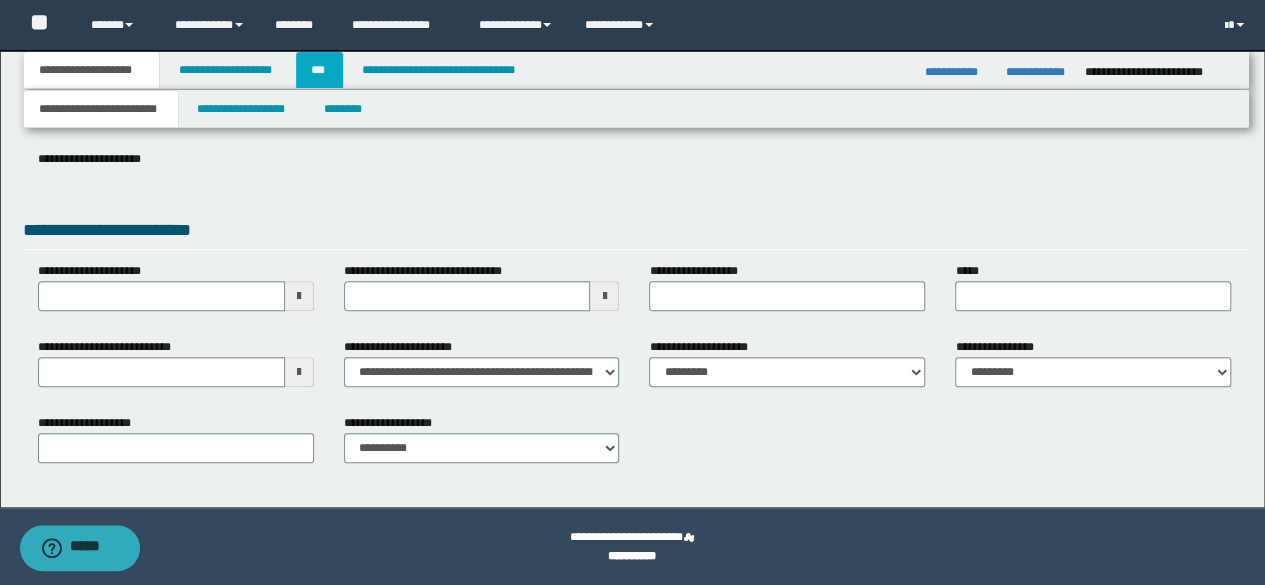 click on "***" at bounding box center (319, 70) 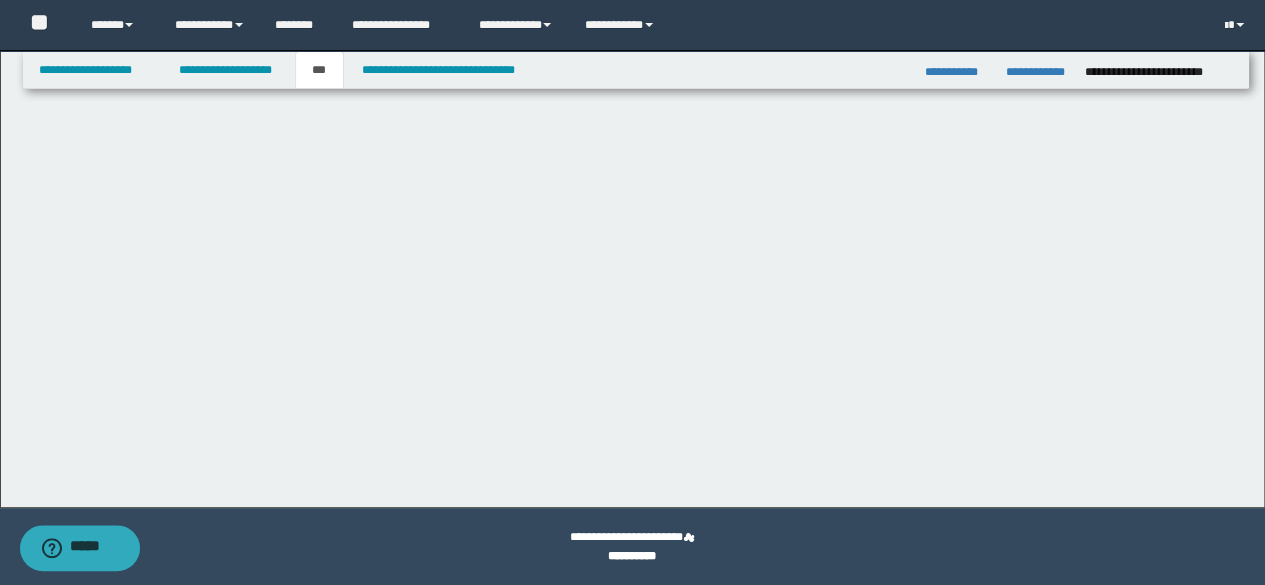 scroll, scrollTop: 0, scrollLeft: 0, axis: both 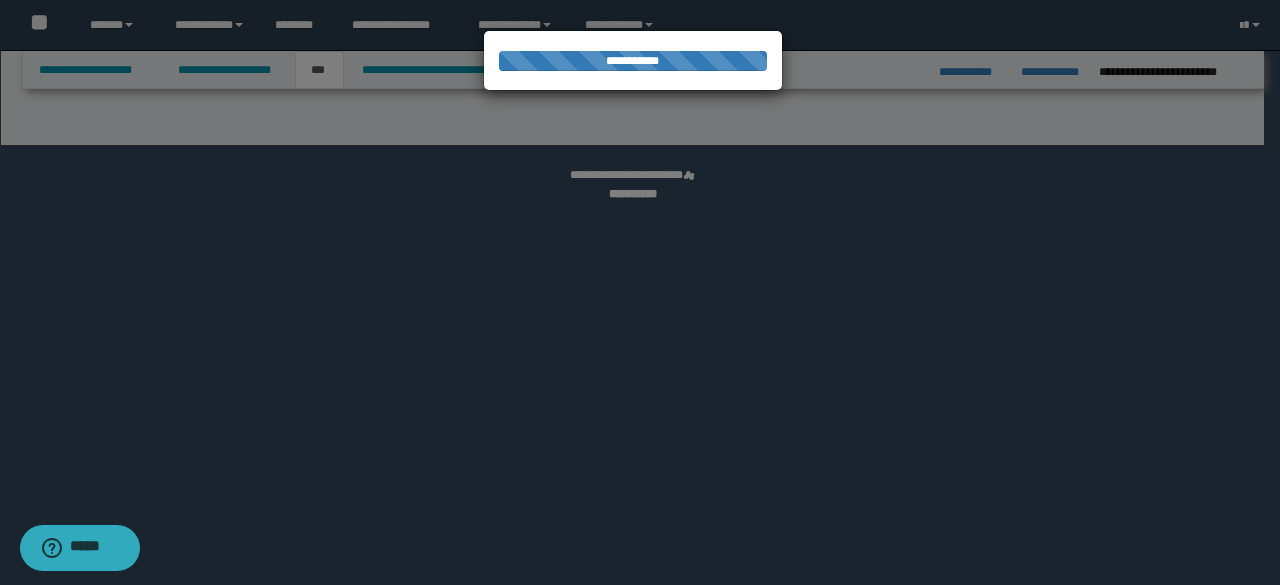 select on "*" 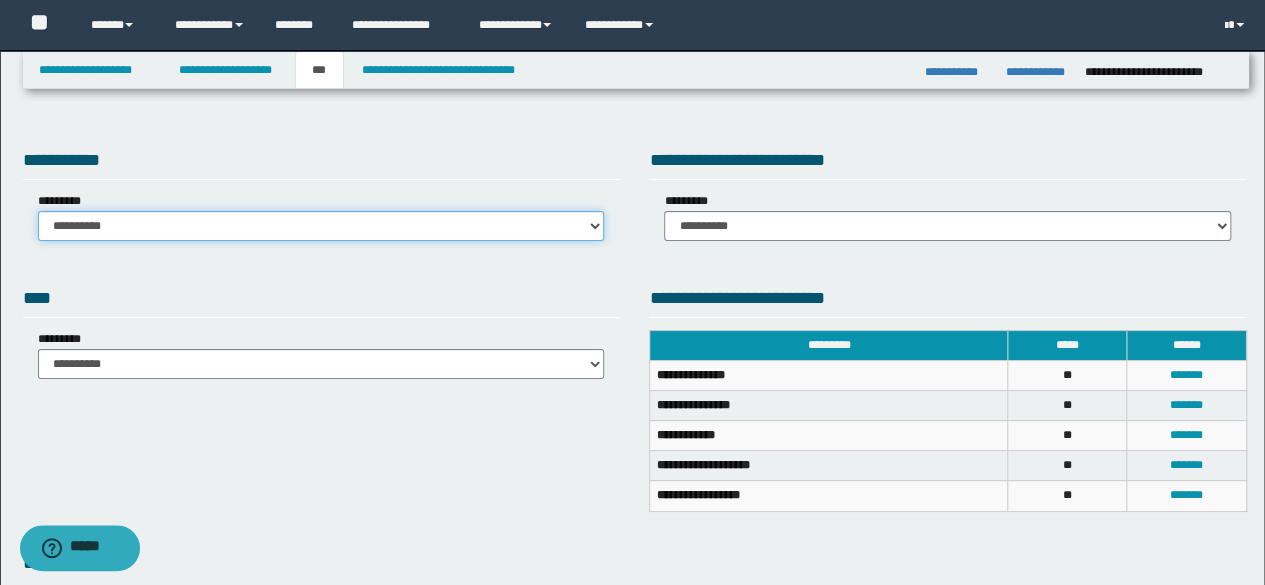 click on "**********" at bounding box center [321, 226] 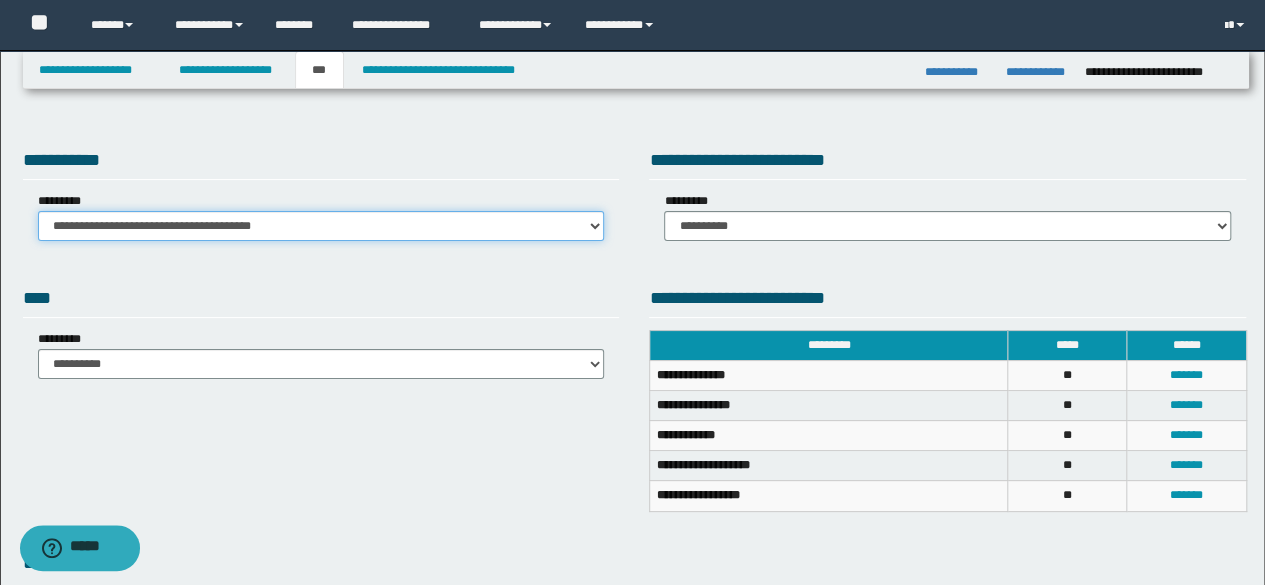 click on "**********" at bounding box center [321, 226] 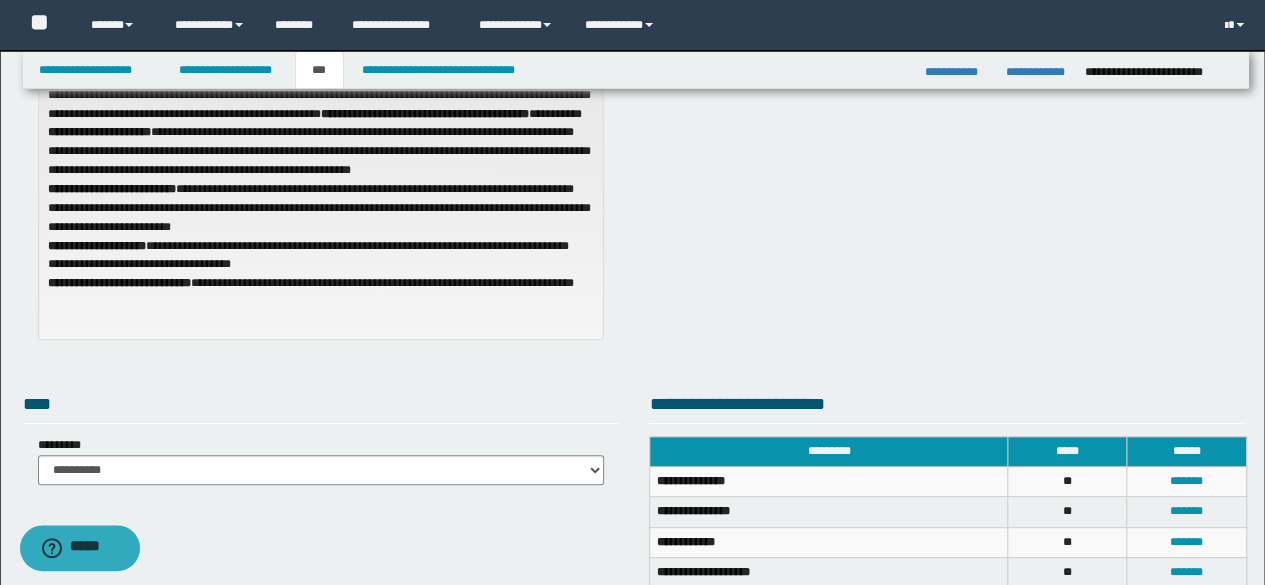 scroll, scrollTop: 0, scrollLeft: 0, axis: both 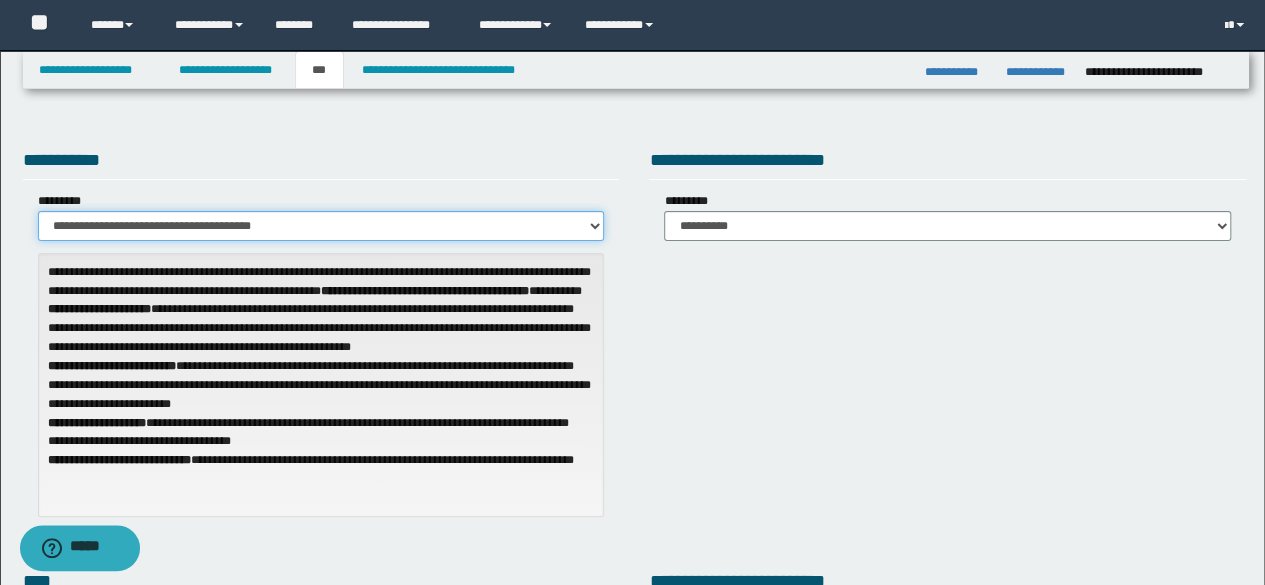 click on "**********" at bounding box center [321, 226] 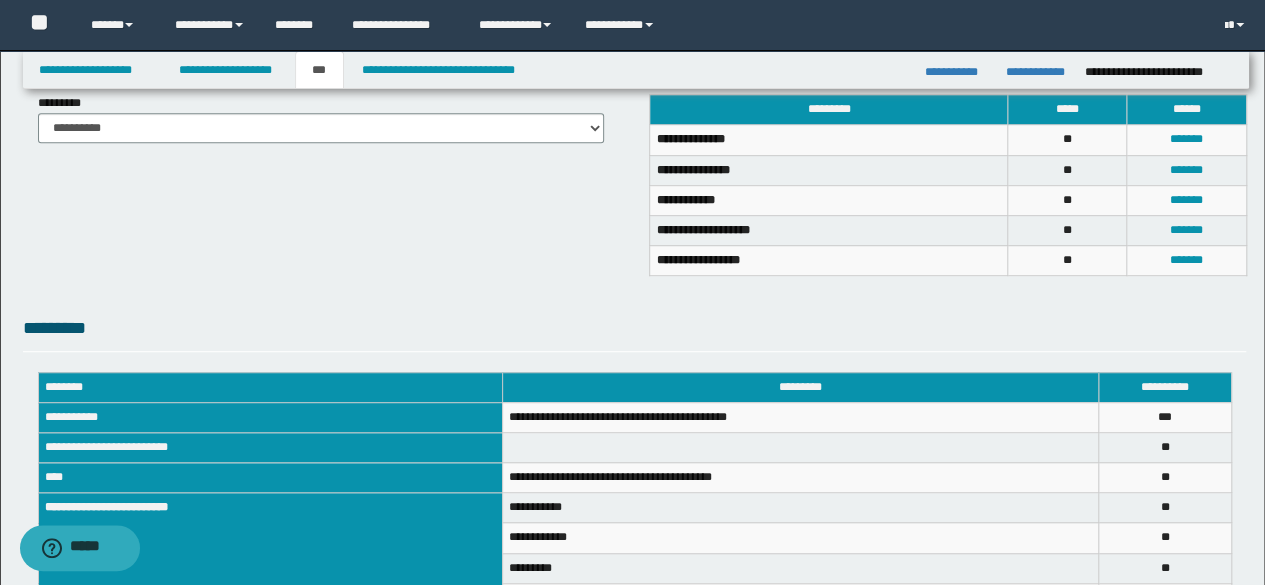 scroll, scrollTop: 0, scrollLeft: 0, axis: both 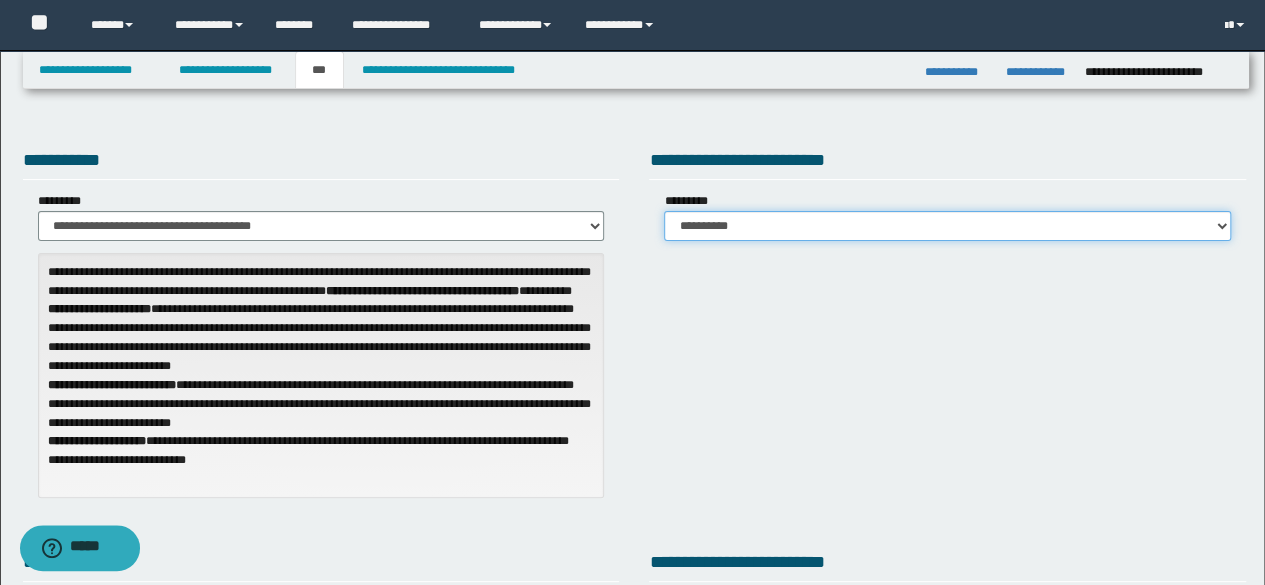 click on "**********" at bounding box center [947, 226] 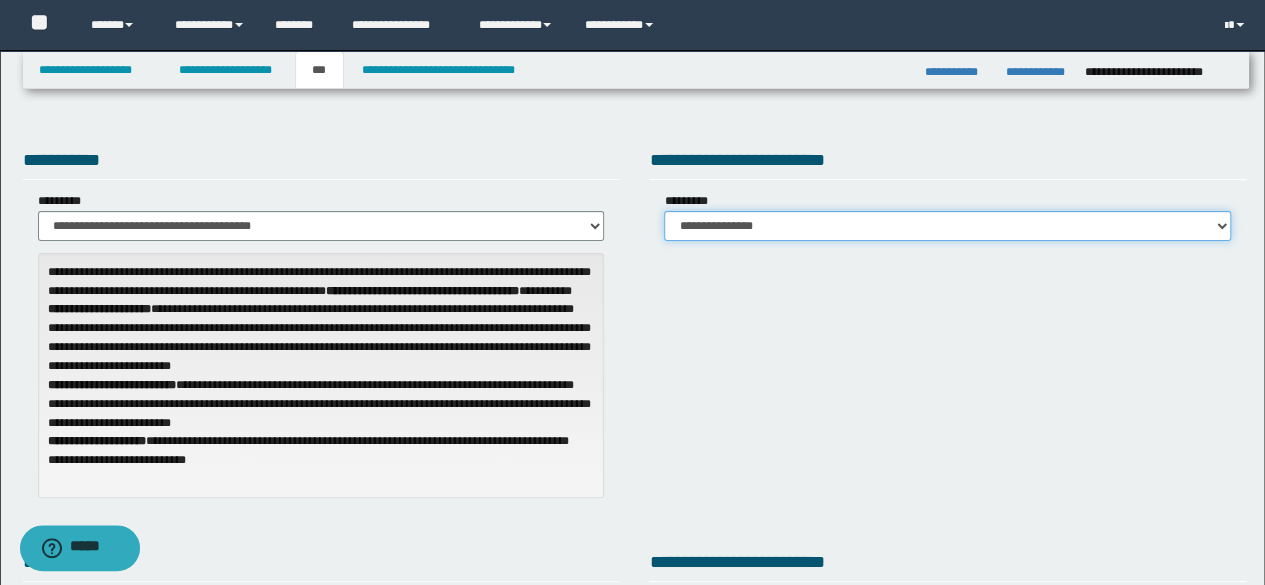 click on "**********" at bounding box center (947, 226) 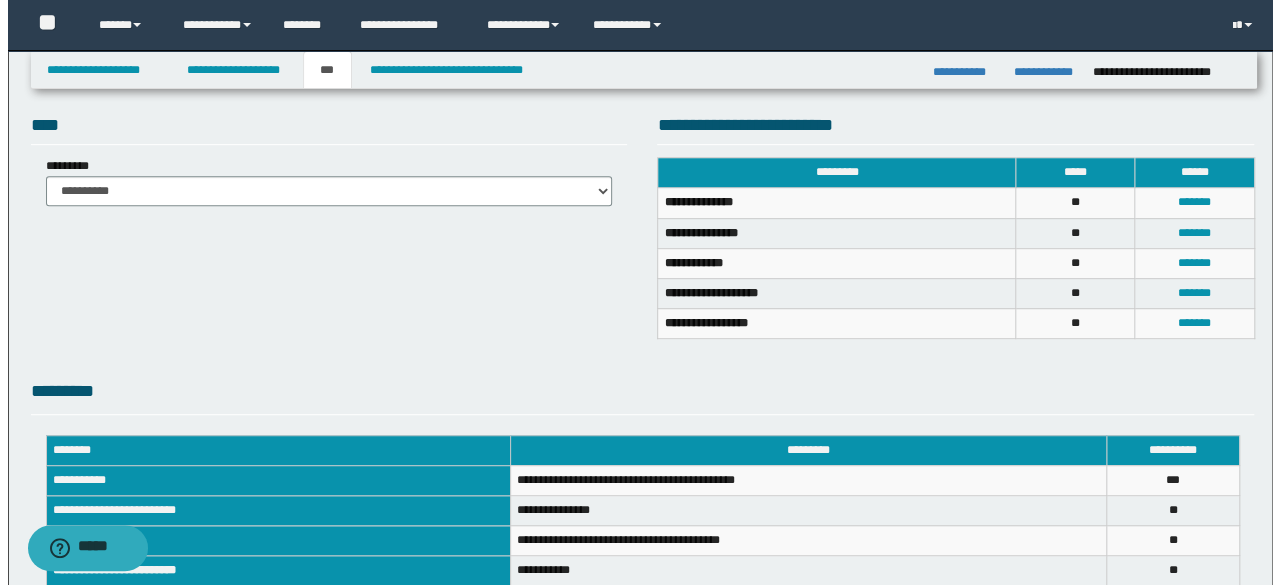 scroll, scrollTop: 500, scrollLeft: 0, axis: vertical 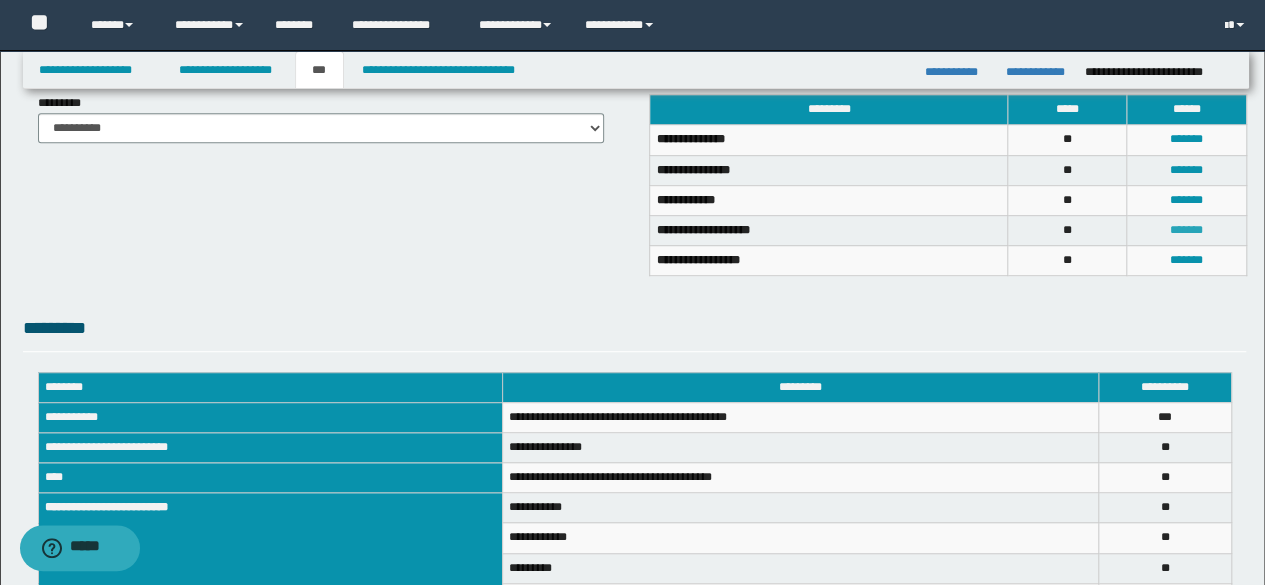 click on "*******" at bounding box center [1186, 230] 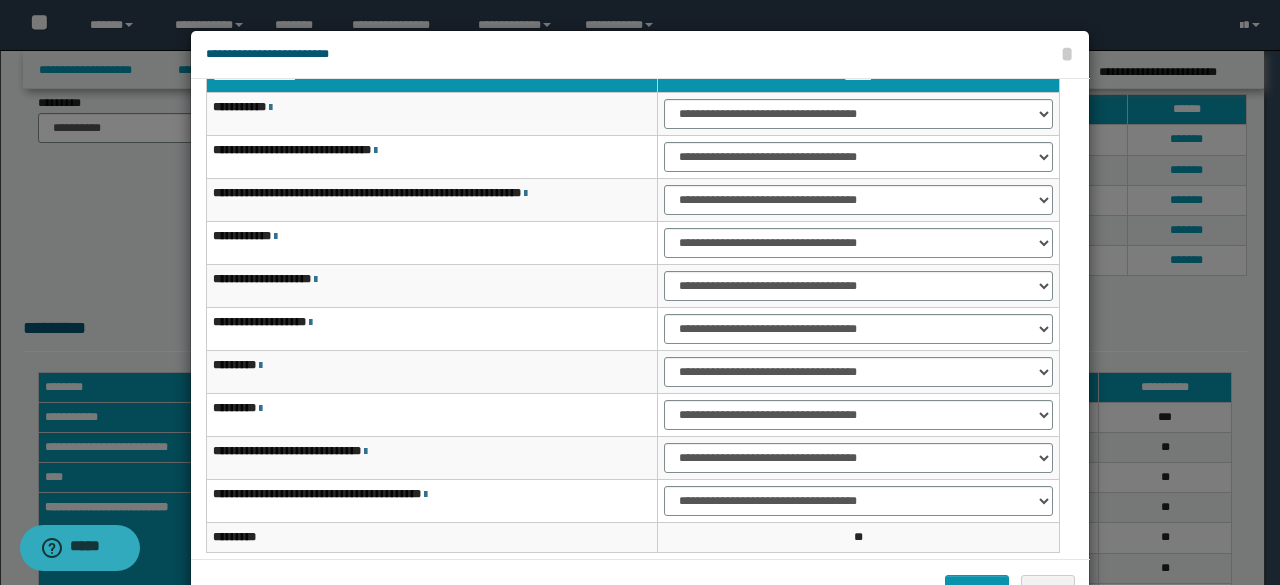 scroll, scrollTop: 116, scrollLeft: 0, axis: vertical 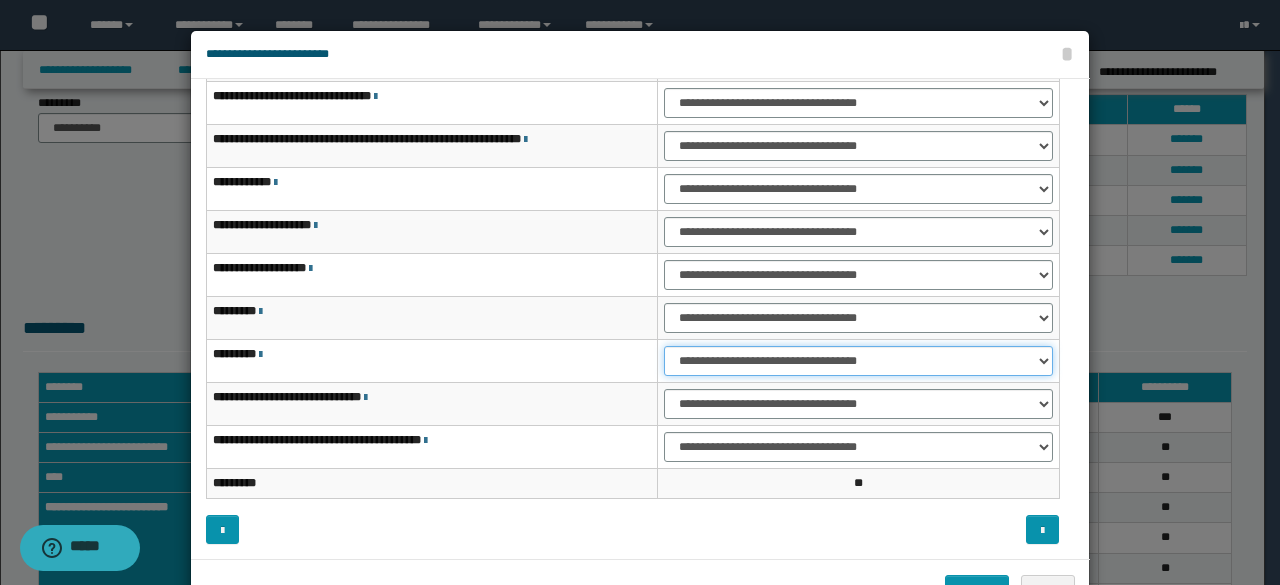 click on "**********" at bounding box center (858, 361) 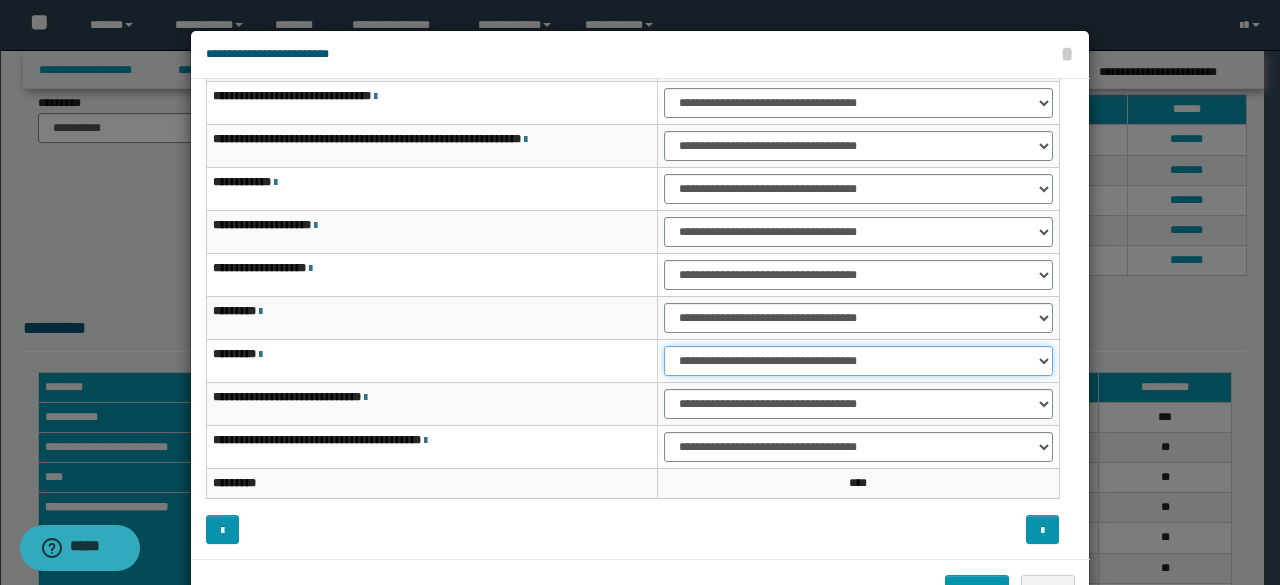 click on "**********" at bounding box center (858, 361) 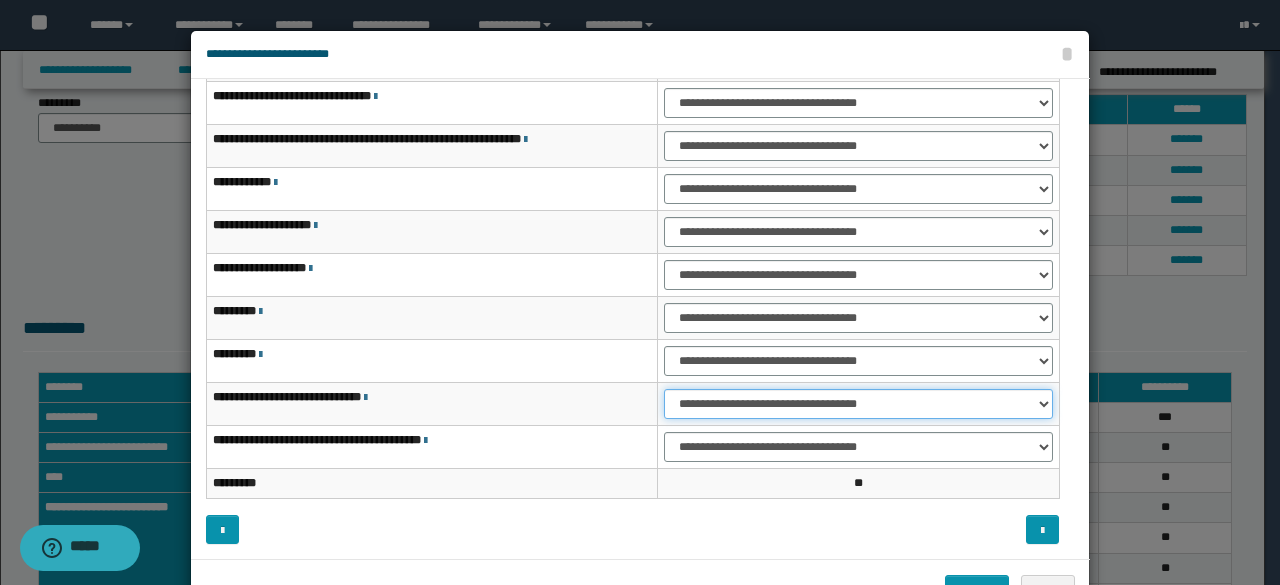 click on "**********" at bounding box center [858, 404] 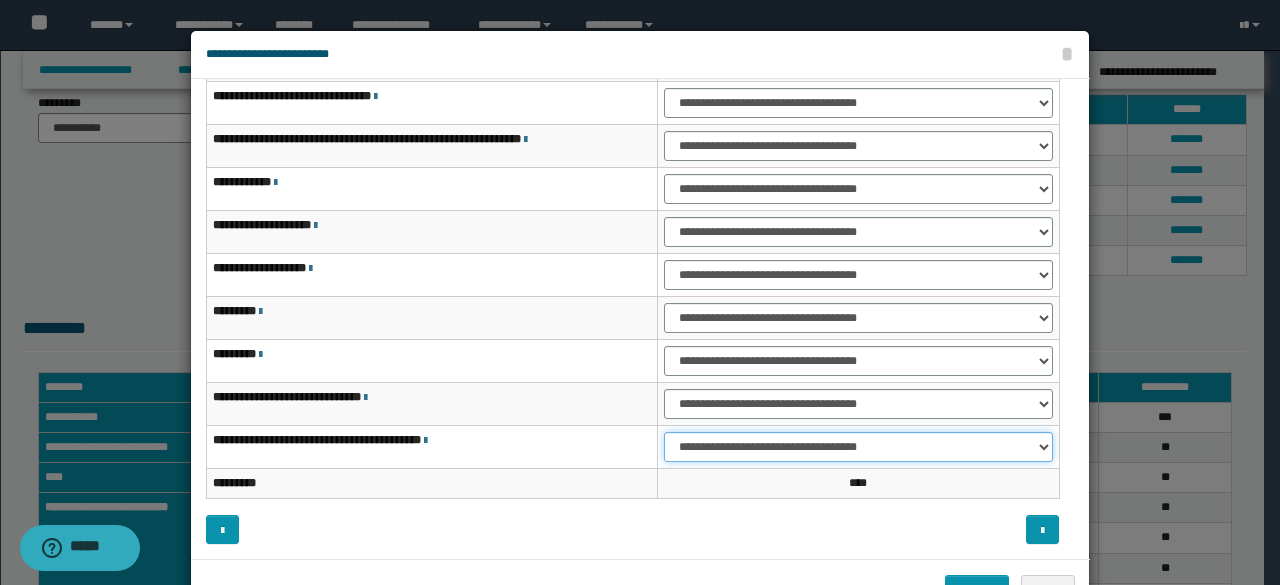 click on "**********" at bounding box center [858, 447] 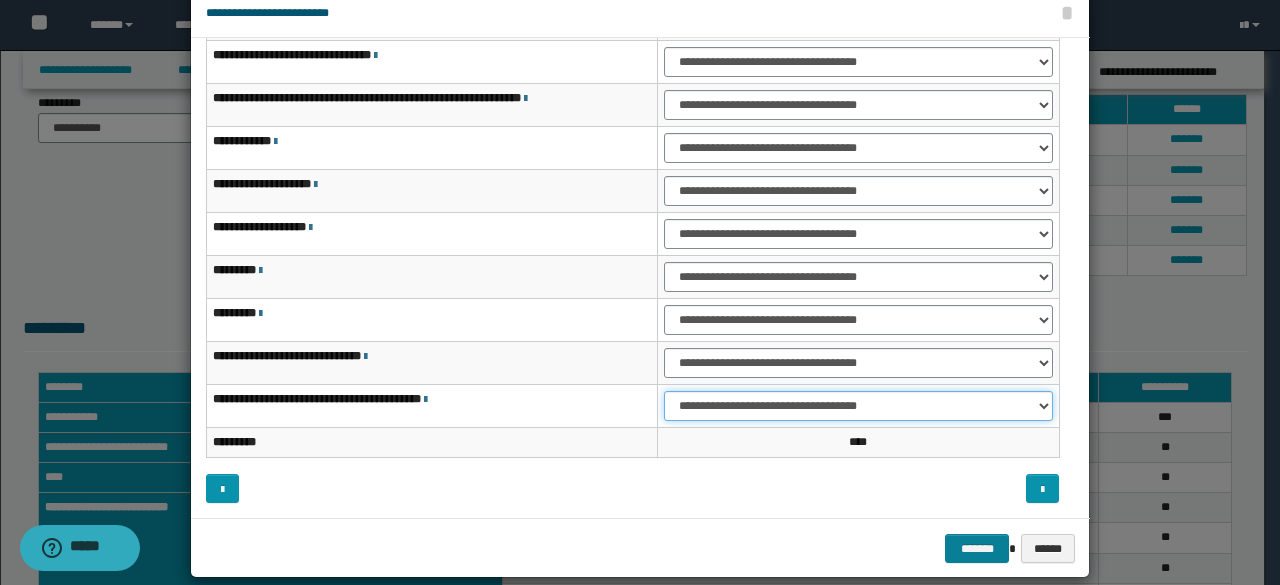scroll, scrollTop: 64, scrollLeft: 0, axis: vertical 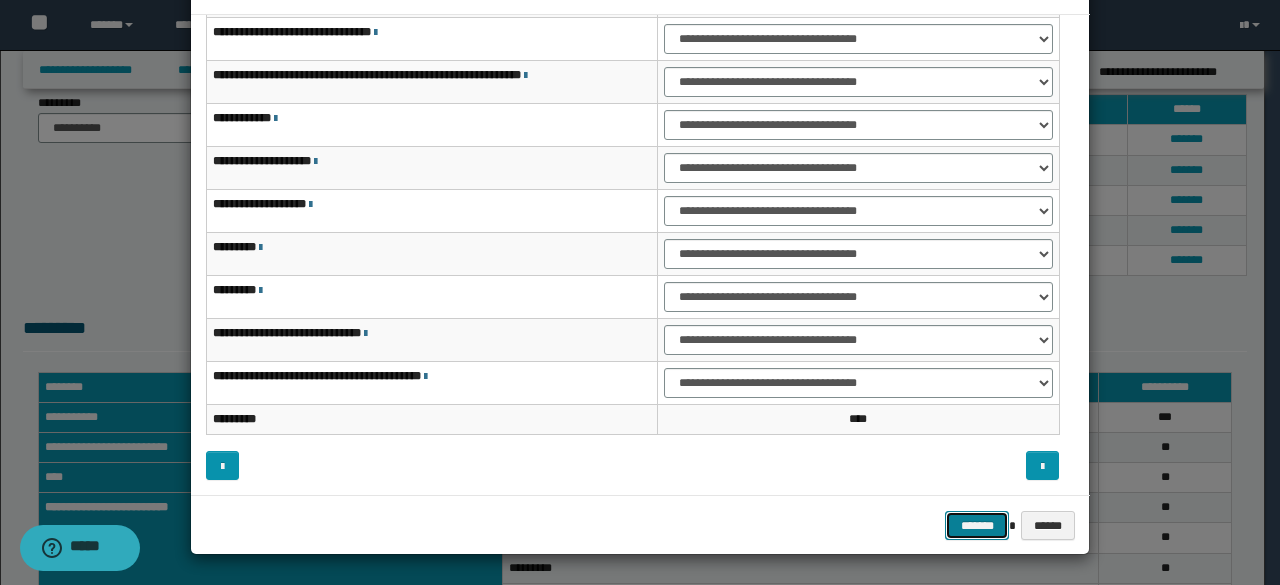 click on "*******" at bounding box center (977, 525) 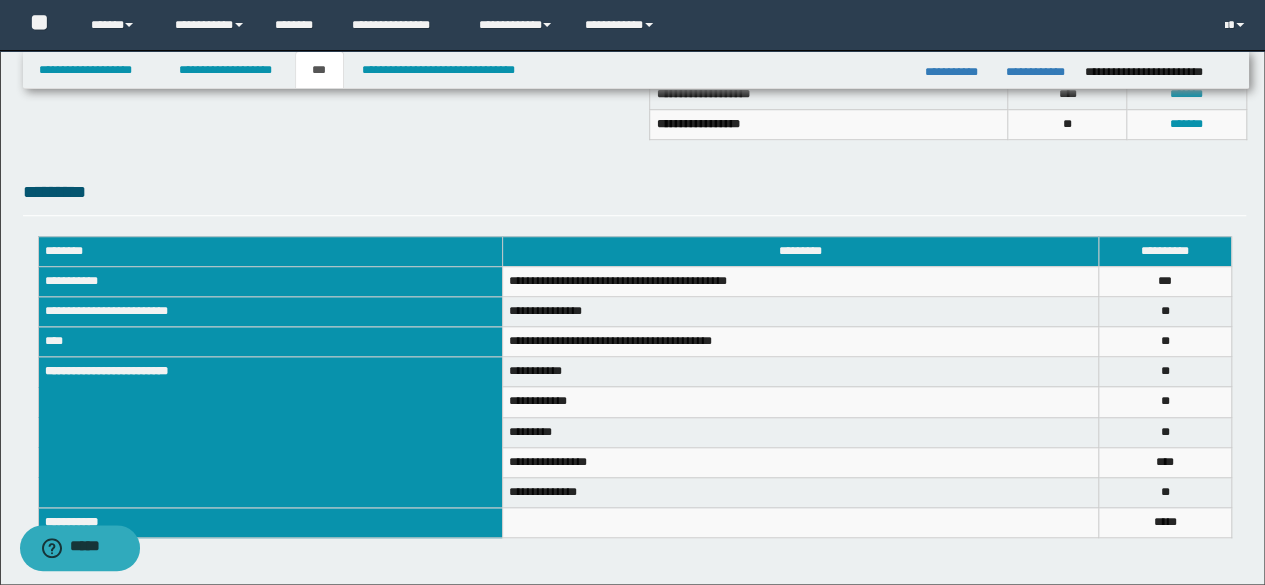 scroll, scrollTop: 713, scrollLeft: 0, axis: vertical 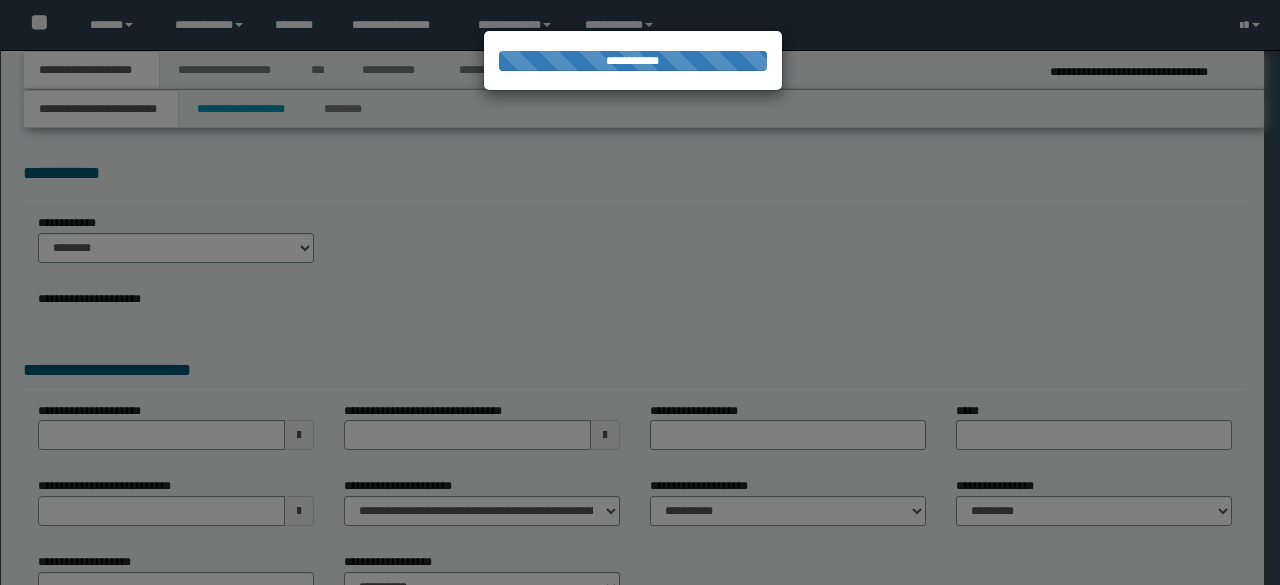 select on "*" 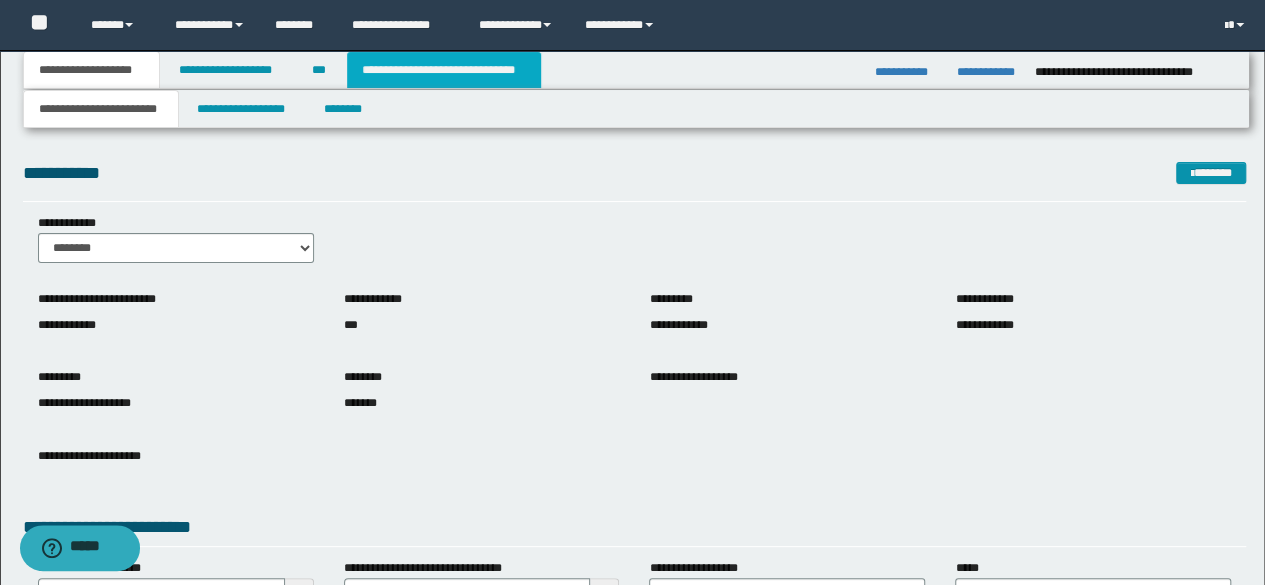 click on "**********" at bounding box center [444, 70] 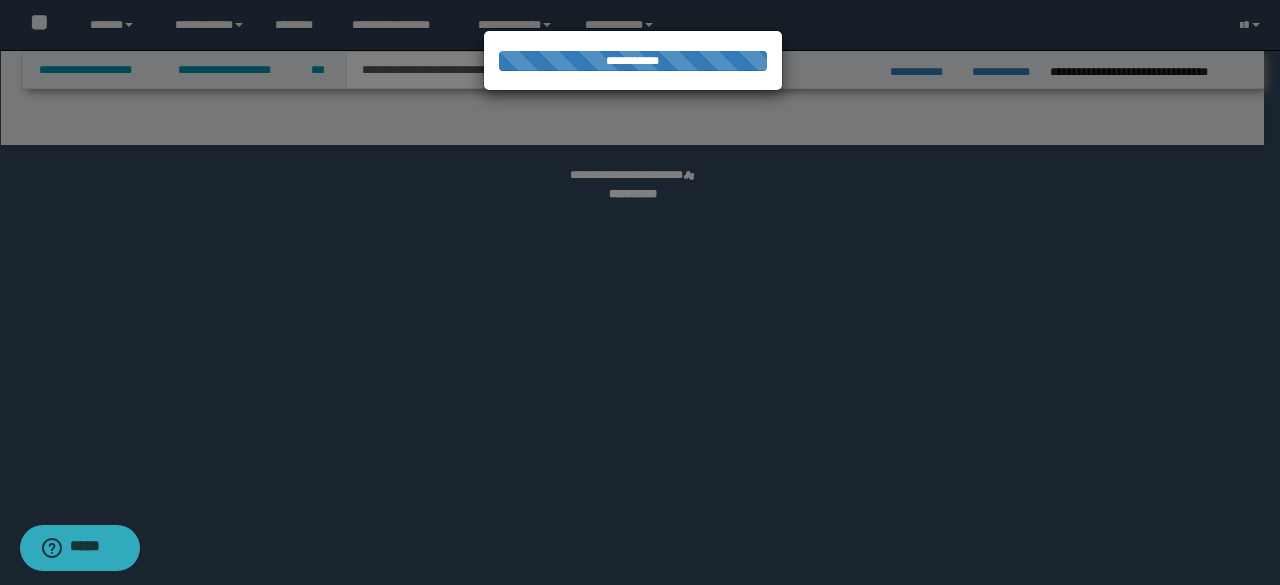 select on "*" 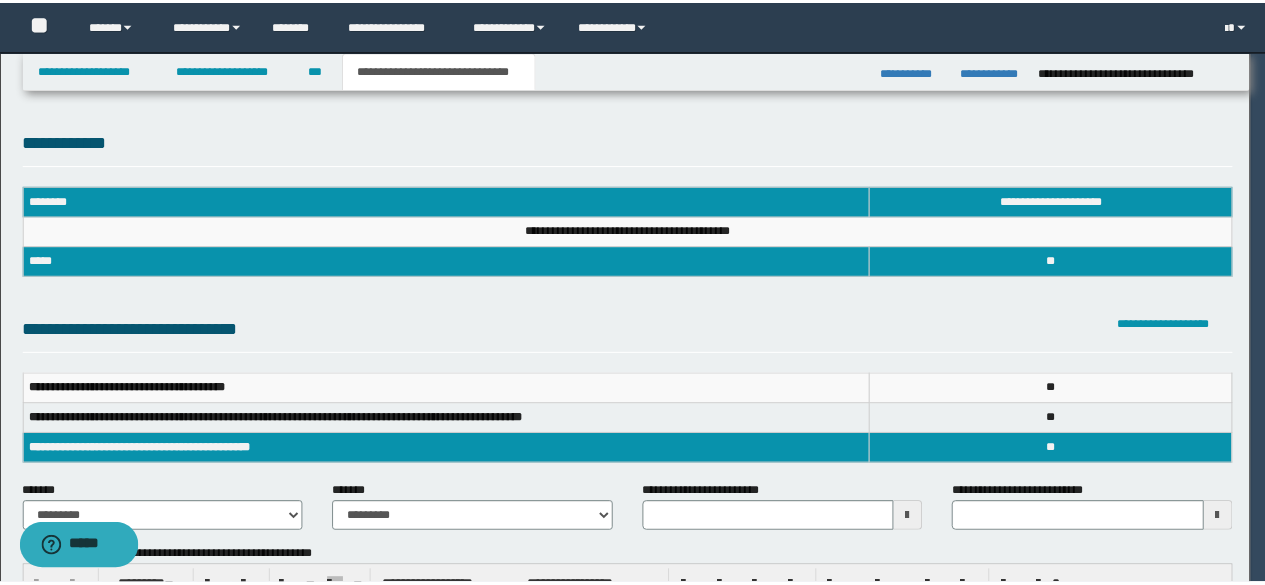 scroll, scrollTop: 0, scrollLeft: 0, axis: both 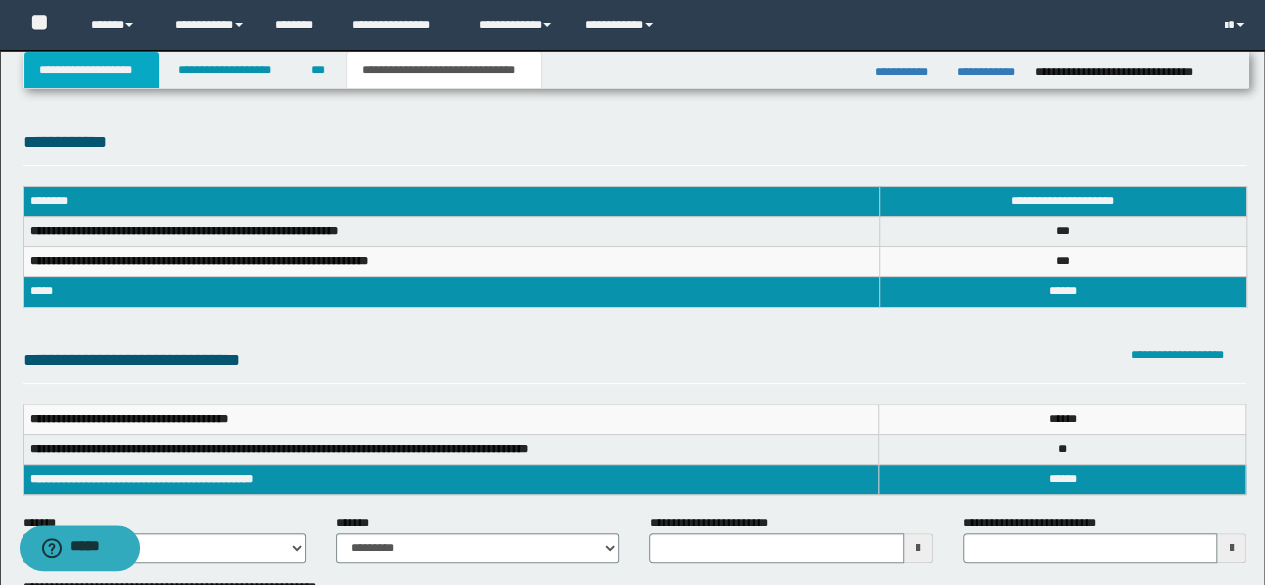 click on "**********" at bounding box center (92, 70) 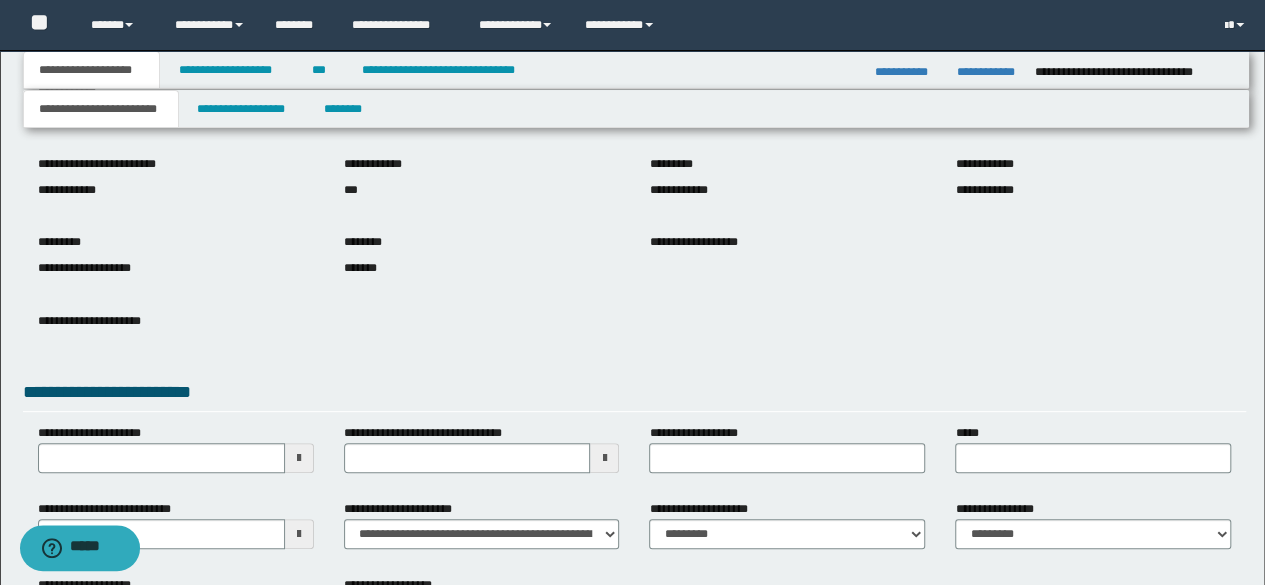 scroll, scrollTop: 200, scrollLeft: 0, axis: vertical 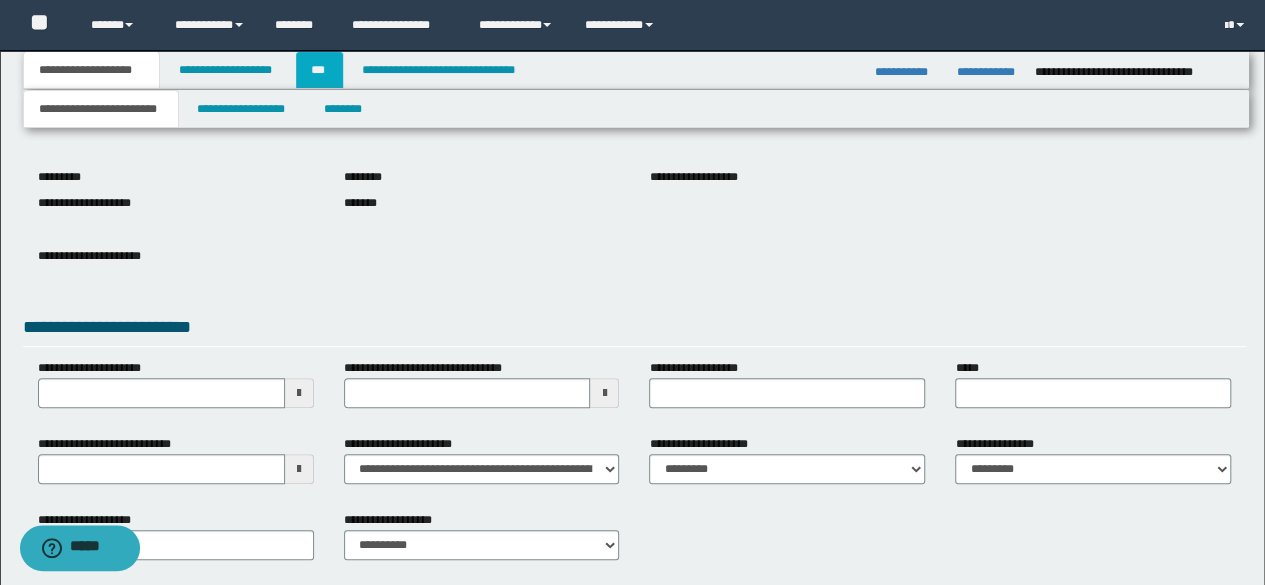 click on "***" at bounding box center [319, 70] 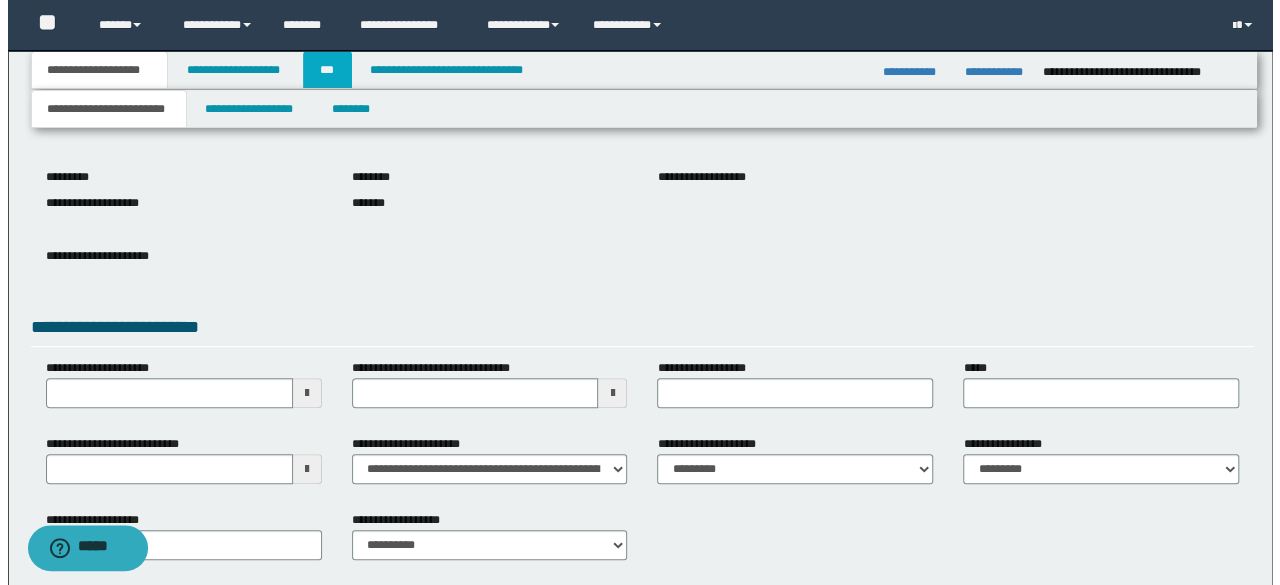 scroll, scrollTop: 0, scrollLeft: 0, axis: both 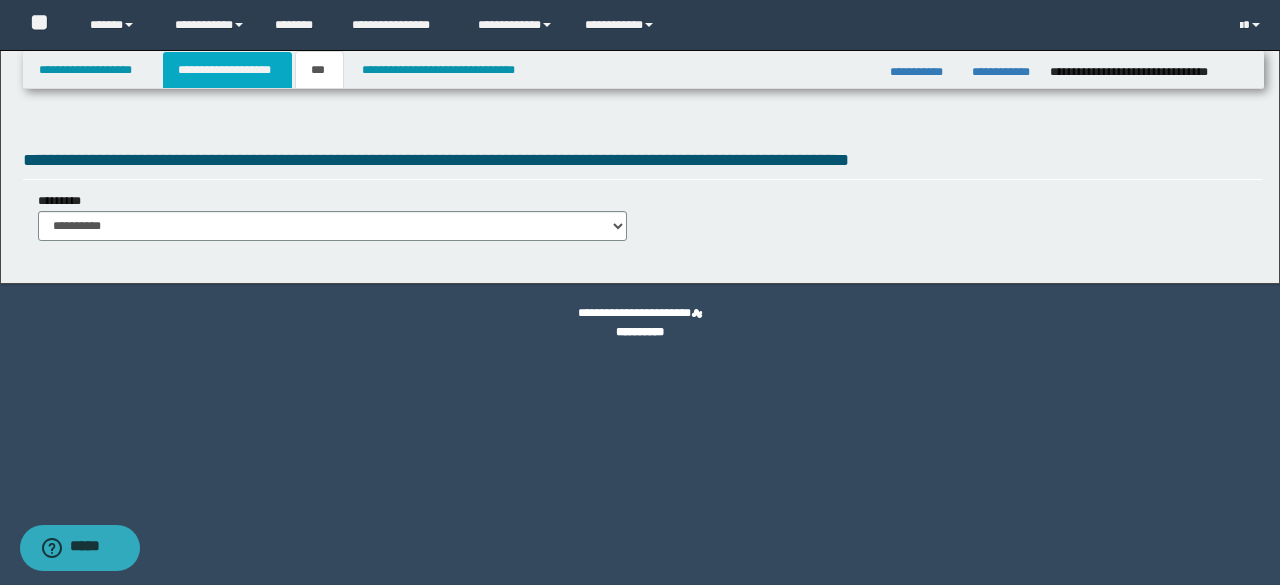 click on "**********" at bounding box center [227, 70] 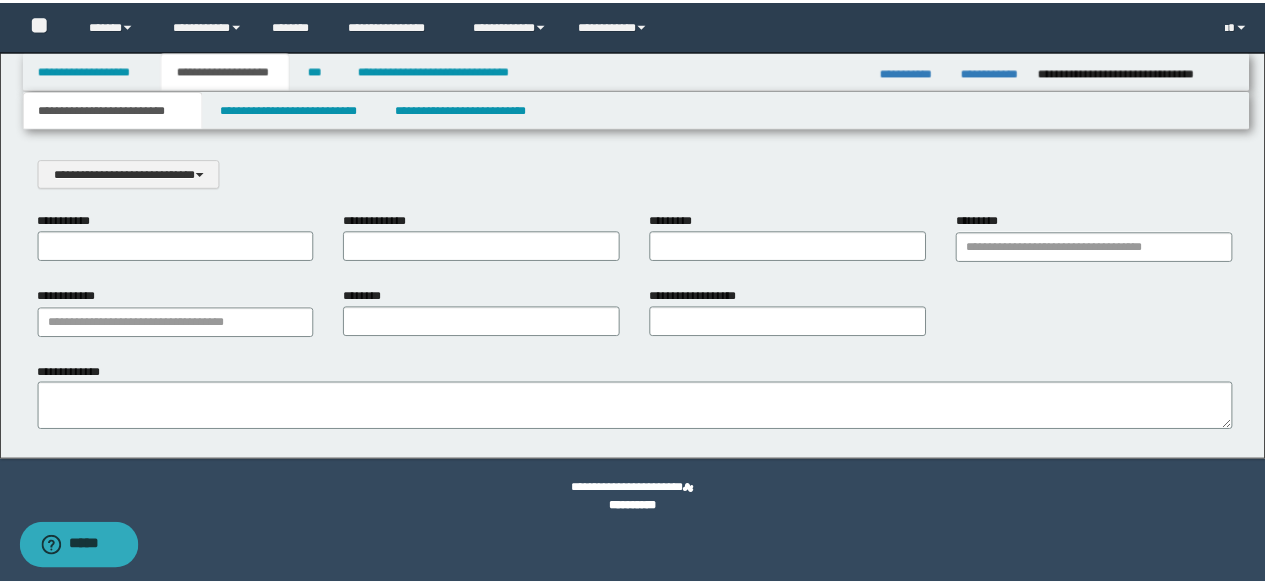 scroll, scrollTop: 0, scrollLeft: 0, axis: both 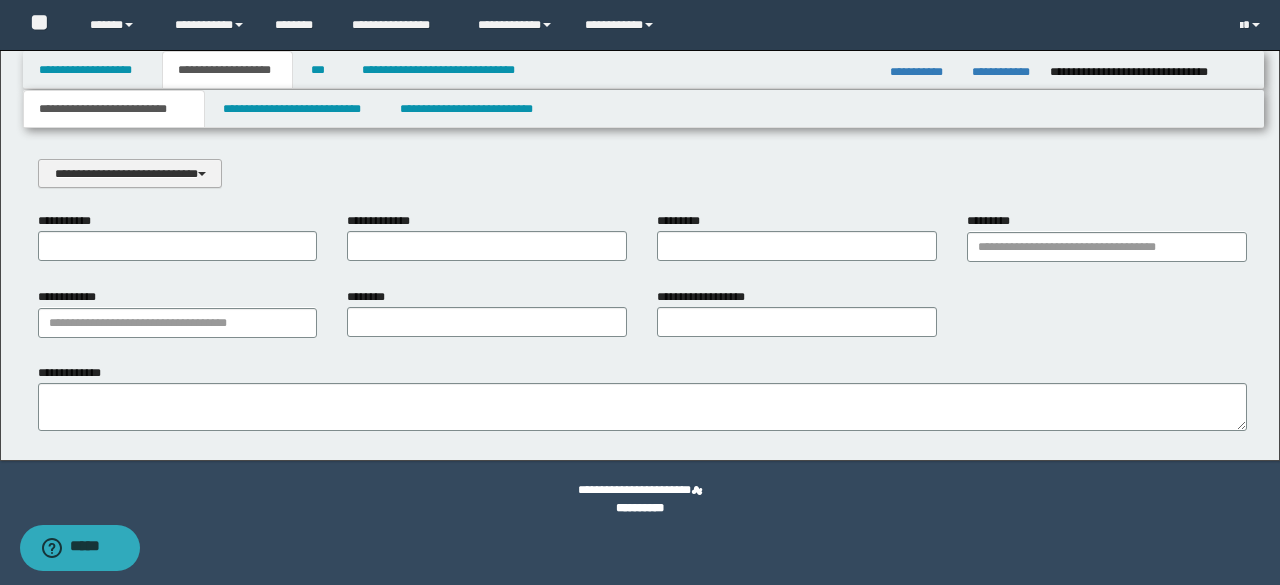 click on "**********" at bounding box center (130, 173) 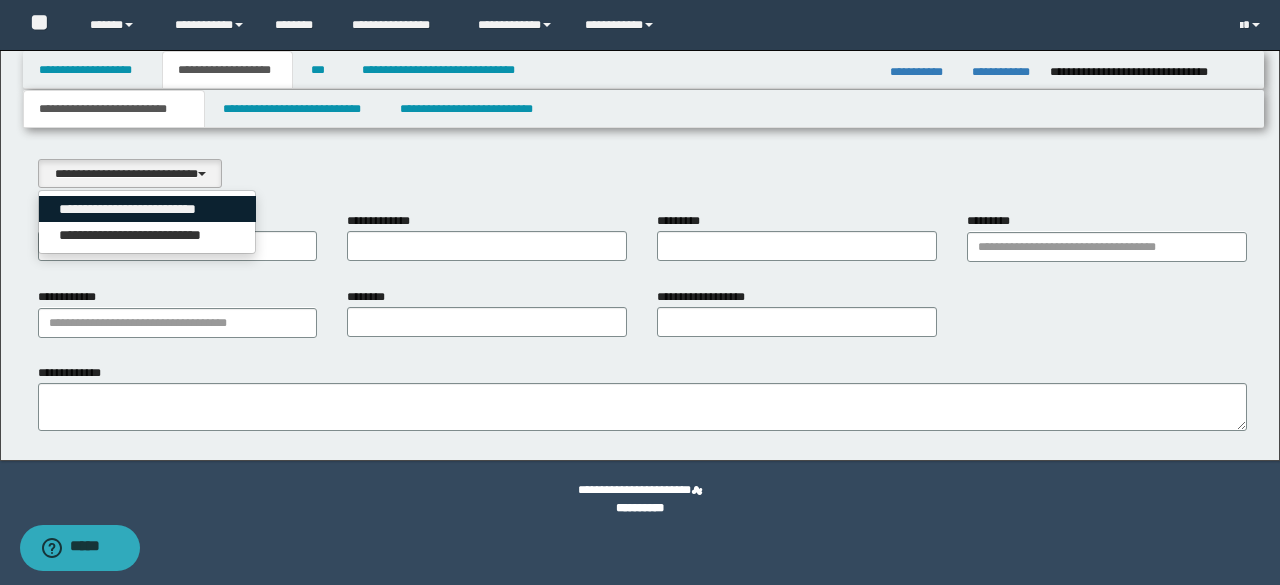 click on "**********" at bounding box center (148, 209) 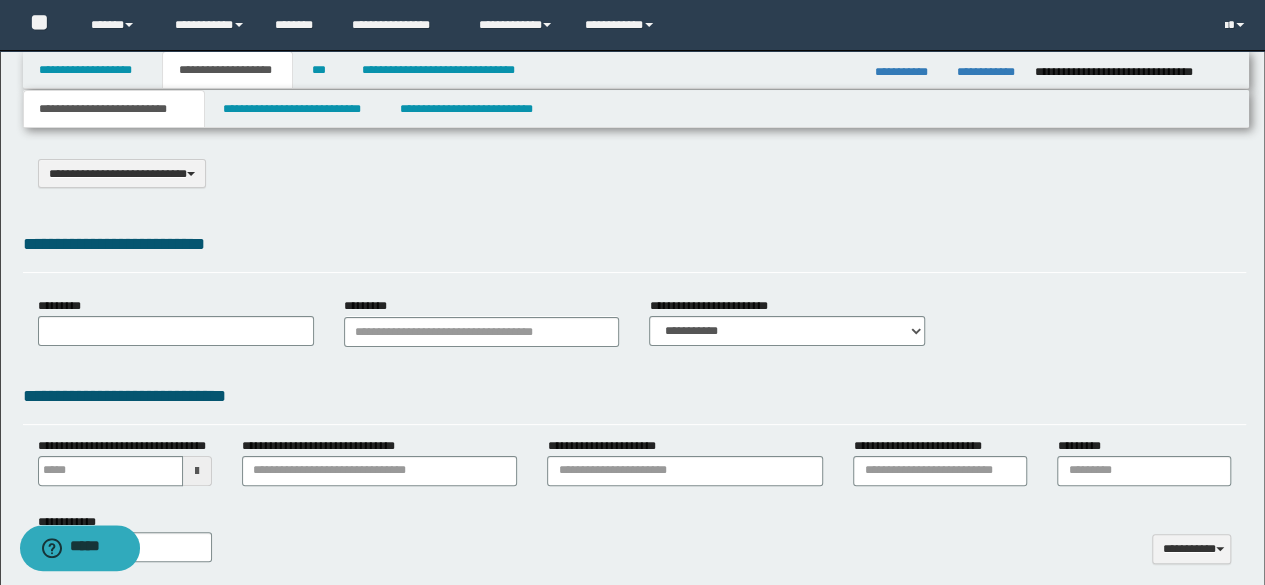 select on "*" 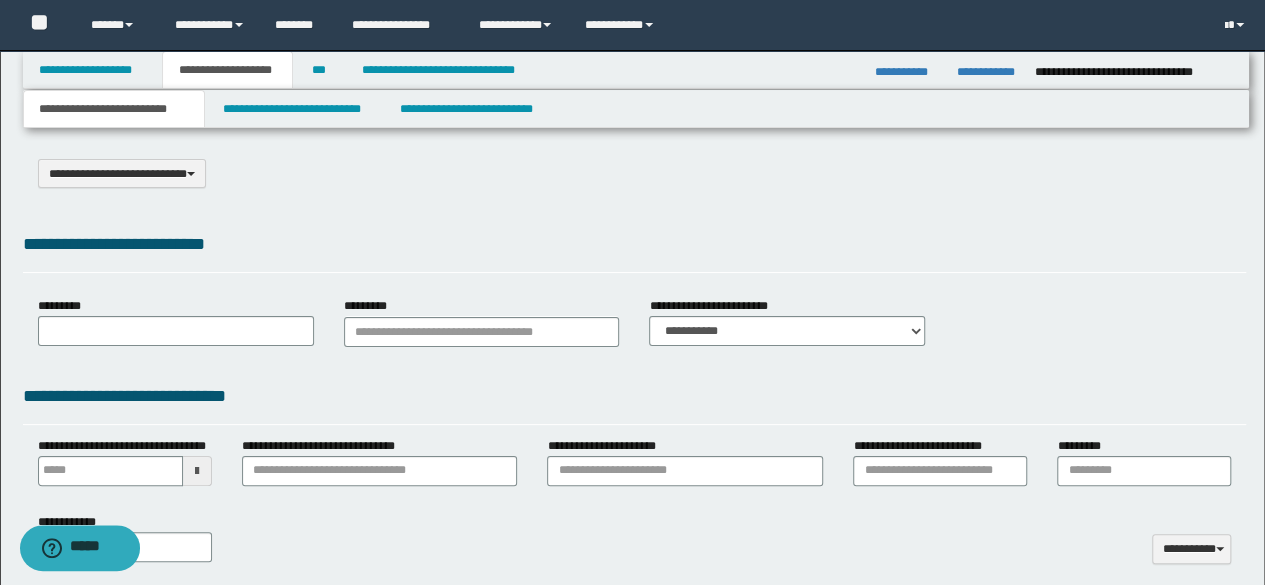 type 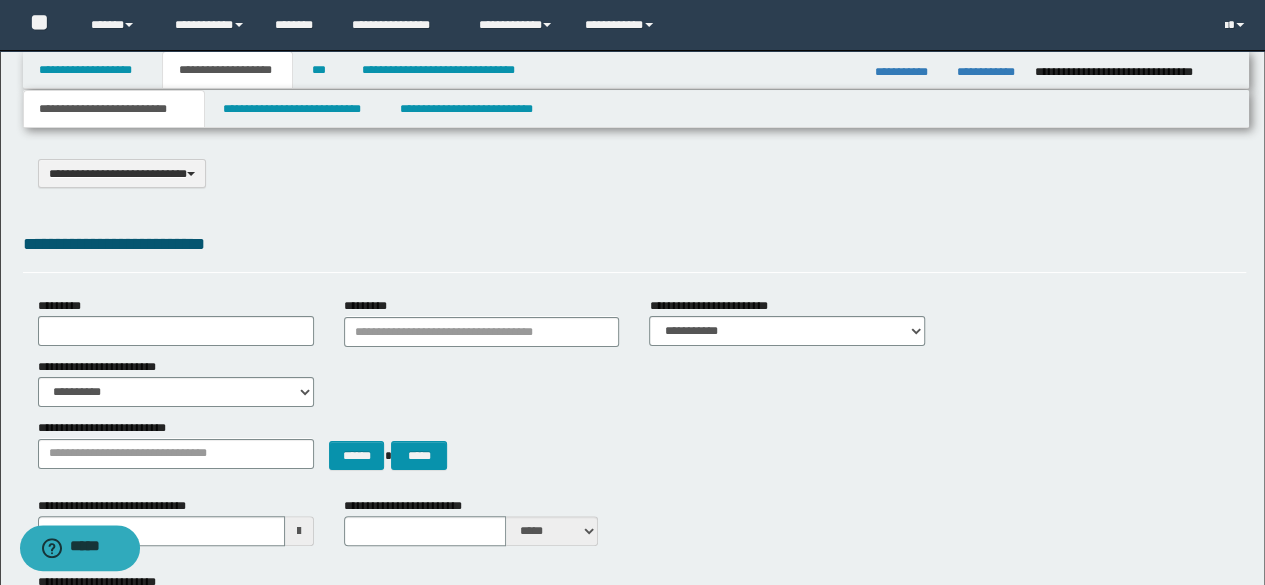 click on "******
*****" at bounding box center (635, 444) 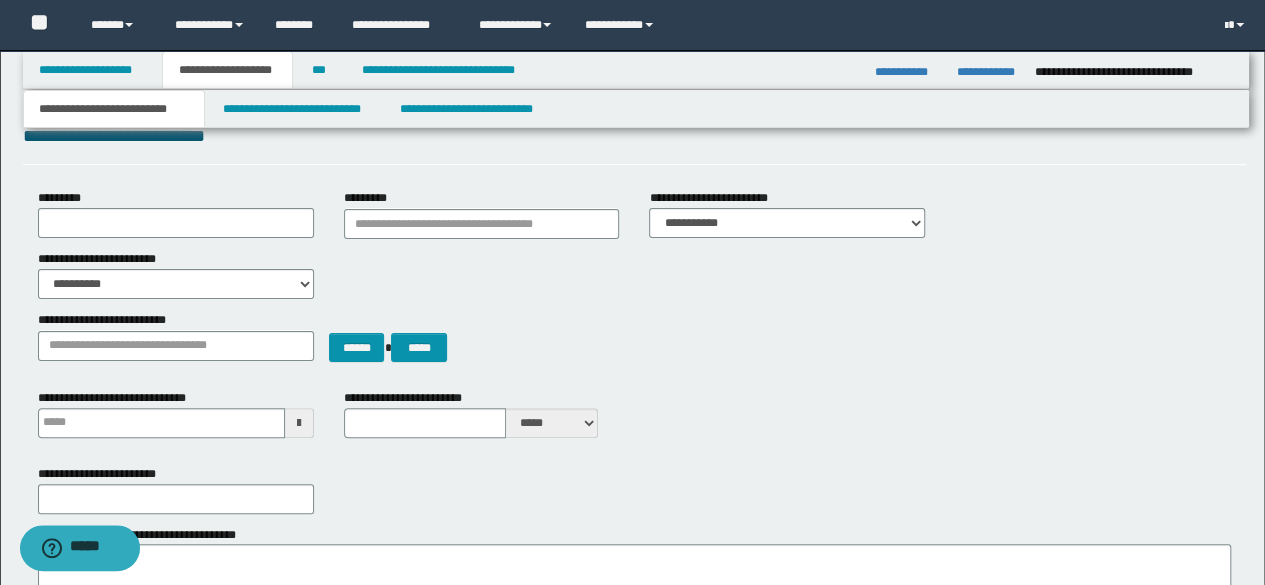 scroll, scrollTop: 200, scrollLeft: 0, axis: vertical 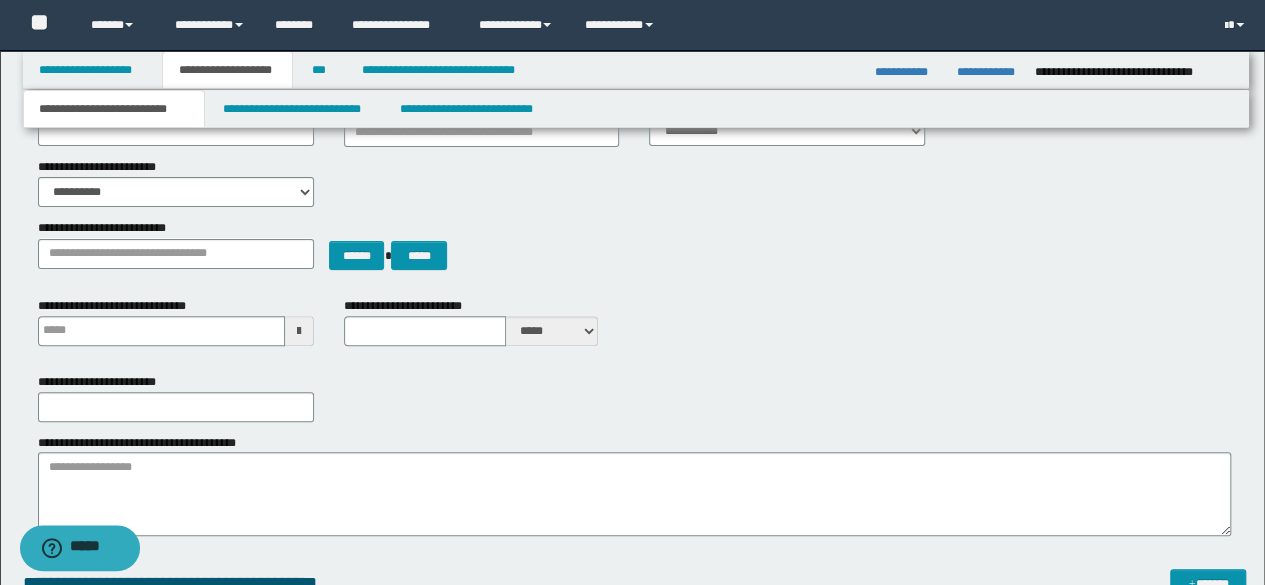 click on "**********" at bounding box center [114, 109] 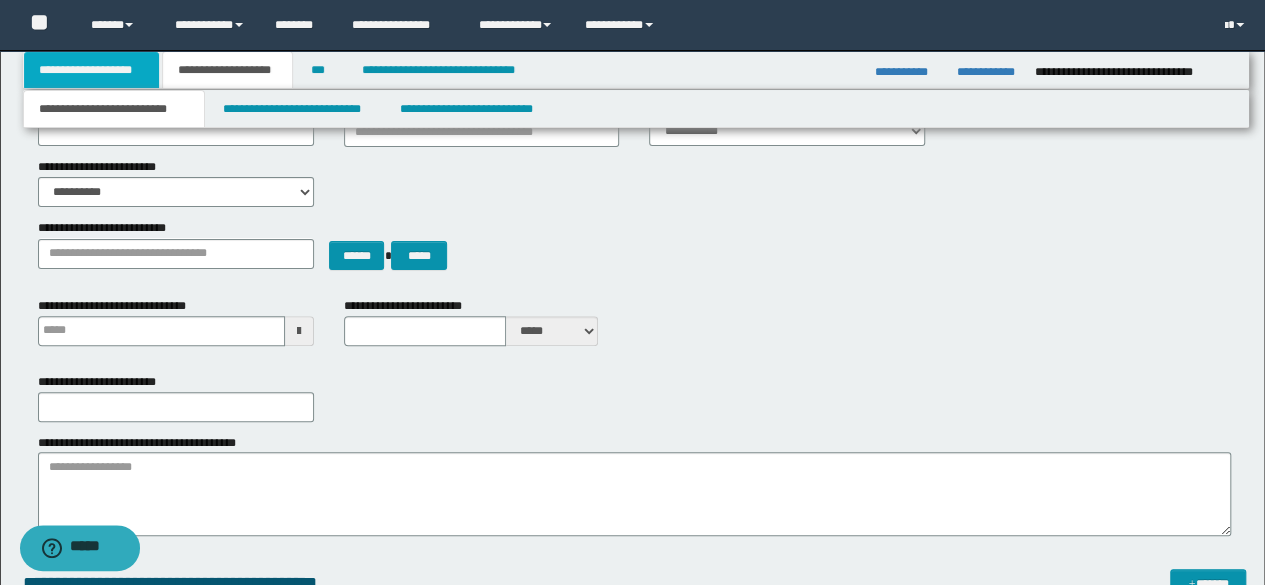 click on "**********" at bounding box center [92, 70] 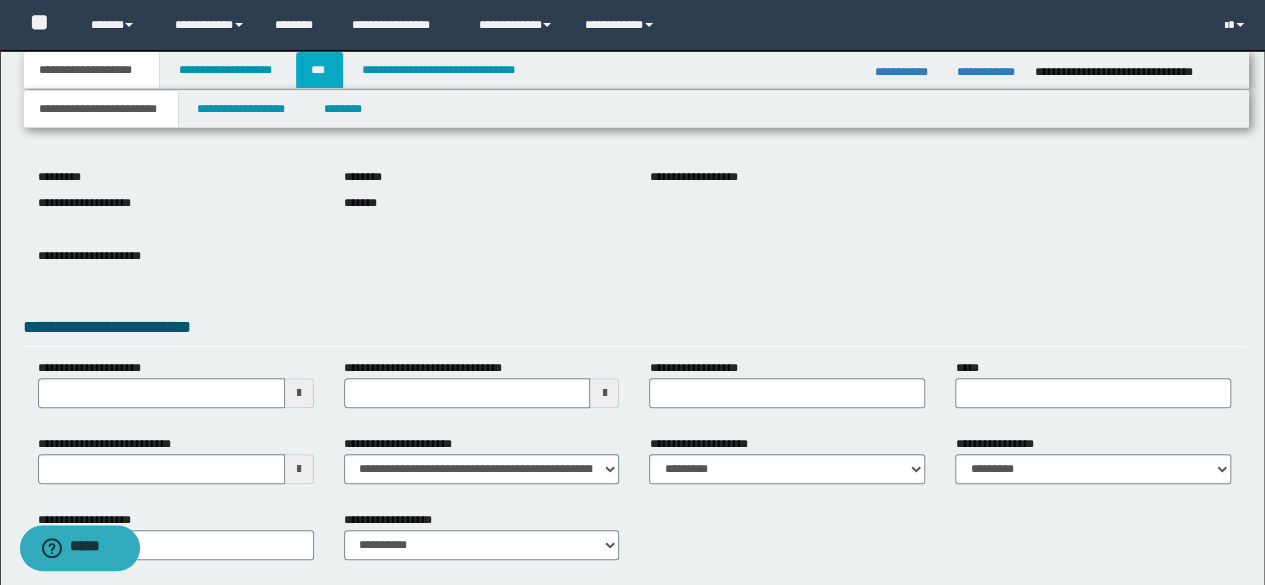 click on "***" at bounding box center [319, 70] 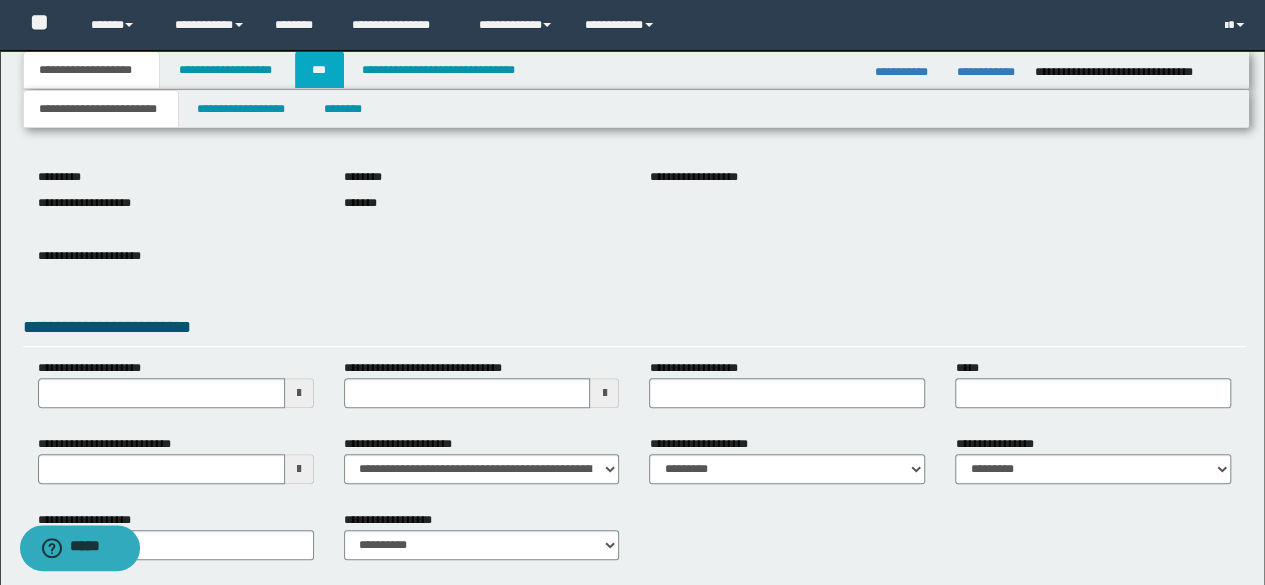 scroll, scrollTop: 169, scrollLeft: 0, axis: vertical 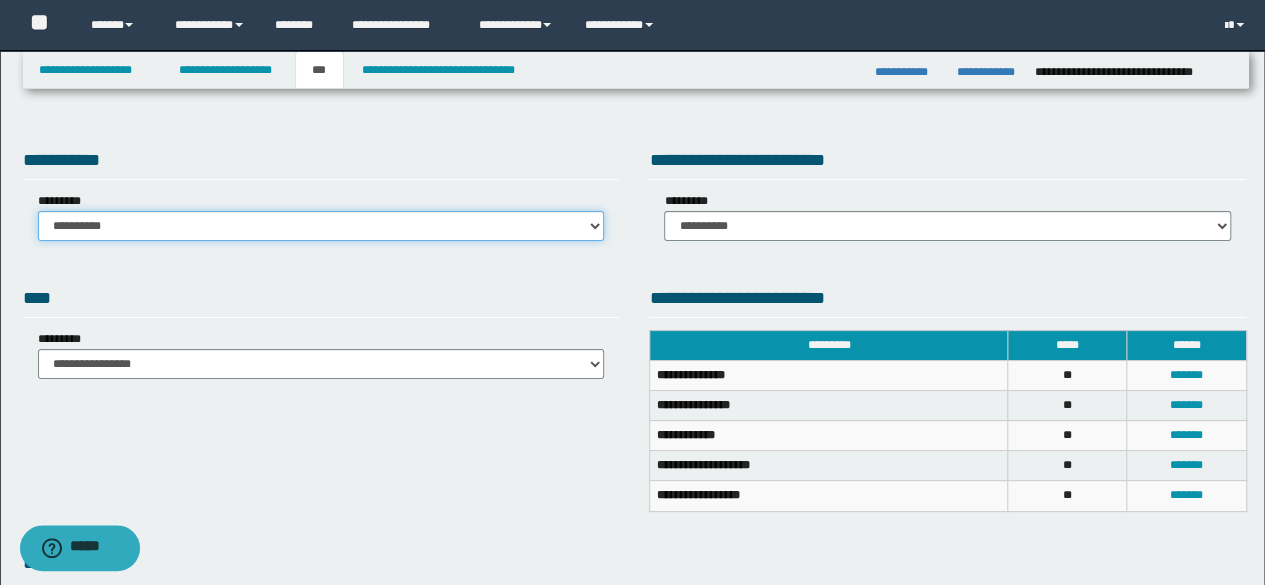 click on "**********" at bounding box center [321, 226] 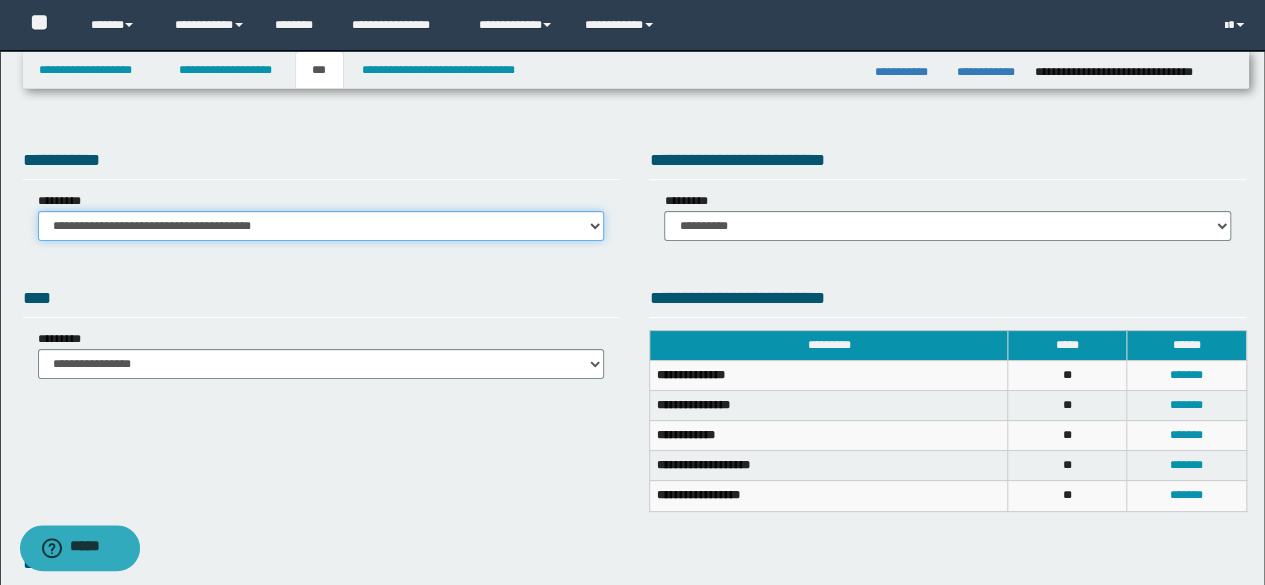 click on "**********" at bounding box center (321, 226) 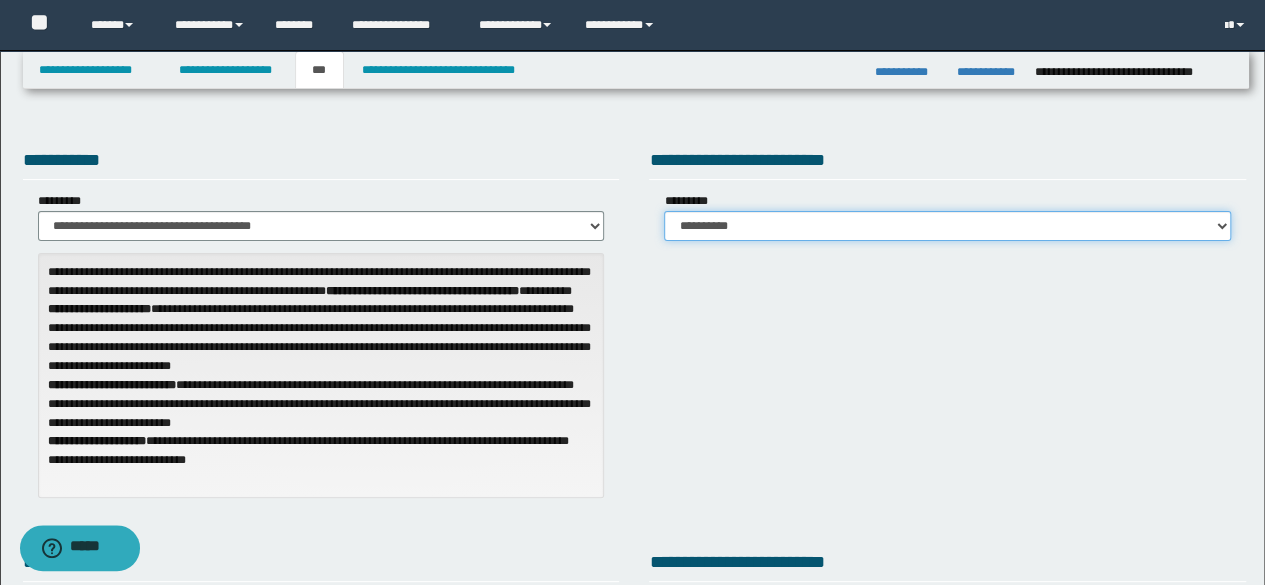 click on "**********" at bounding box center [947, 226] 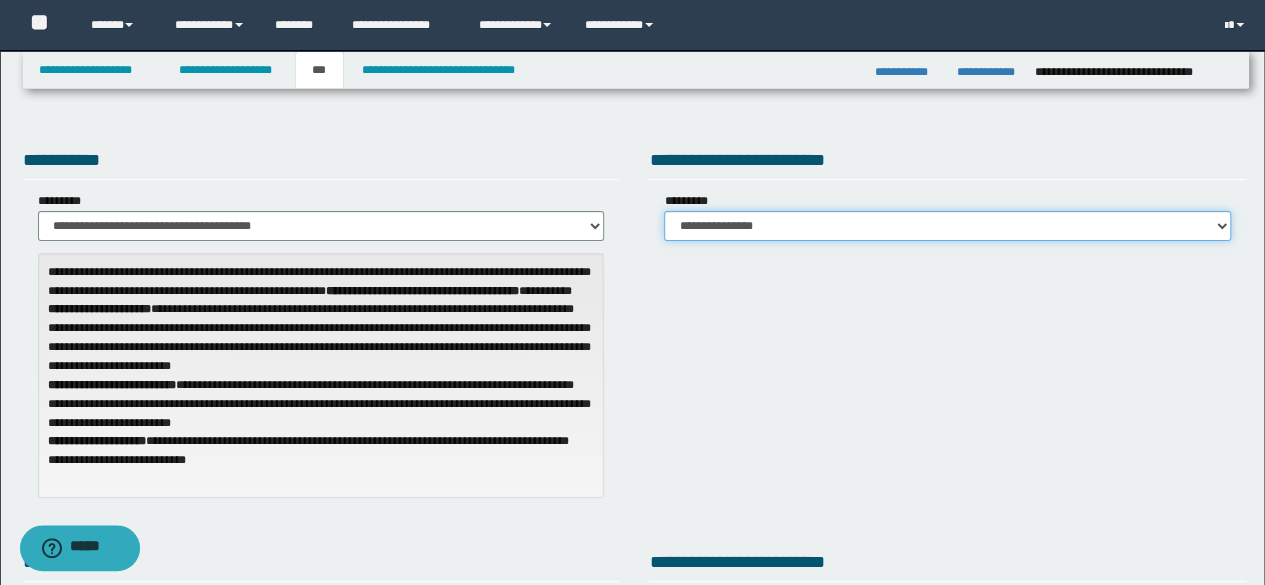 click on "**********" at bounding box center (947, 226) 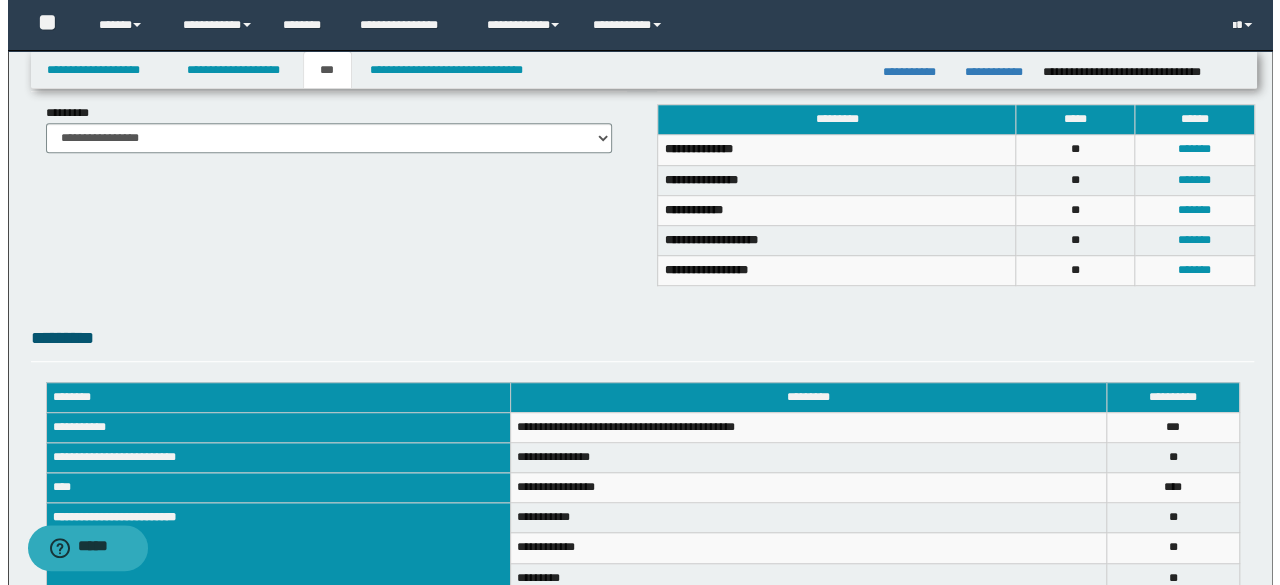 scroll, scrollTop: 500, scrollLeft: 0, axis: vertical 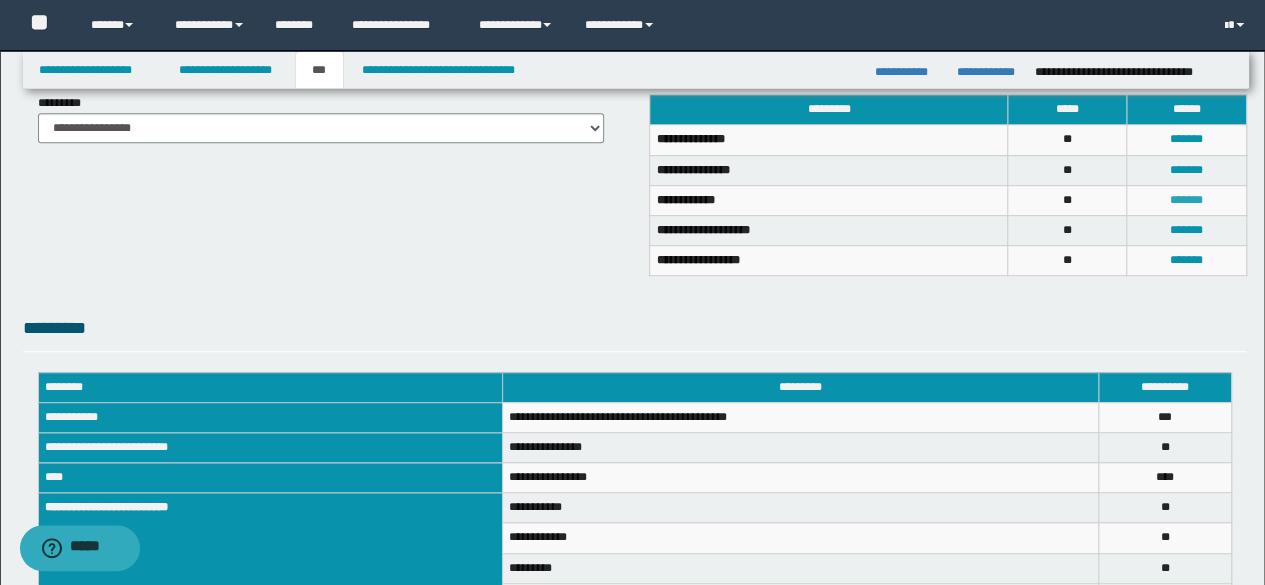 click on "*******" at bounding box center [1186, 200] 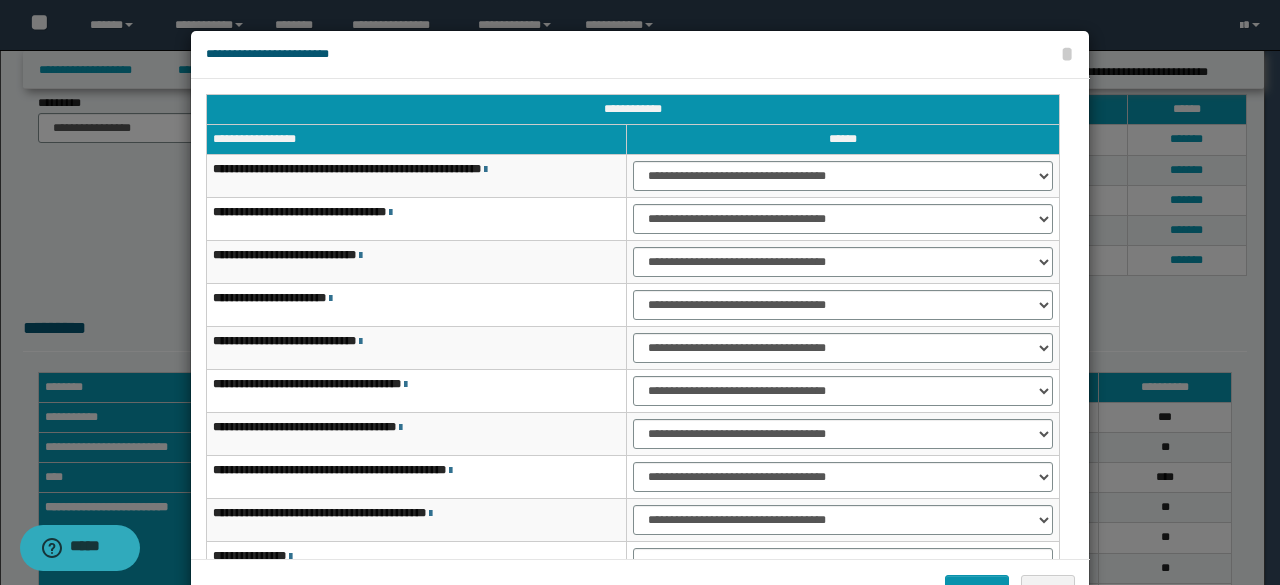 scroll, scrollTop: 100, scrollLeft: 0, axis: vertical 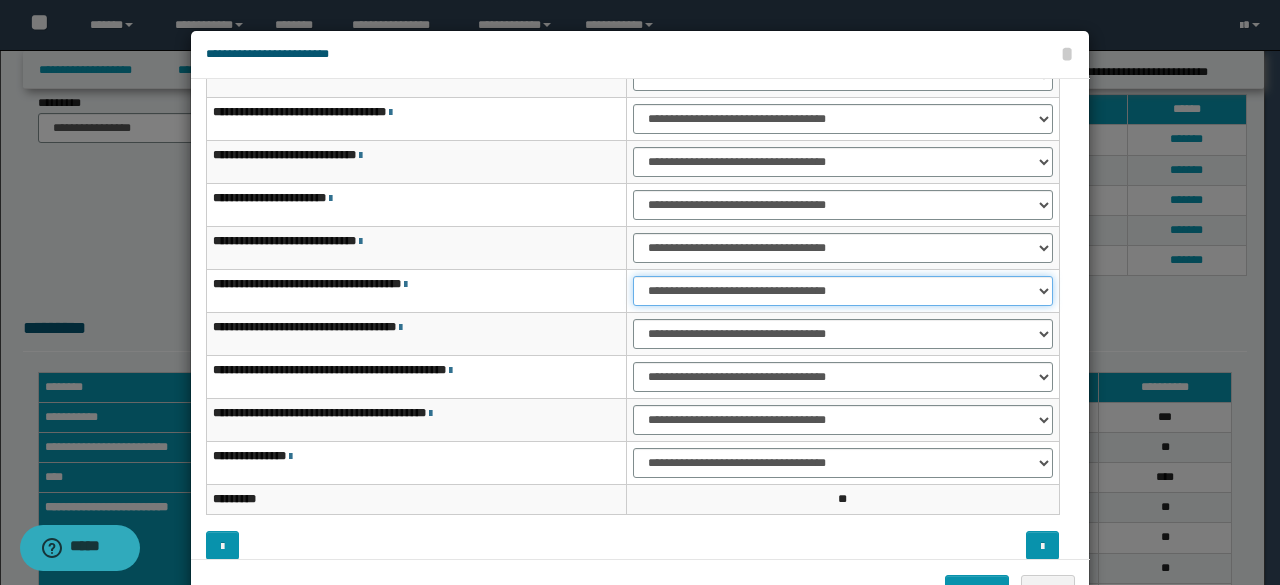 click on "**********" at bounding box center (843, 291) 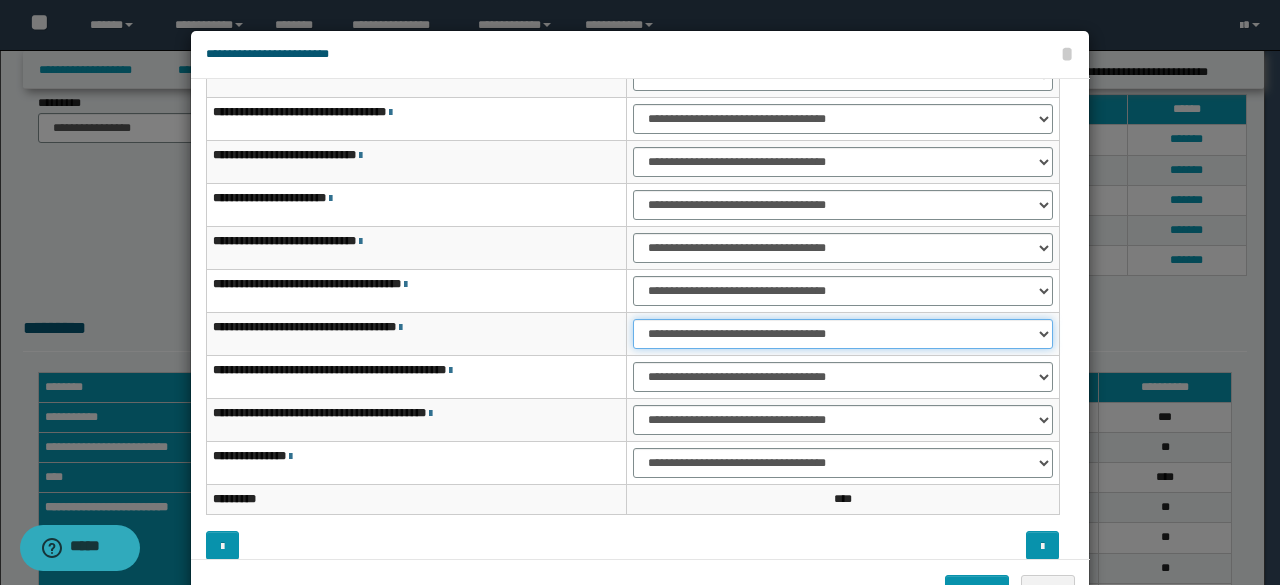 click on "**********" at bounding box center [843, 334] 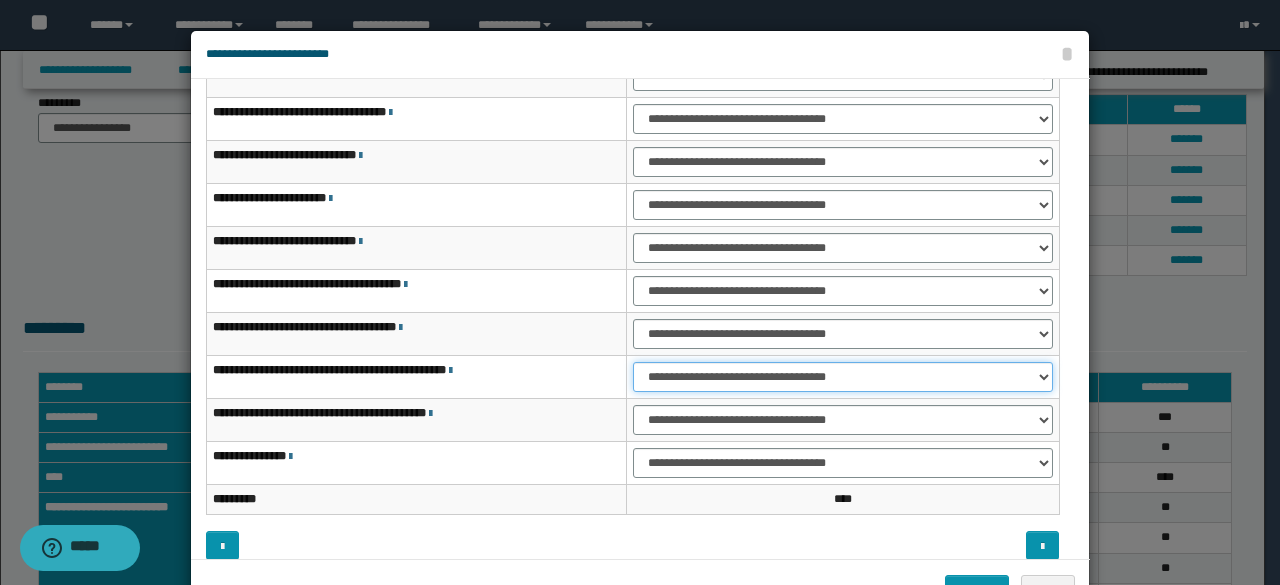 click on "**********" at bounding box center (843, 377) 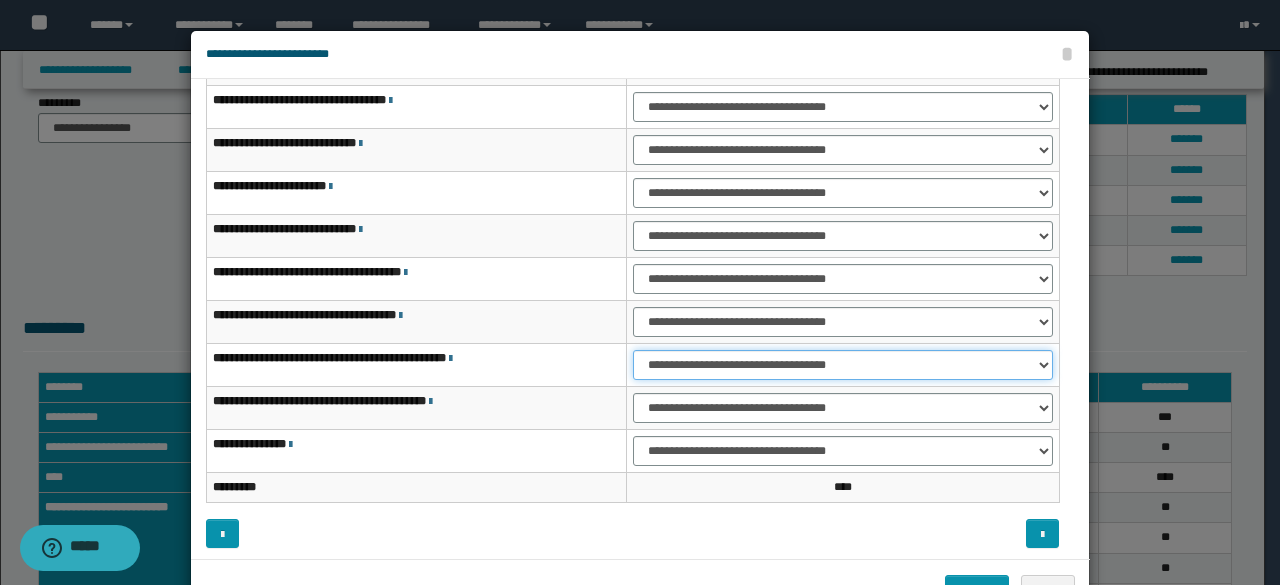 scroll, scrollTop: 116, scrollLeft: 0, axis: vertical 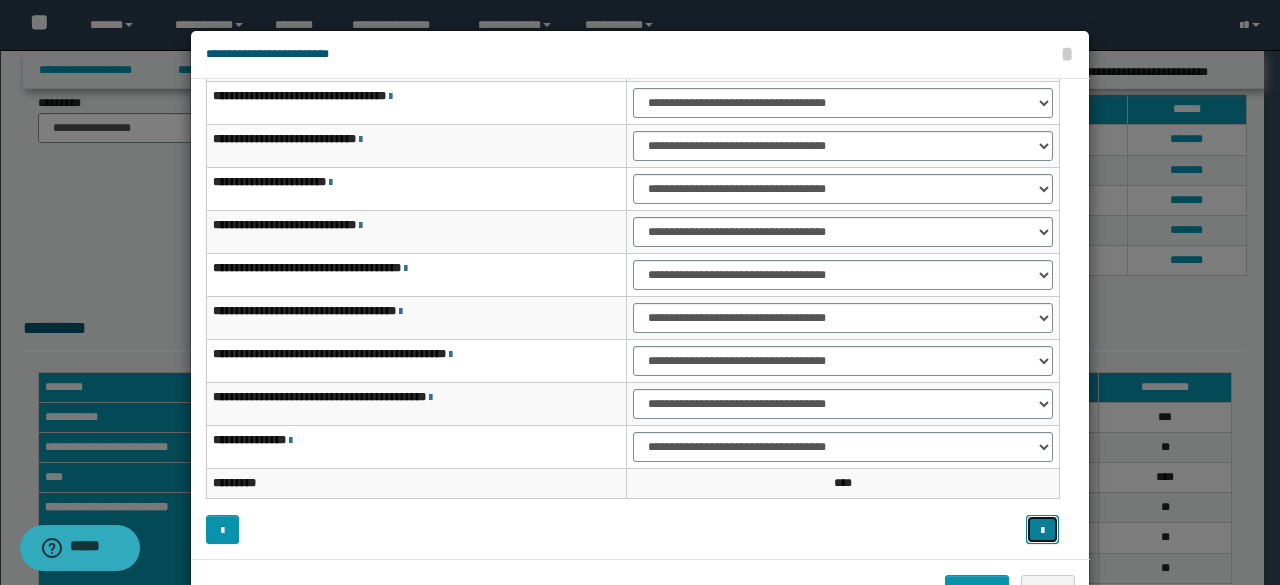 click at bounding box center (1042, 529) 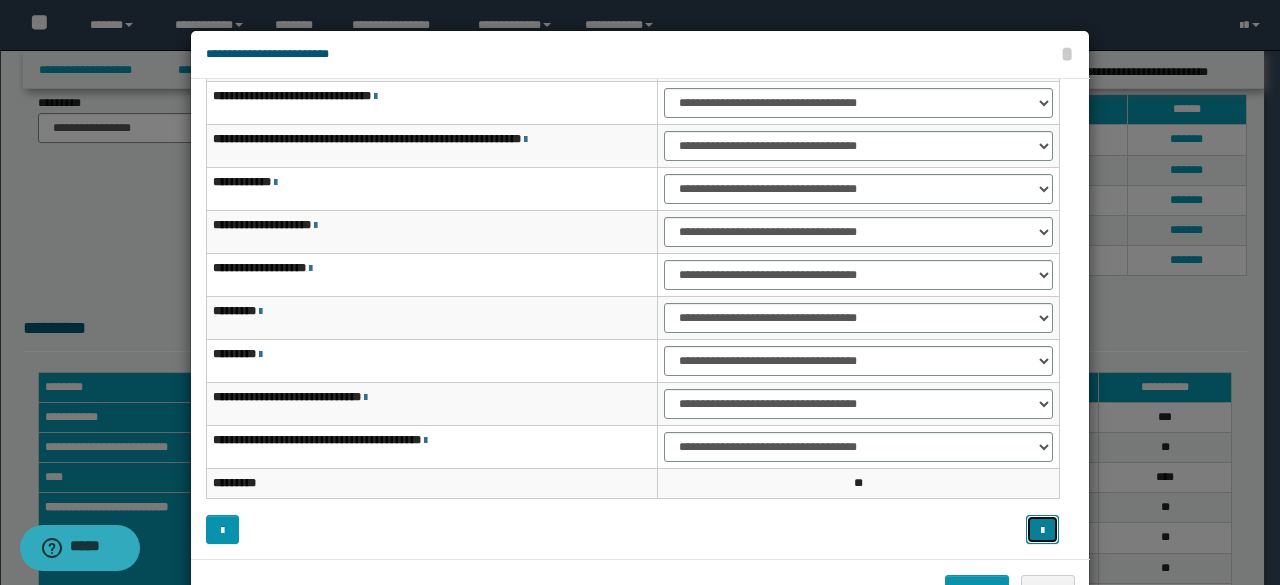 type 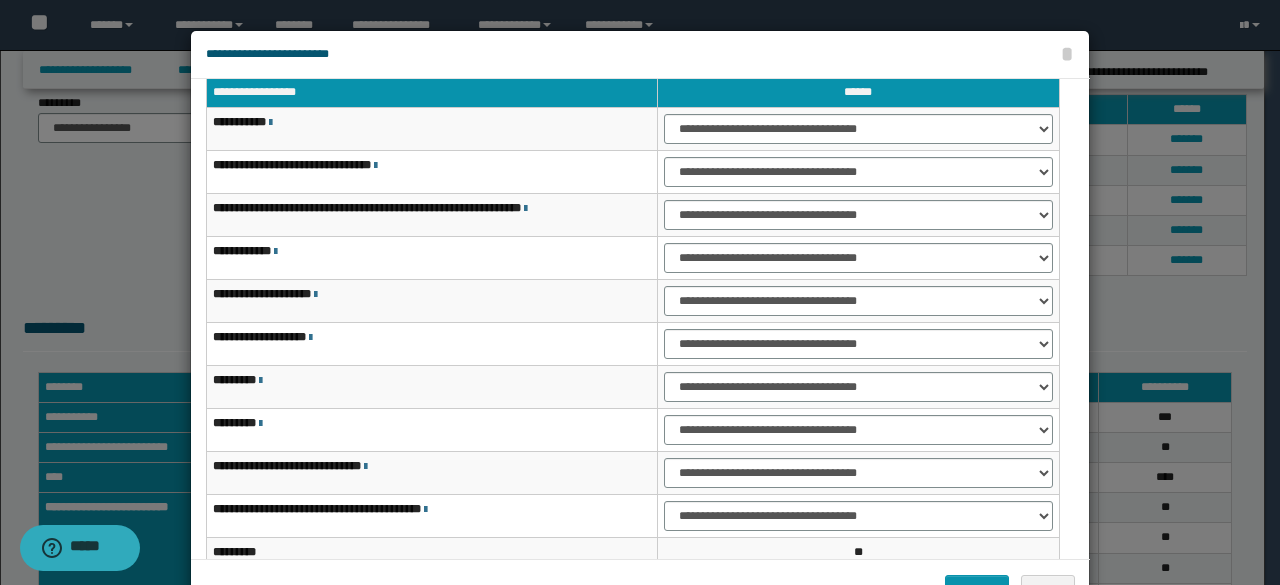 scroll, scrollTop: 16, scrollLeft: 0, axis: vertical 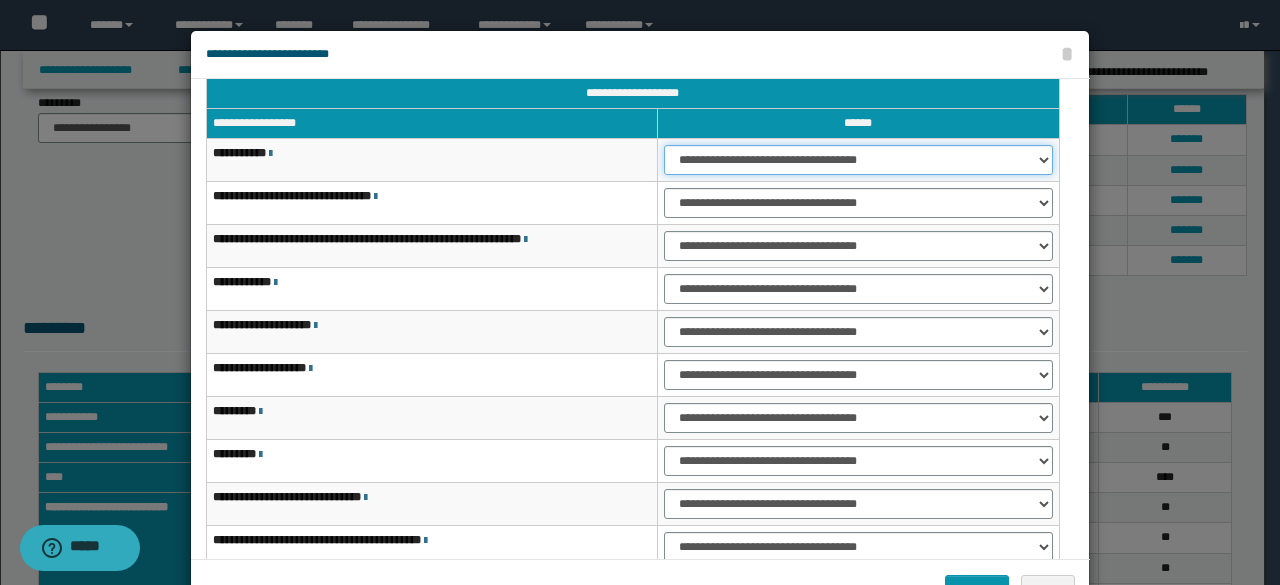 drag, startPoint x: 676, startPoint y: 153, endPoint x: 680, endPoint y: 171, distance: 18.439089 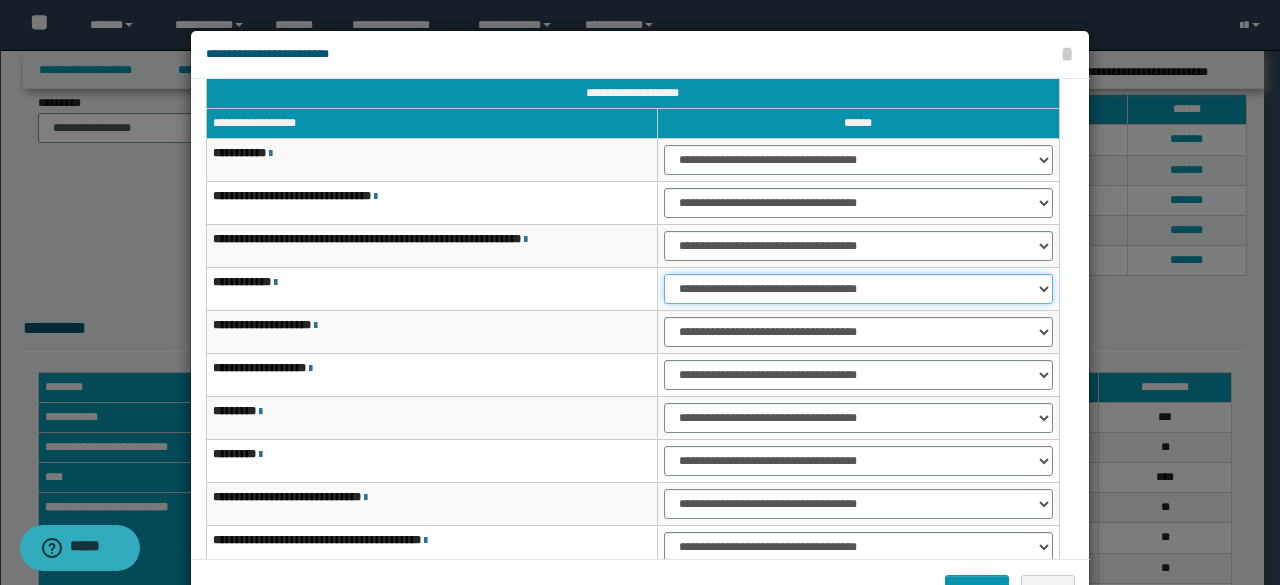 click on "**********" at bounding box center (858, 289) 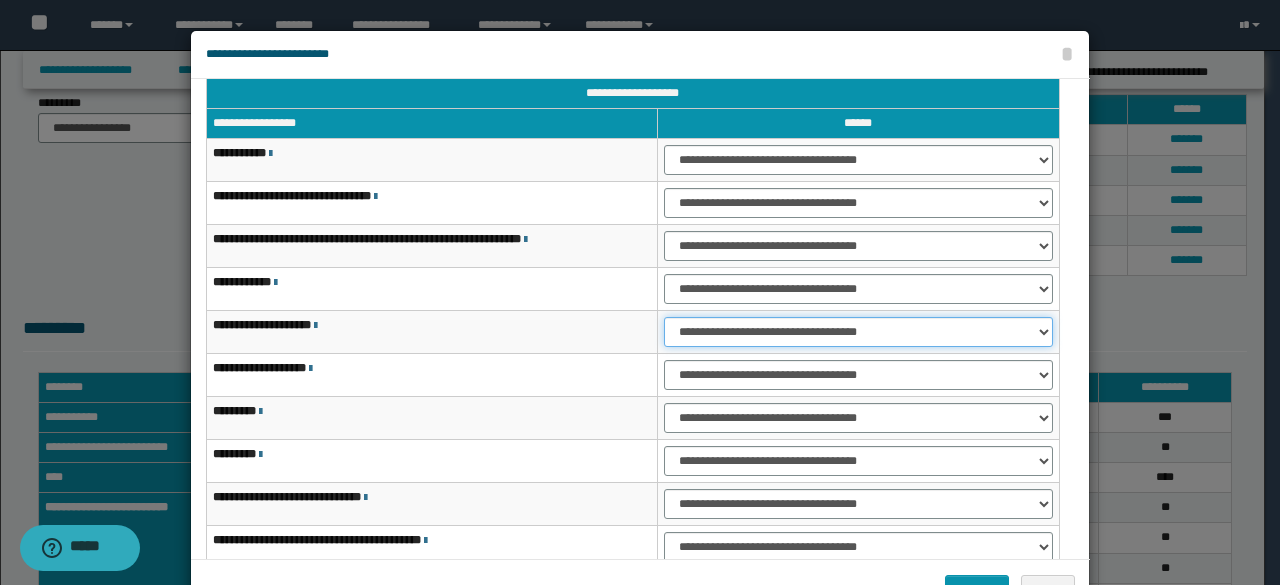 click on "**********" at bounding box center [858, 332] 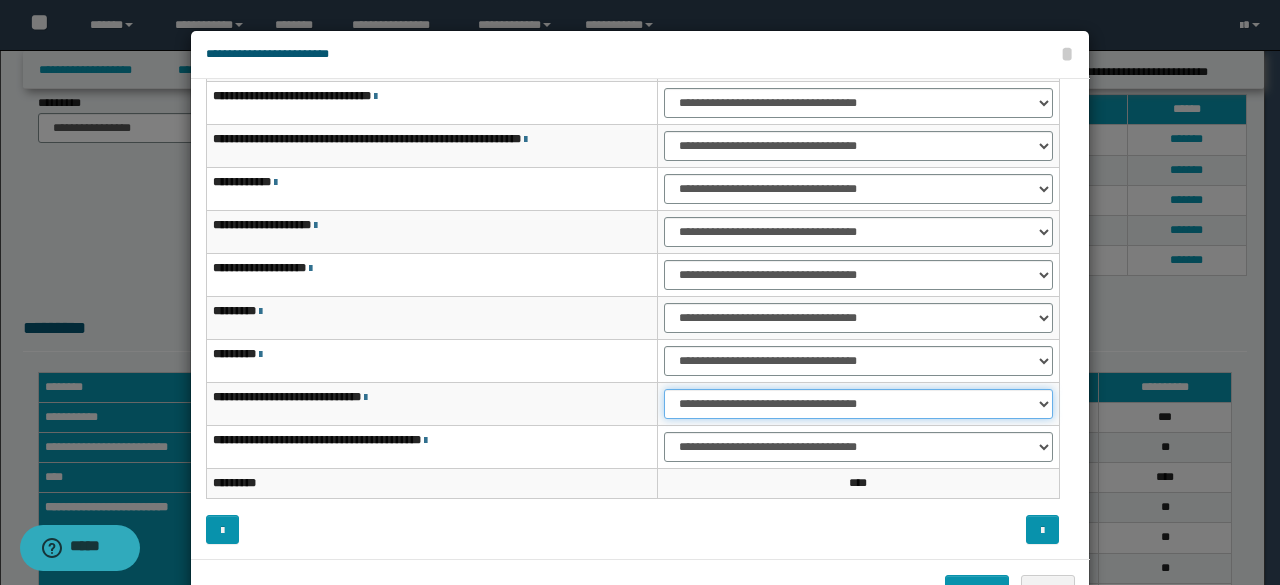 click on "**********" at bounding box center (858, 404) 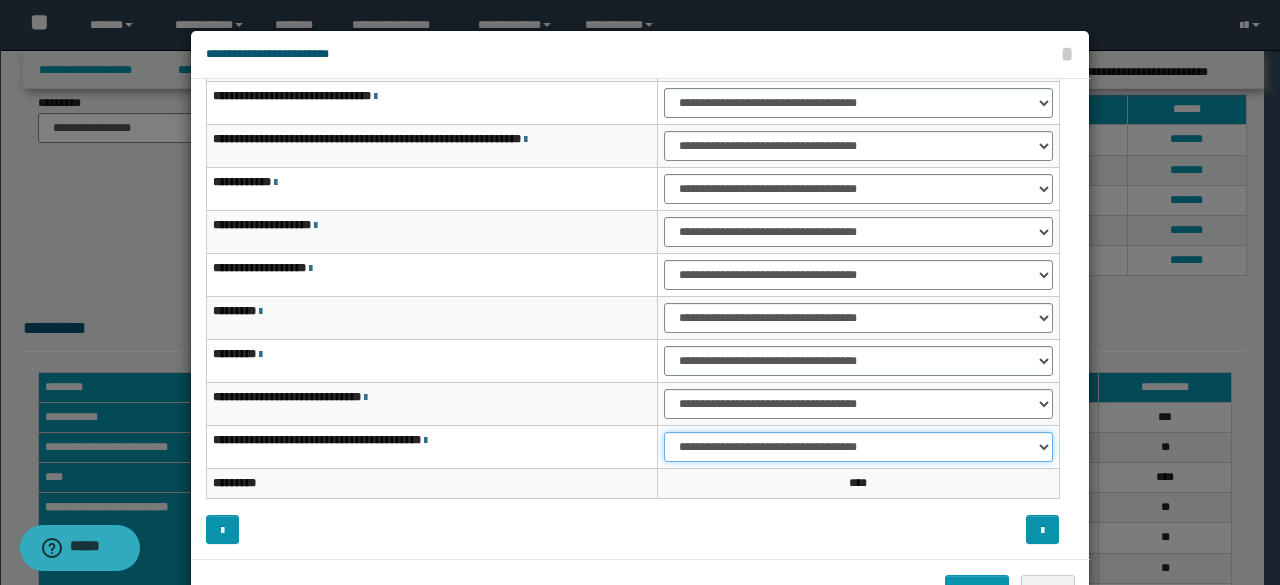 click on "**********" at bounding box center (858, 447) 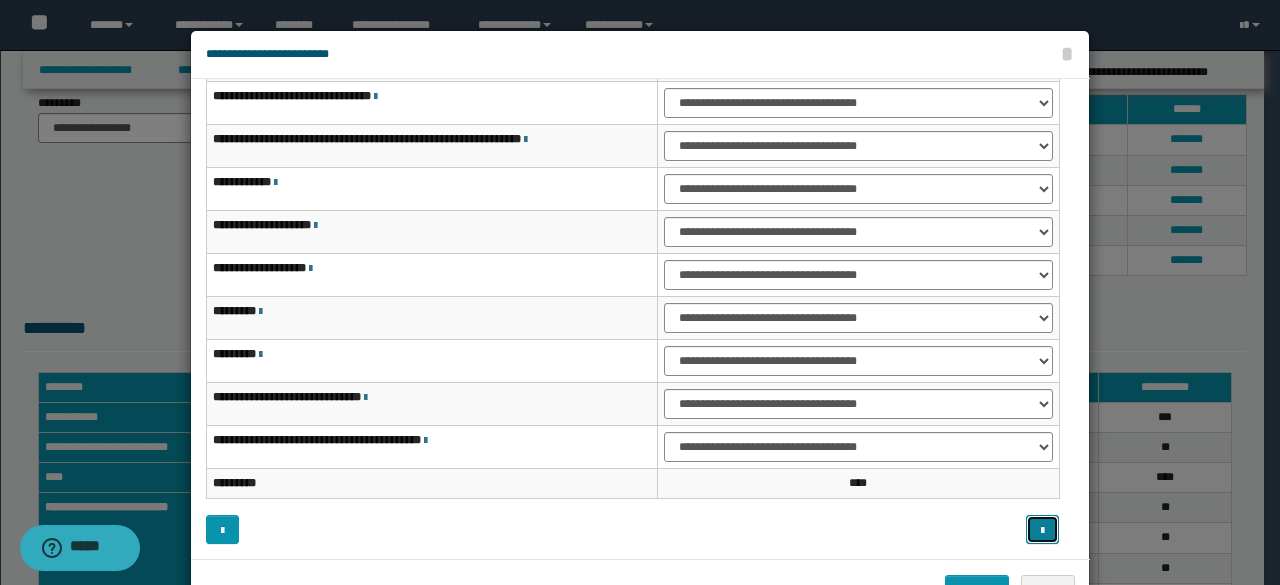 click at bounding box center [1042, 531] 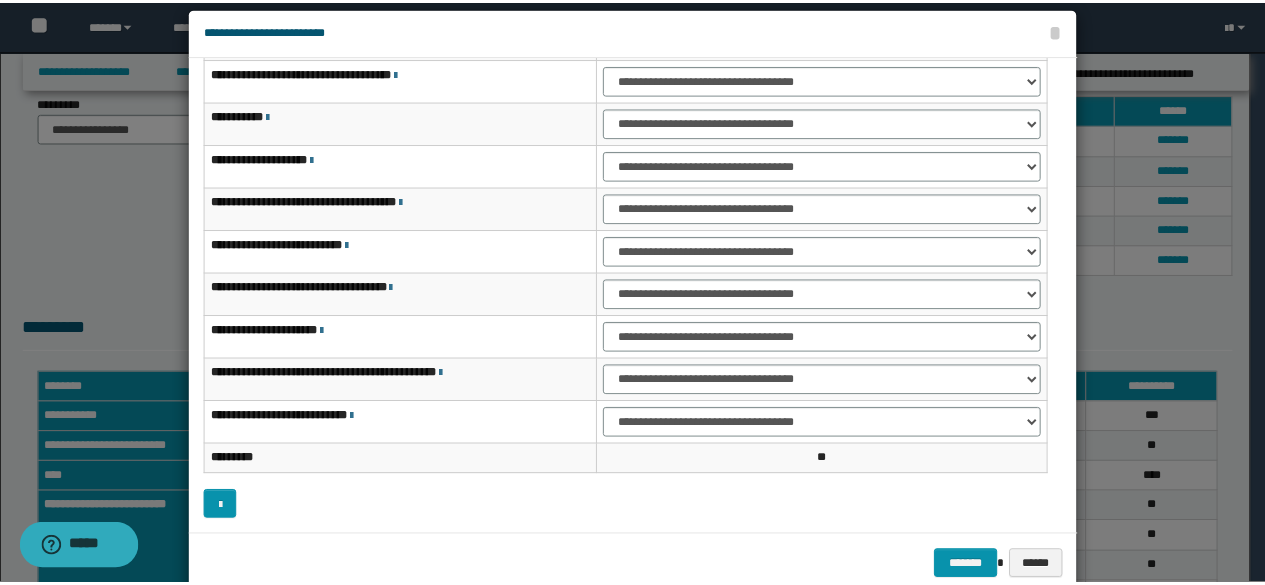 scroll, scrollTop: 64, scrollLeft: 0, axis: vertical 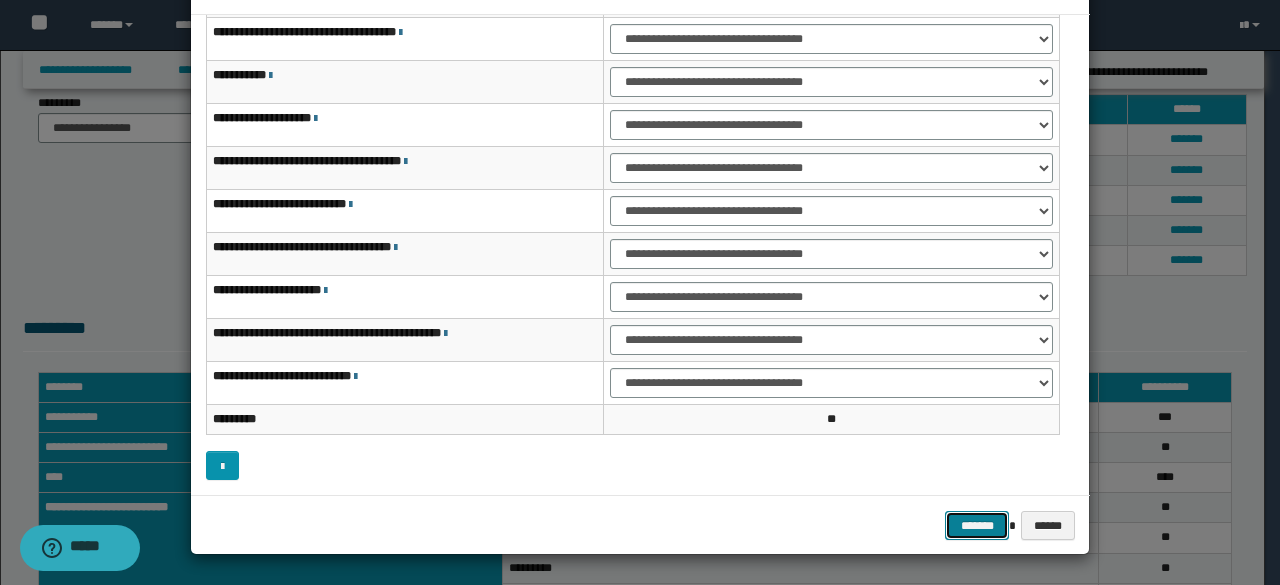click on "*******" at bounding box center [977, 525] 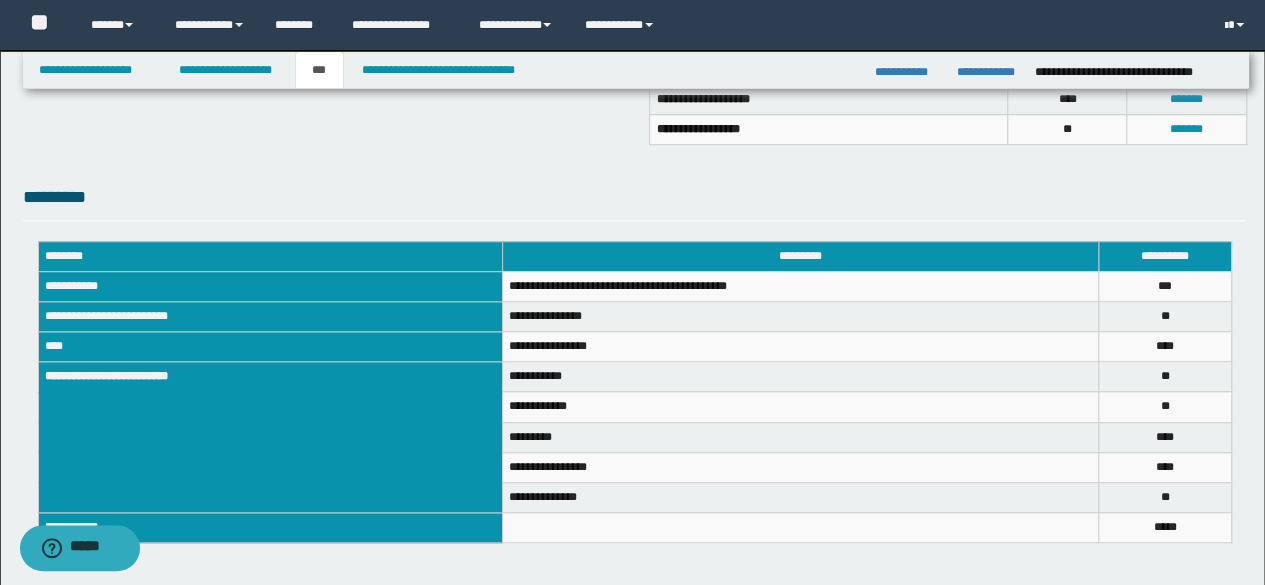 scroll, scrollTop: 700, scrollLeft: 0, axis: vertical 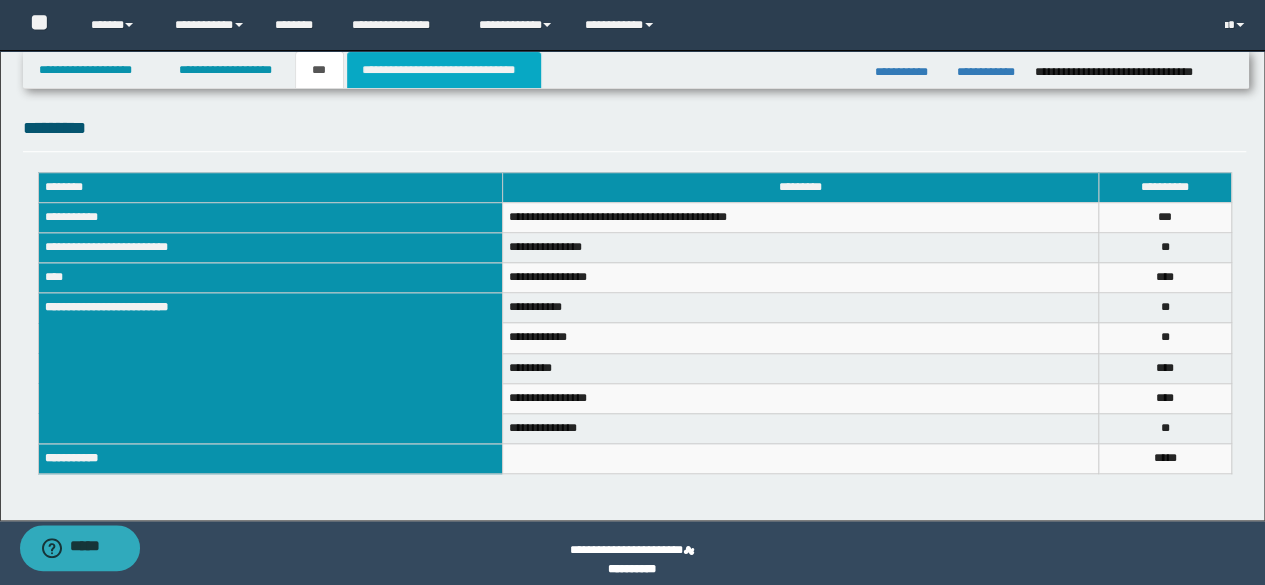 click on "**********" at bounding box center (444, 70) 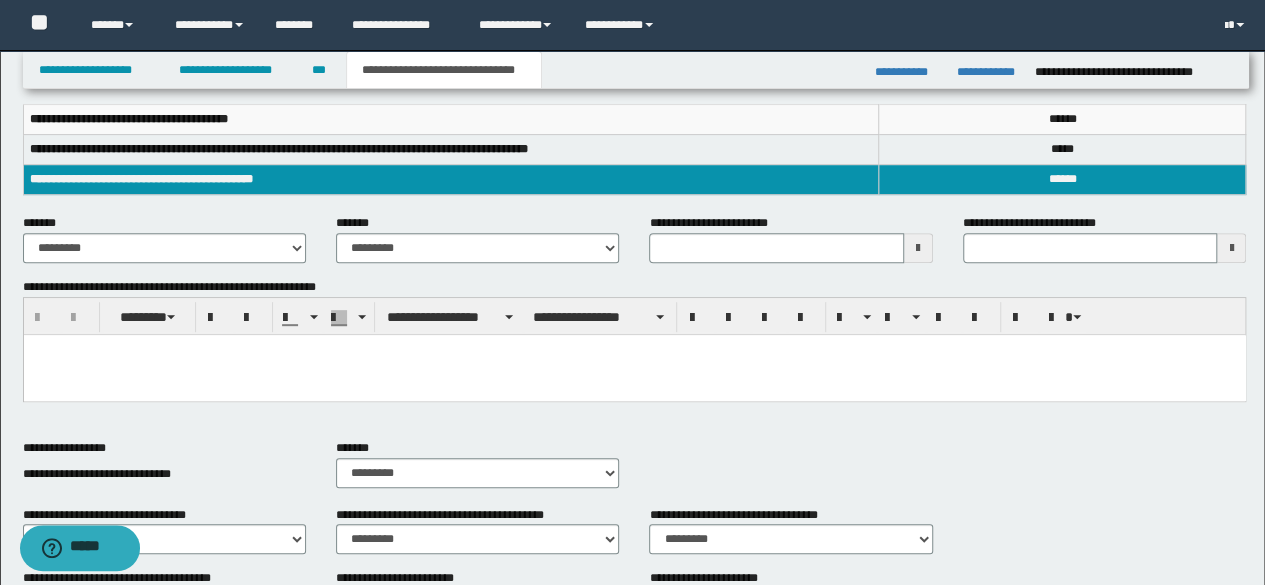 scroll, scrollTop: 200, scrollLeft: 0, axis: vertical 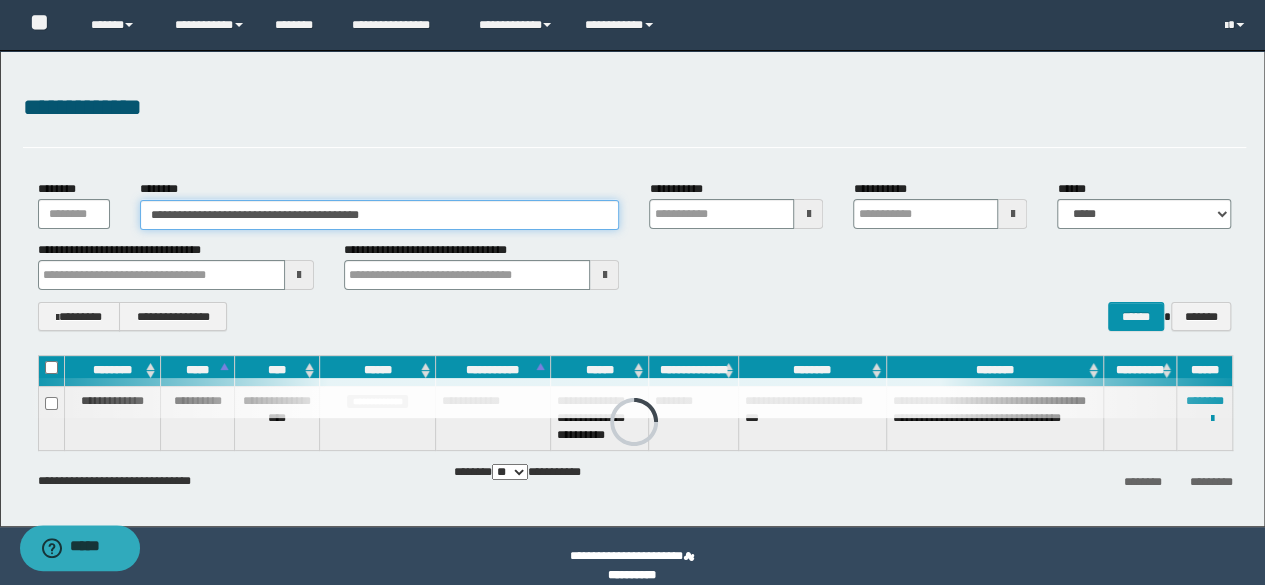click on "**********" at bounding box center (380, 215) 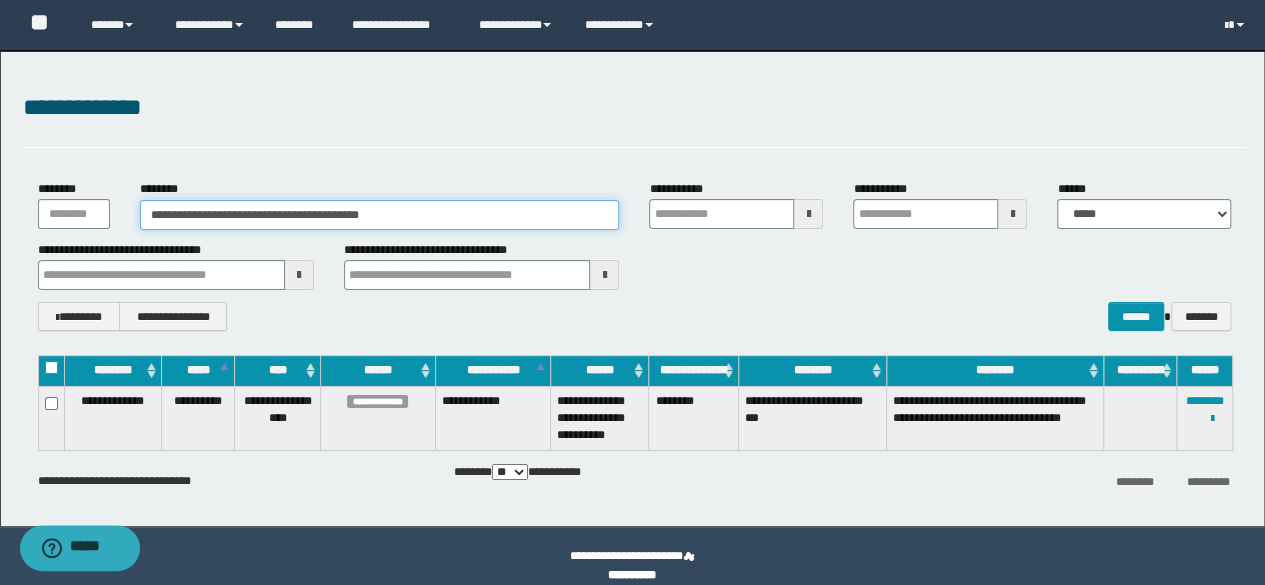 click on "**********" at bounding box center (380, 215) 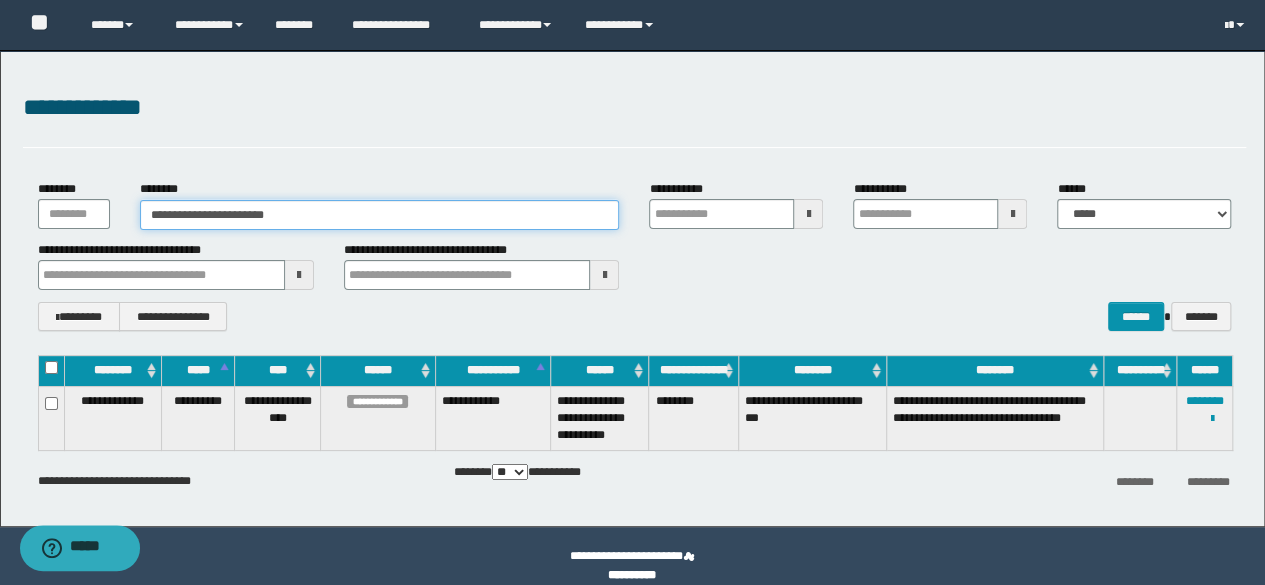 type on "**********" 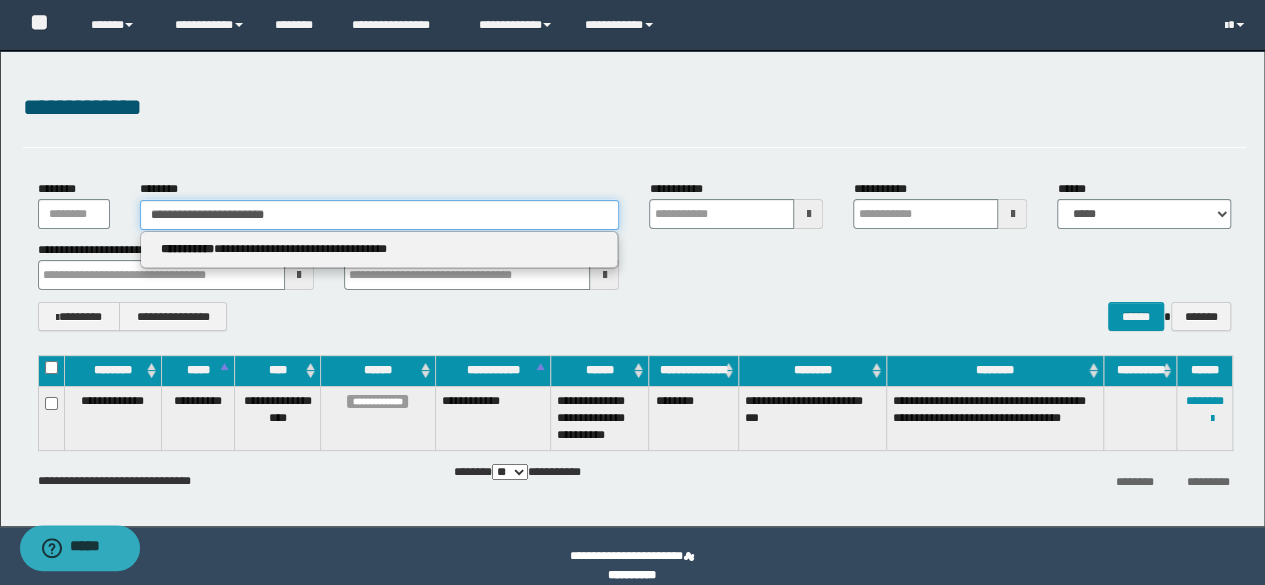 type on "**********" 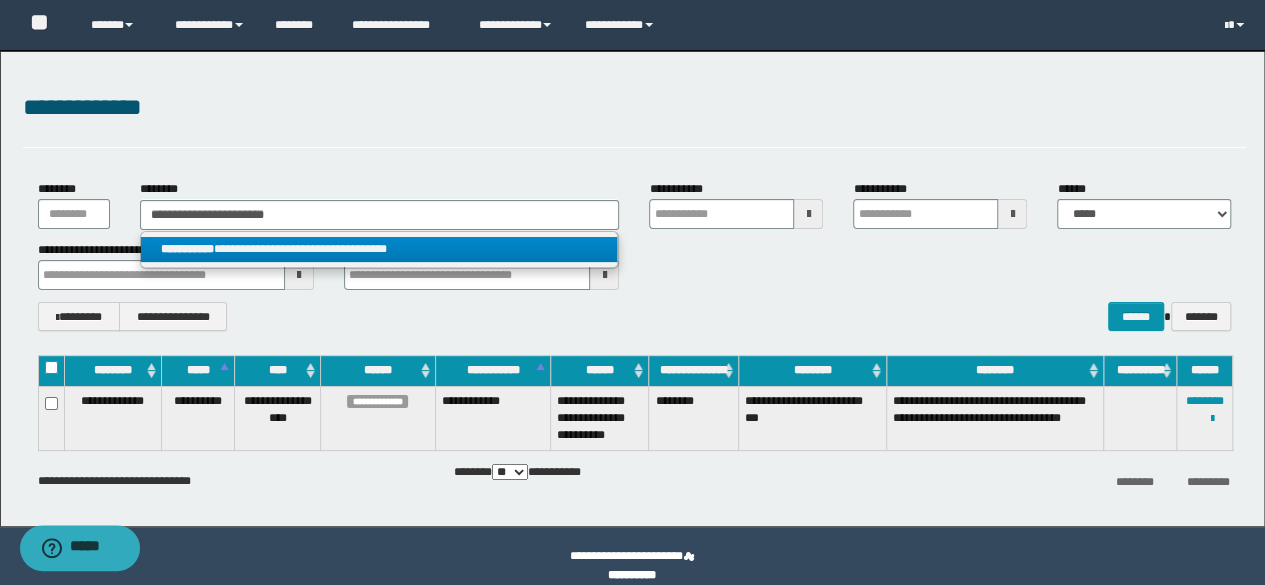click on "**********" at bounding box center [379, 249] 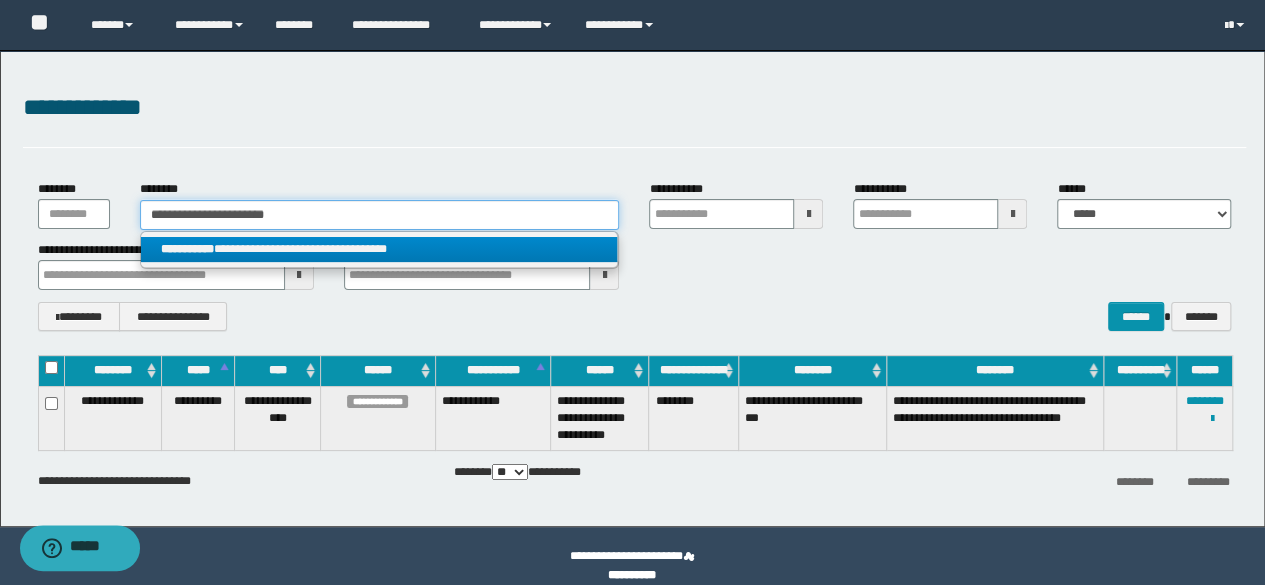 type 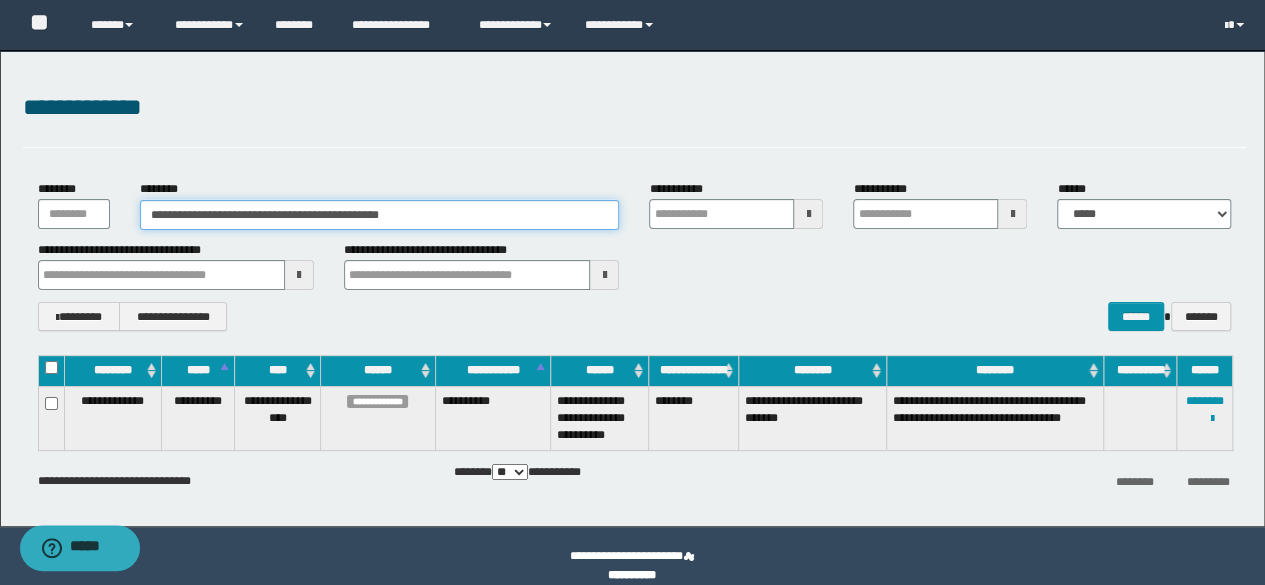 click on "**********" at bounding box center [380, 215] 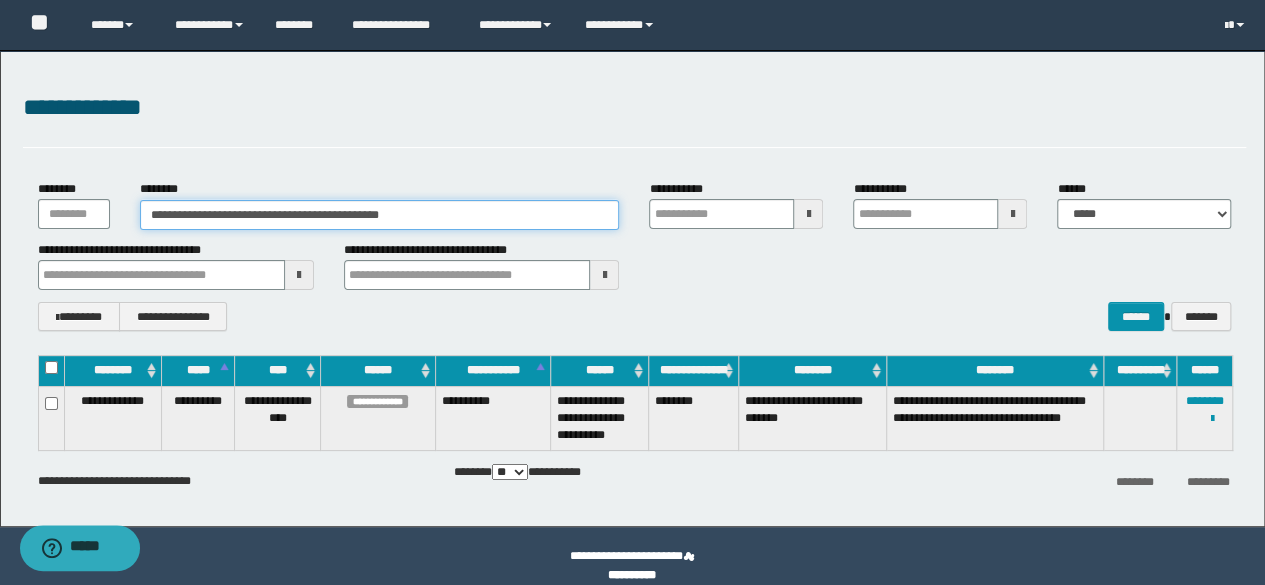 click on "**********" at bounding box center [380, 215] 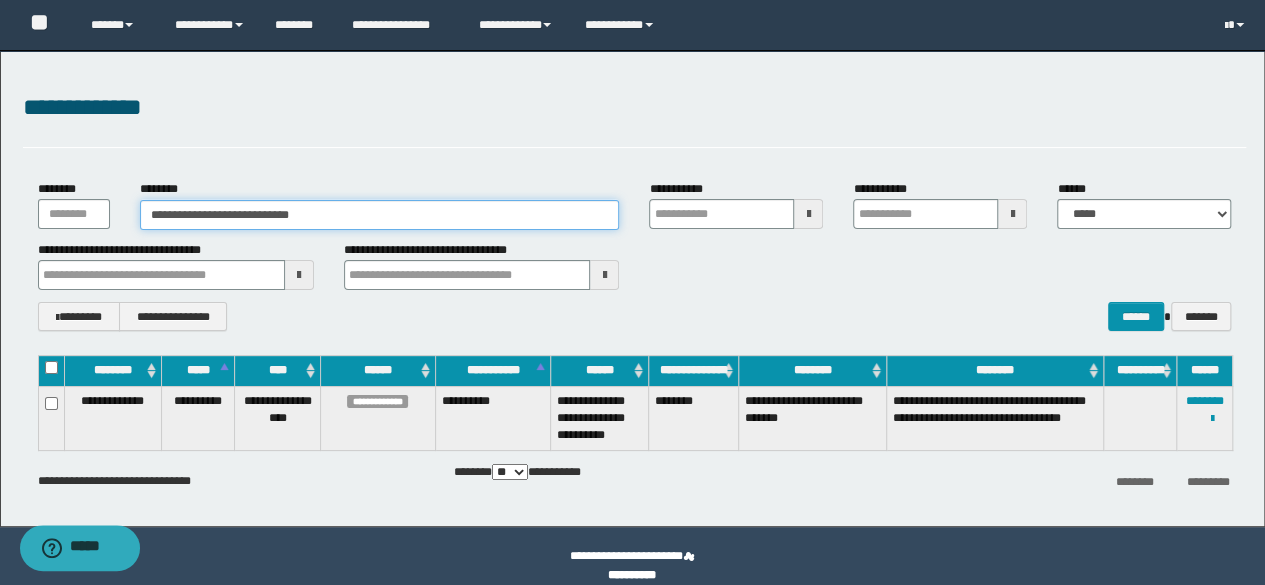 type on "**********" 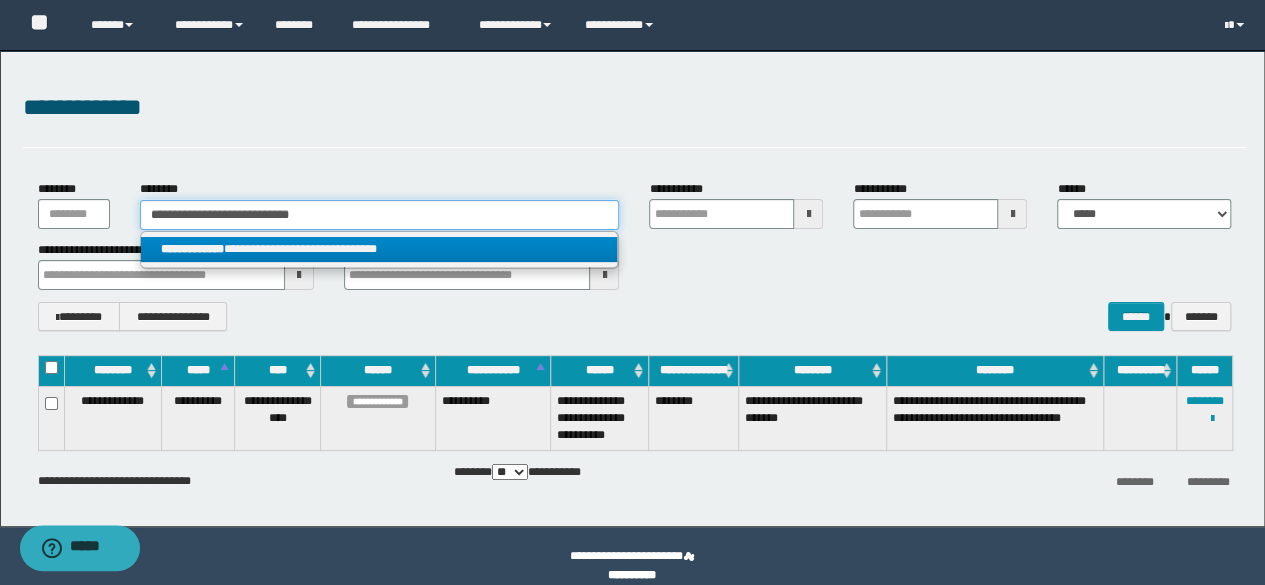type on "**********" 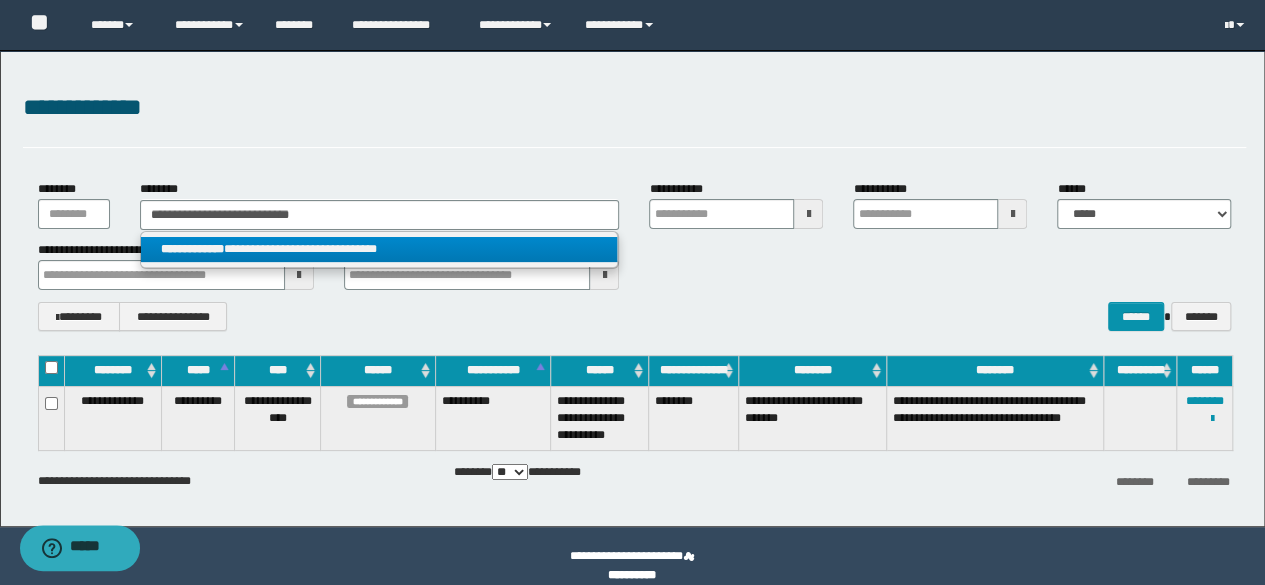 click on "**********" at bounding box center (379, 249) 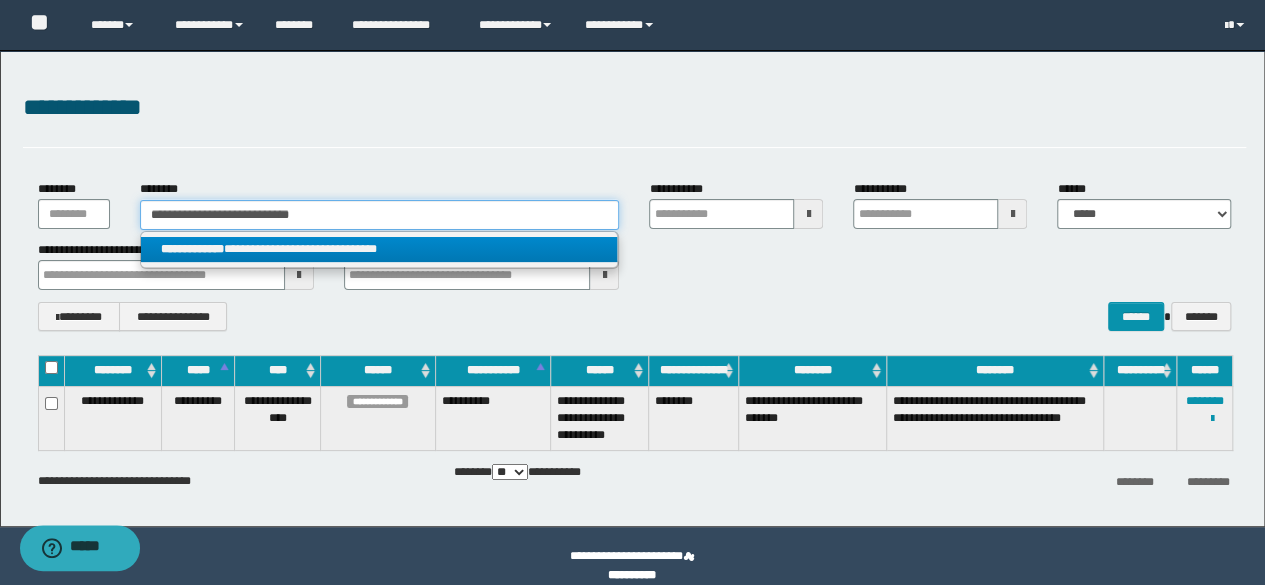 type 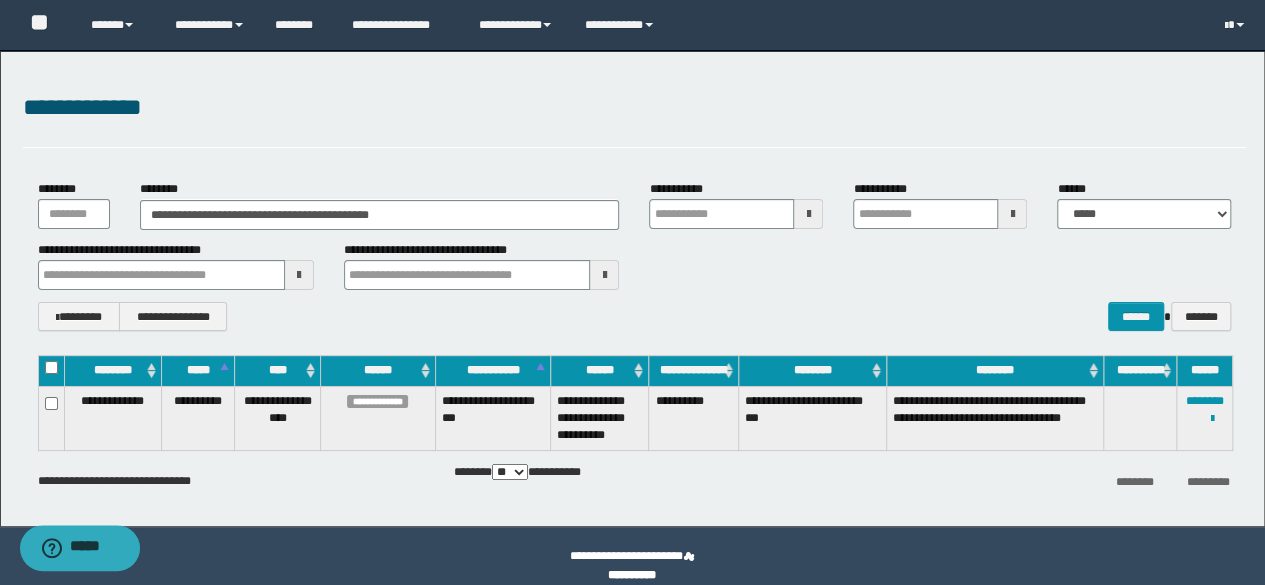 click on "**********" at bounding box center [635, 316] 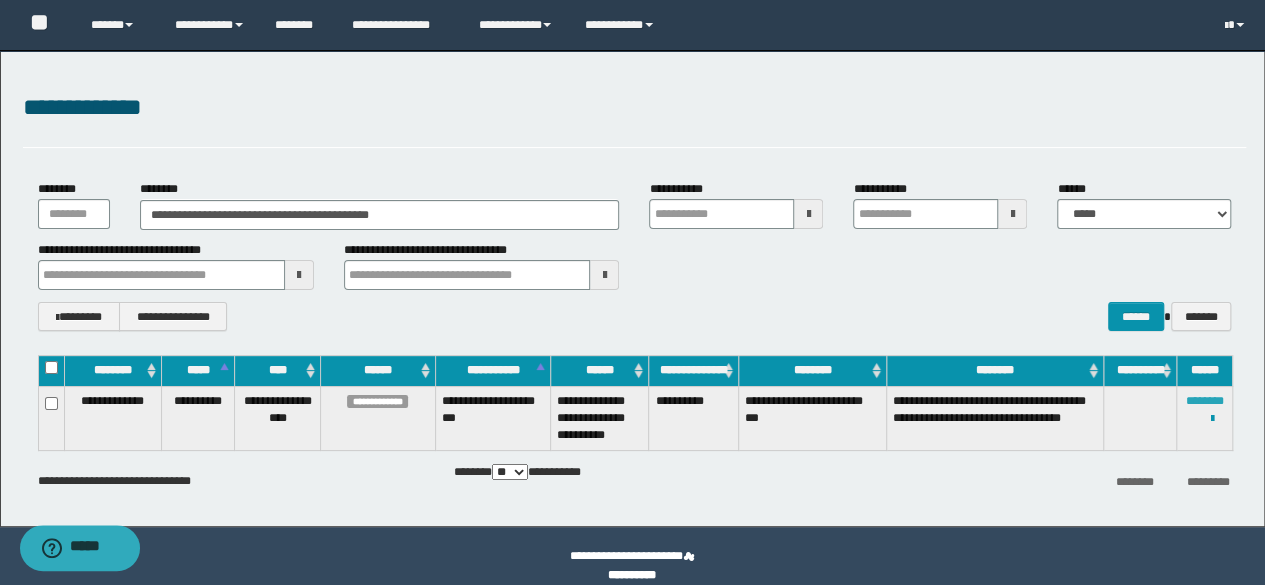 click on "********" at bounding box center [1205, 401] 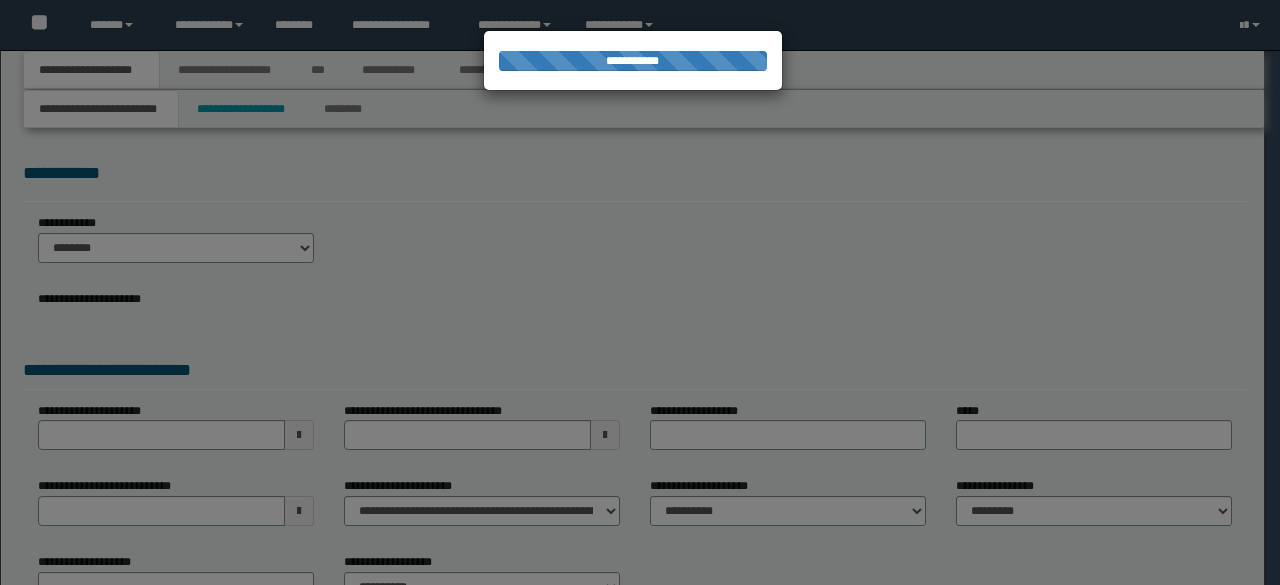 scroll, scrollTop: 0, scrollLeft: 0, axis: both 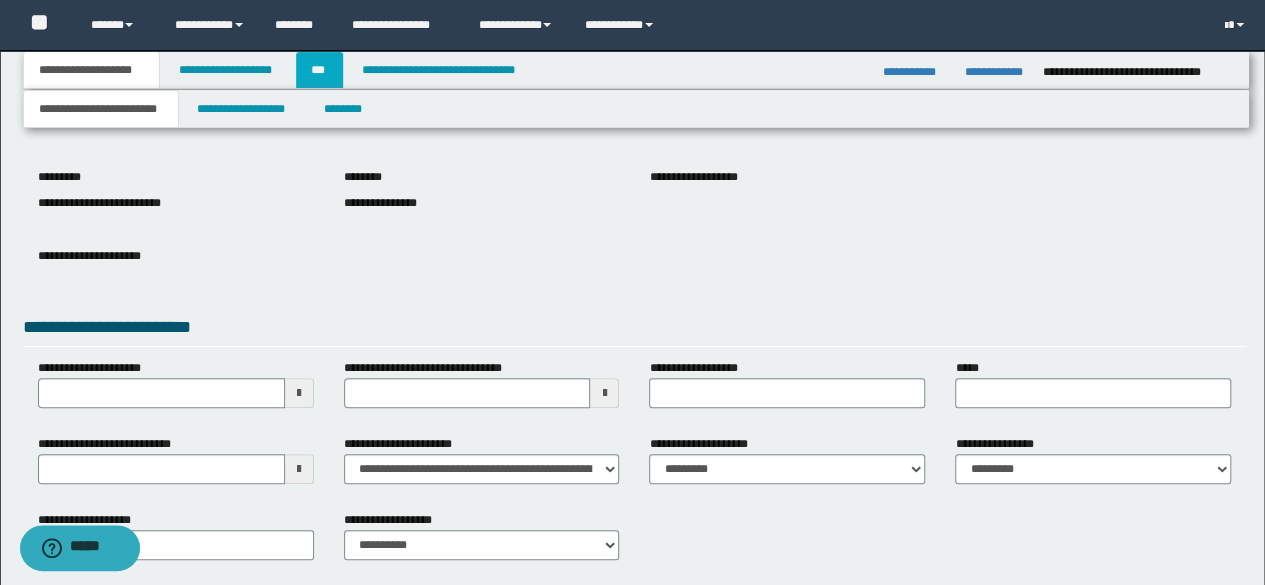 click on "***" at bounding box center (319, 70) 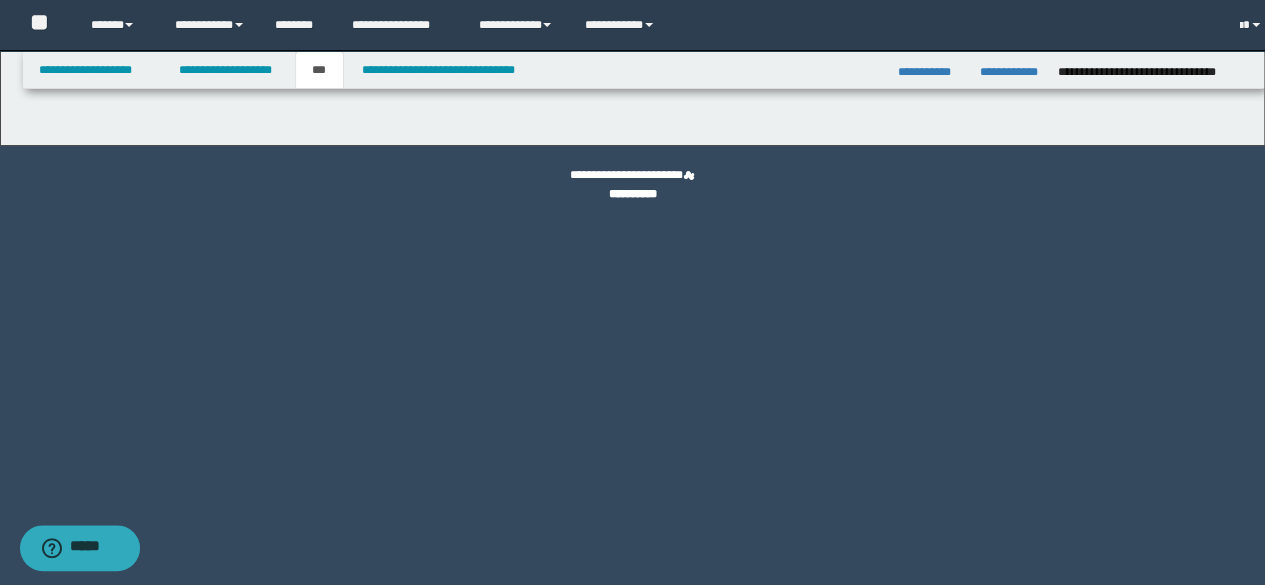 scroll, scrollTop: 0, scrollLeft: 0, axis: both 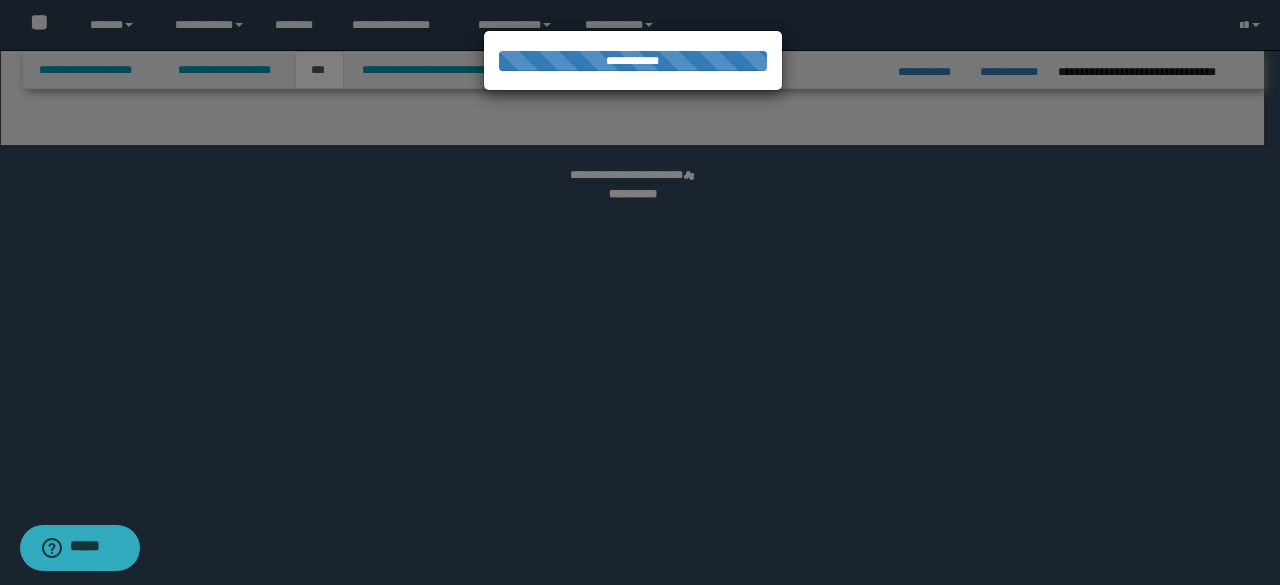 select on "*" 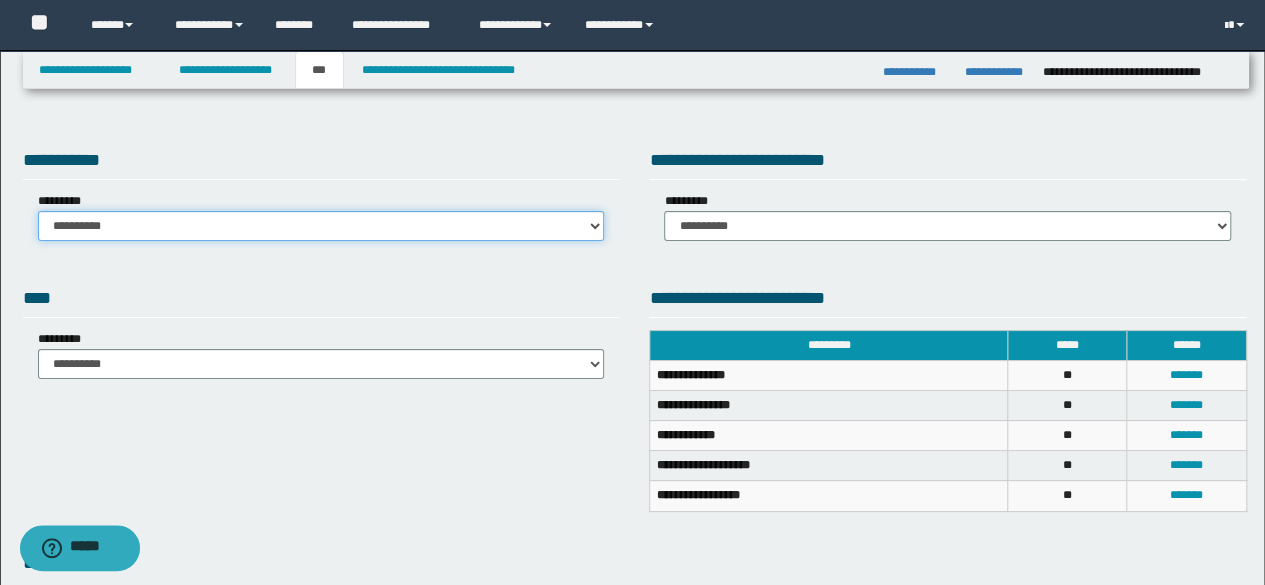 click on "**********" at bounding box center [321, 226] 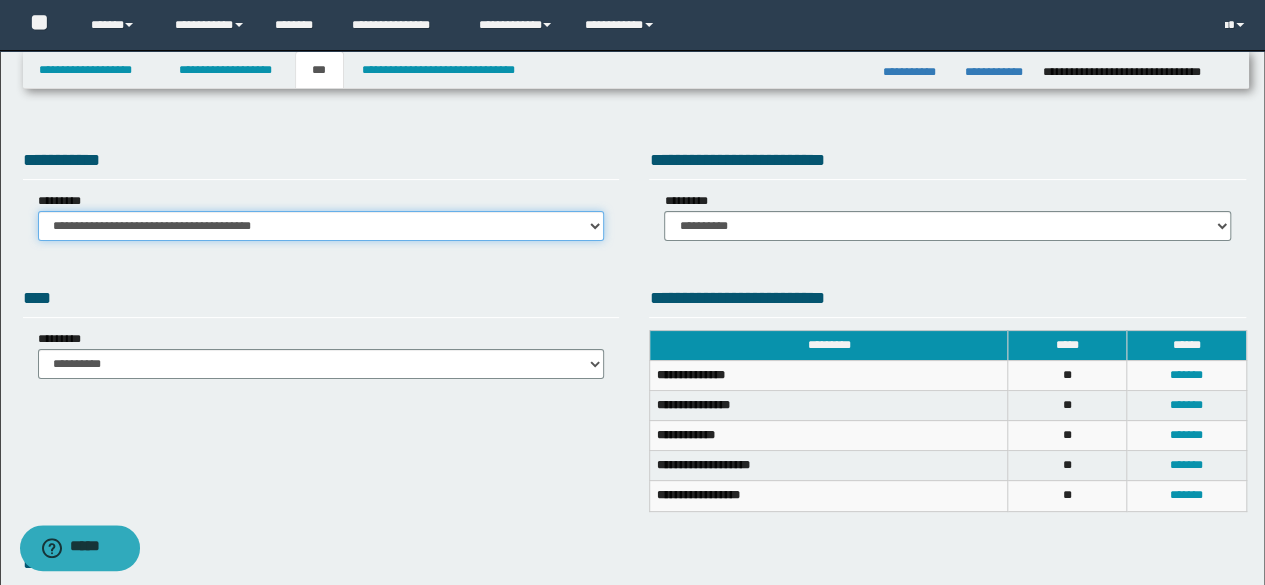 click on "**********" at bounding box center [321, 226] 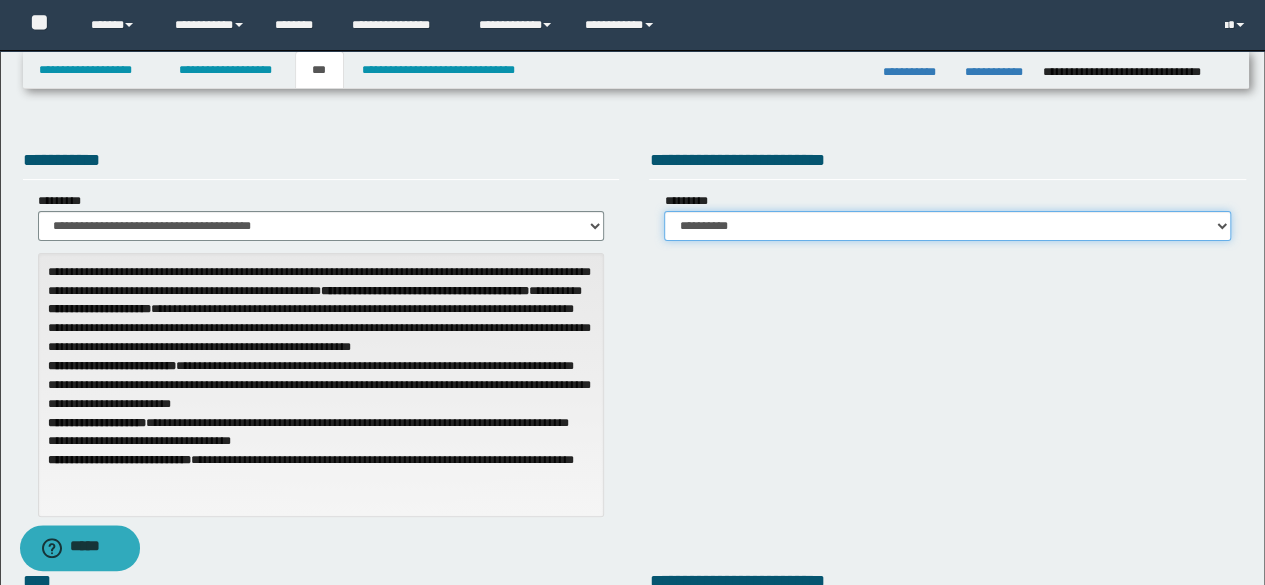 click on "**********" at bounding box center [947, 226] 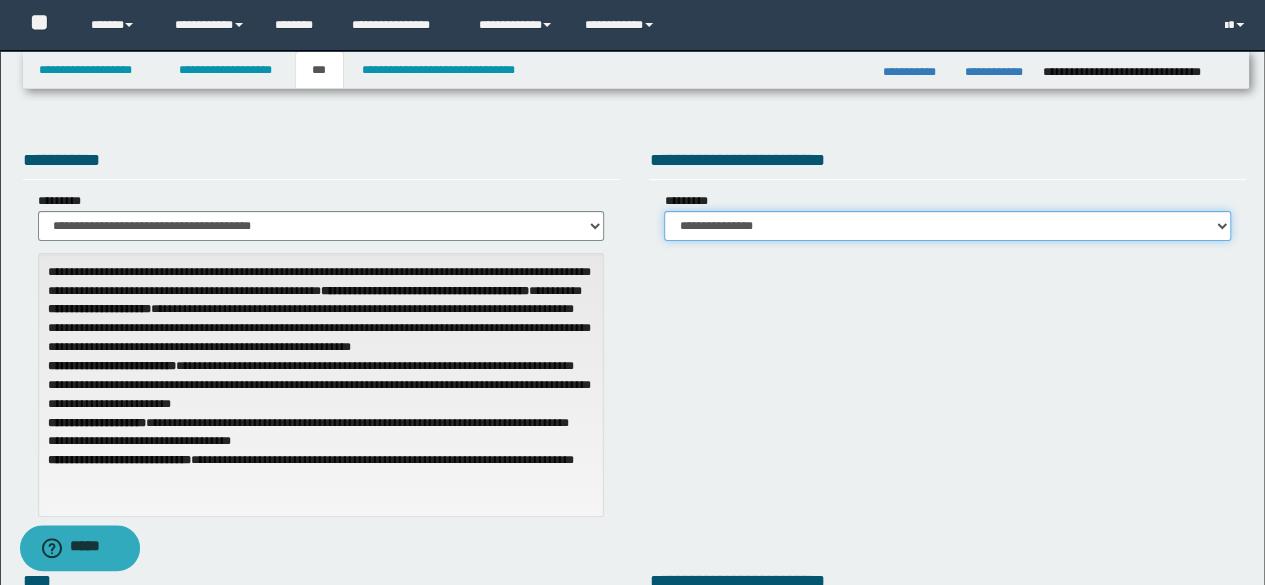 click on "**********" at bounding box center (947, 226) 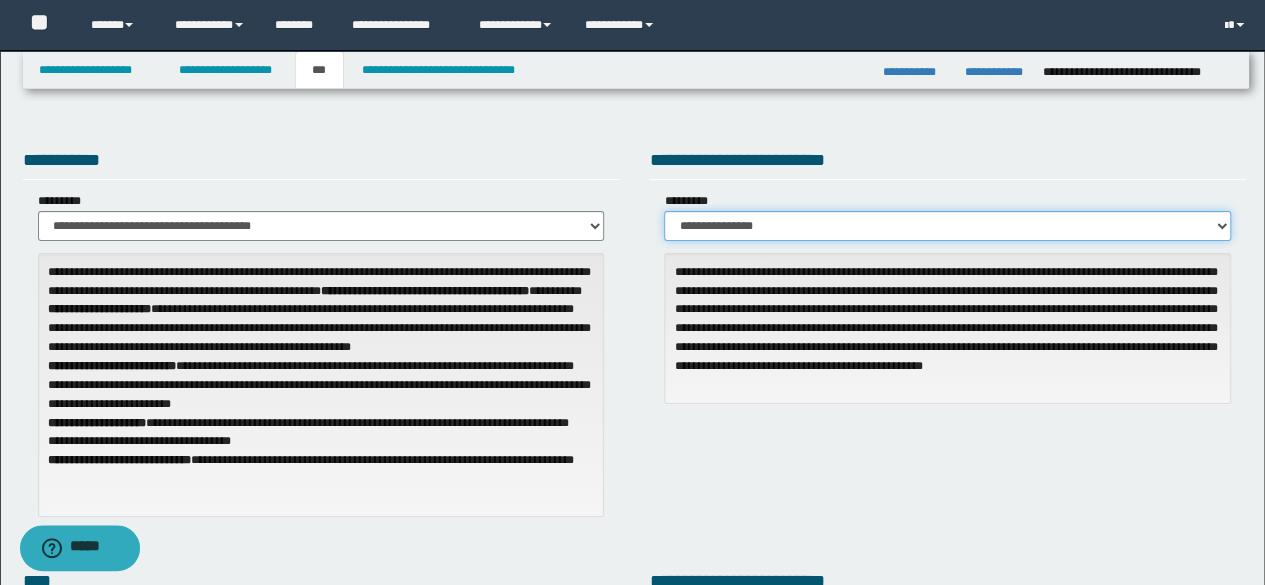 click on "**********" at bounding box center [947, 226] 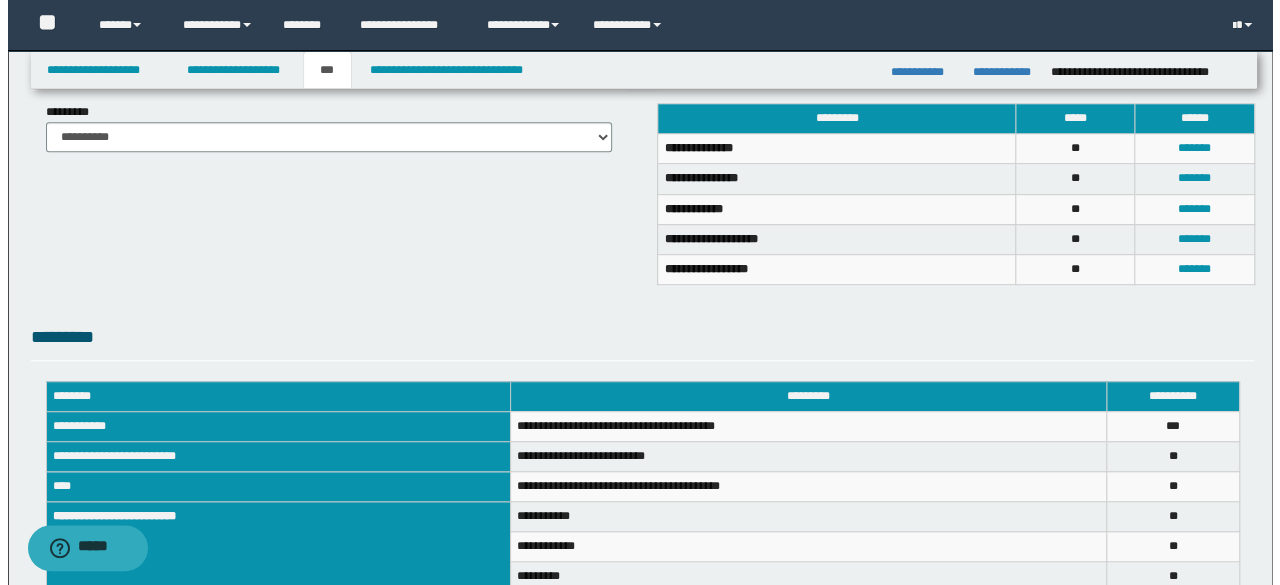 scroll, scrollTop: 500, scrollLeft: 0, axis: vertical 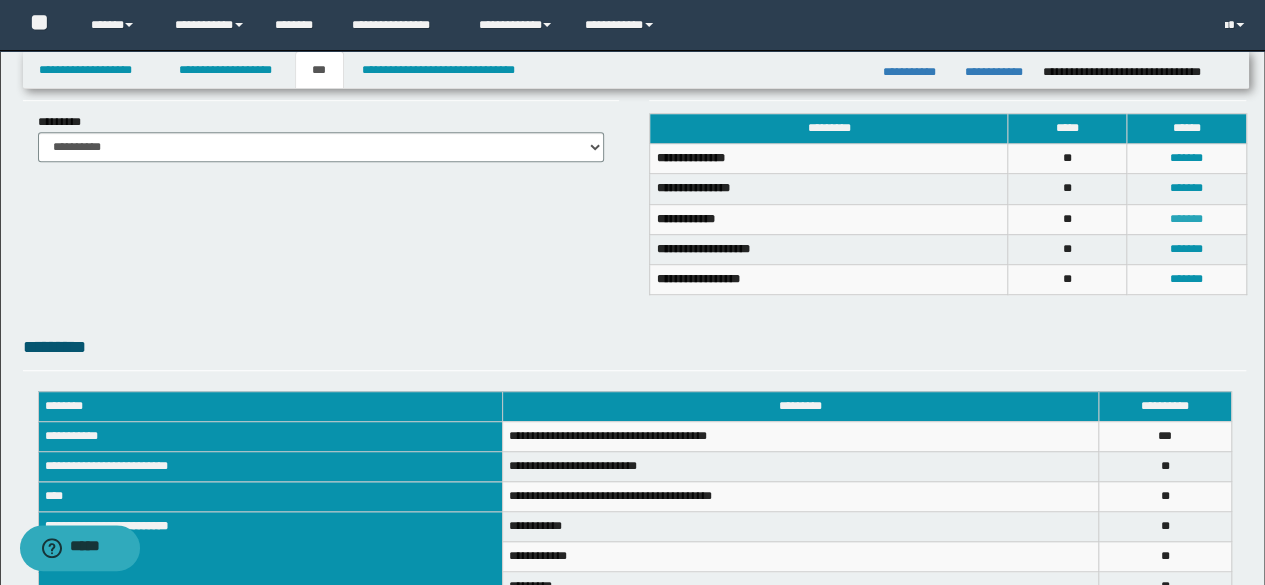 click on "*******" at bounding box center (1186, 219) 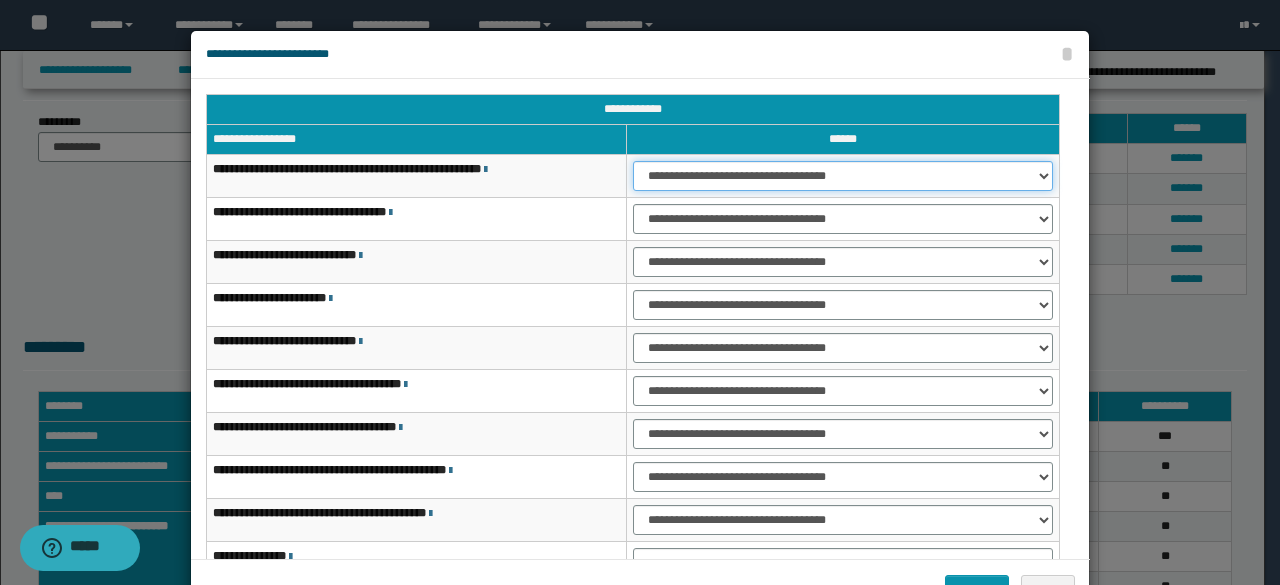 click on "**********" at bounding box center (843, 176) 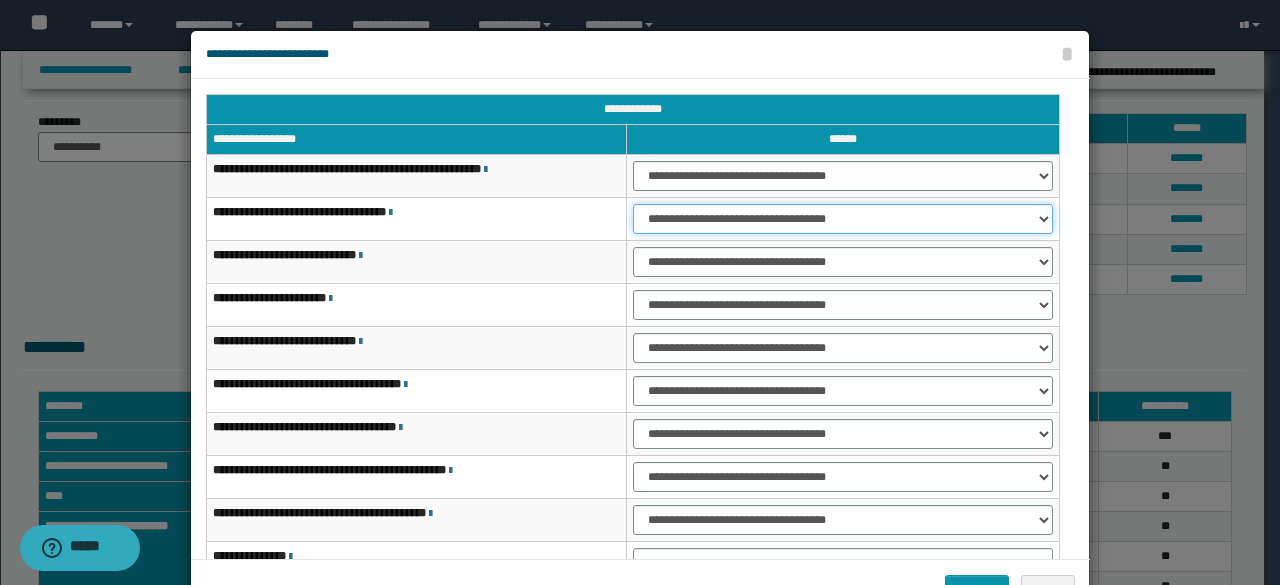 click on "**********" at bounding box center (843, 219) 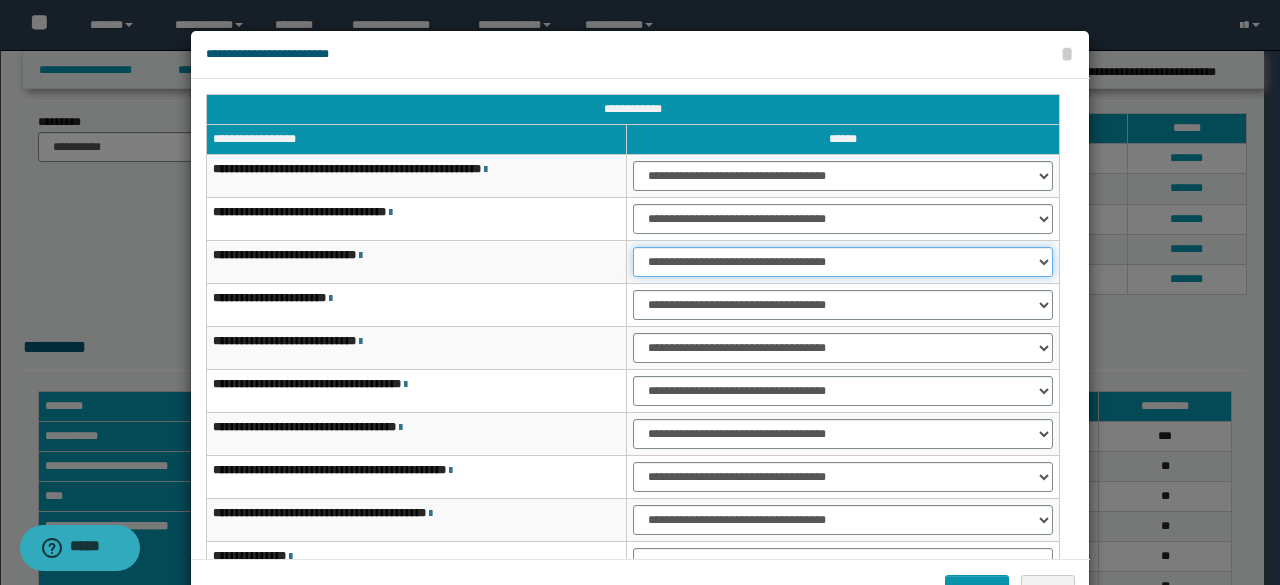 click on "**********" at bounding box center [843, 262] 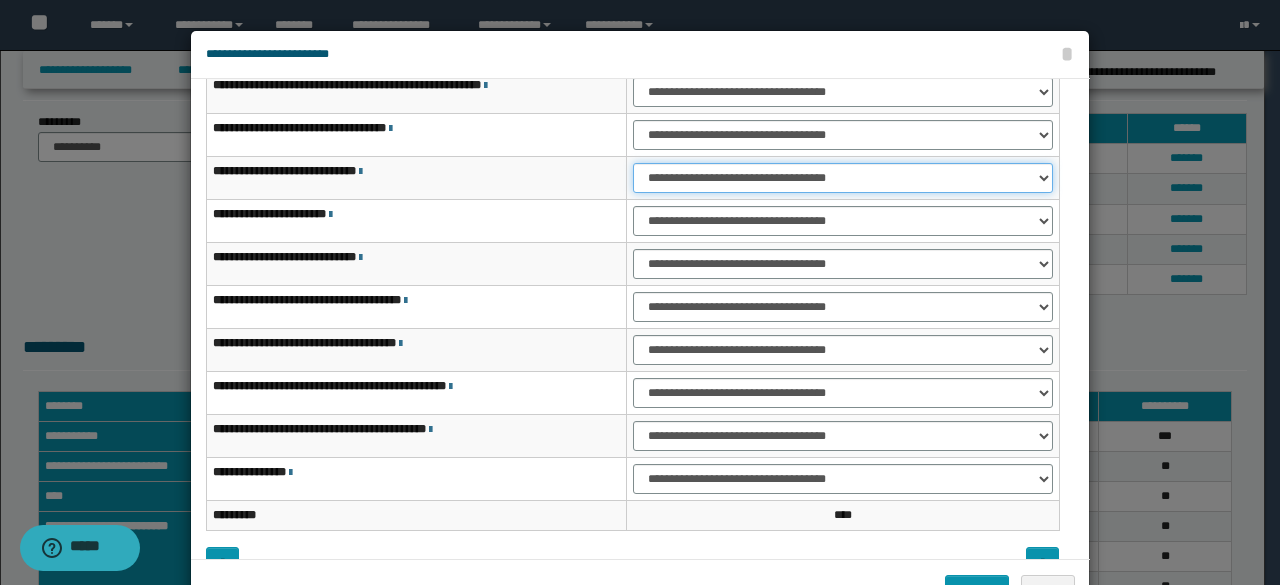 scroll, scrollTop: 116, scrollLeft: 0, axis: vertical 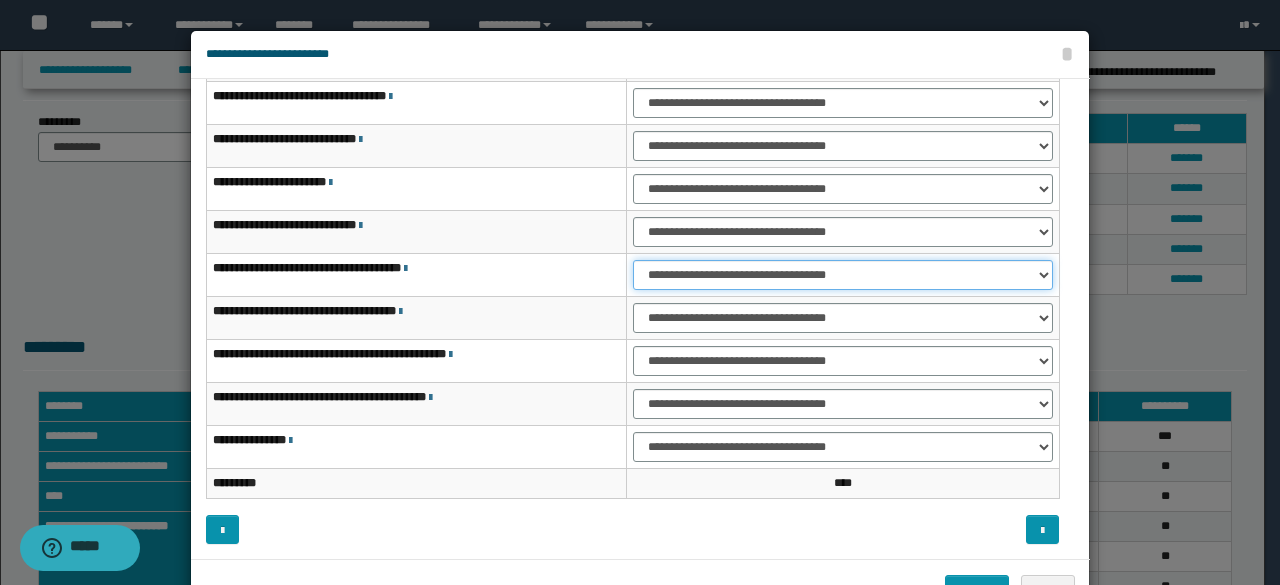 click on "**********" at bounding box center [843, 275] 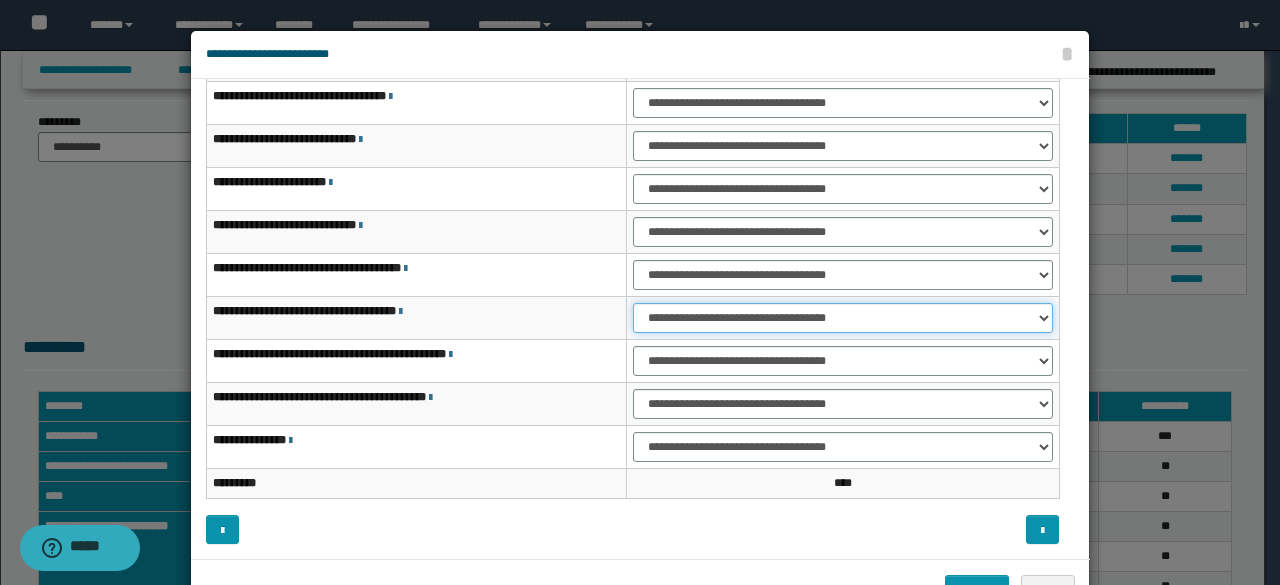 click on "**********" at bounding box center [843, 318] 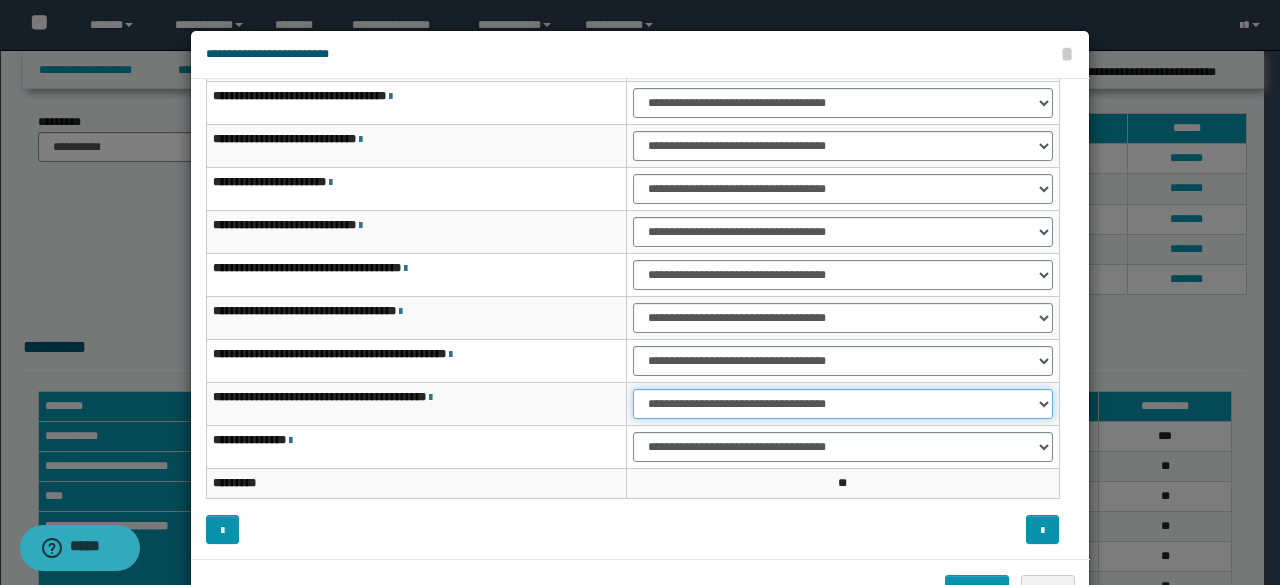 click on "**********" at bounding box center (843, 404) 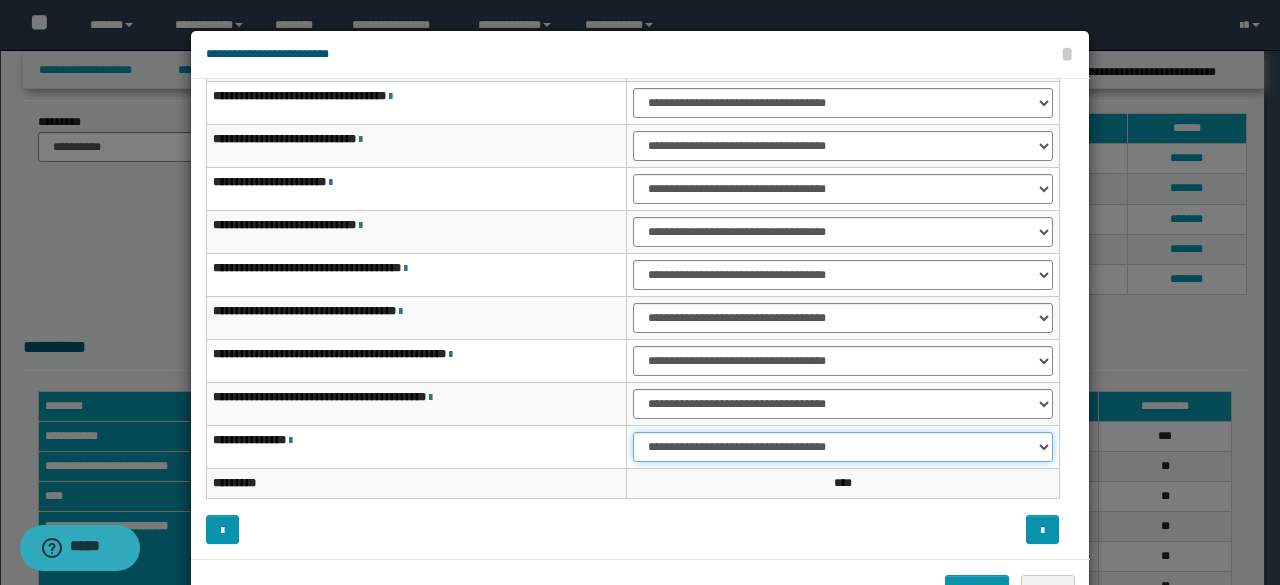click on "**********" at bounding box center (843, 447) 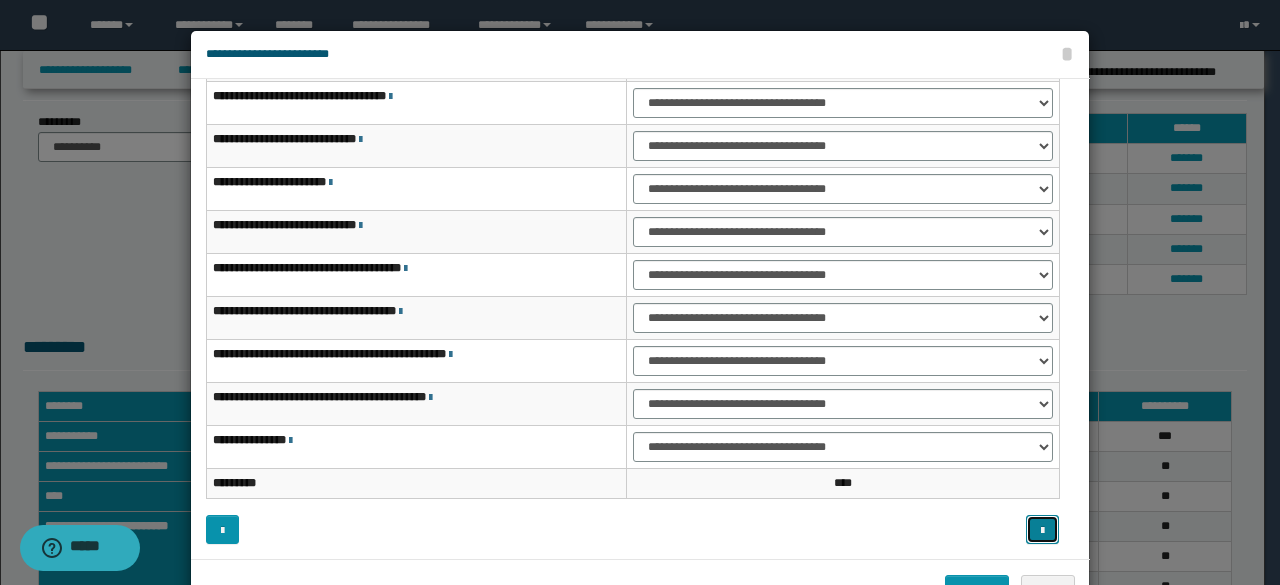 click at bounding box center (1042, 531) 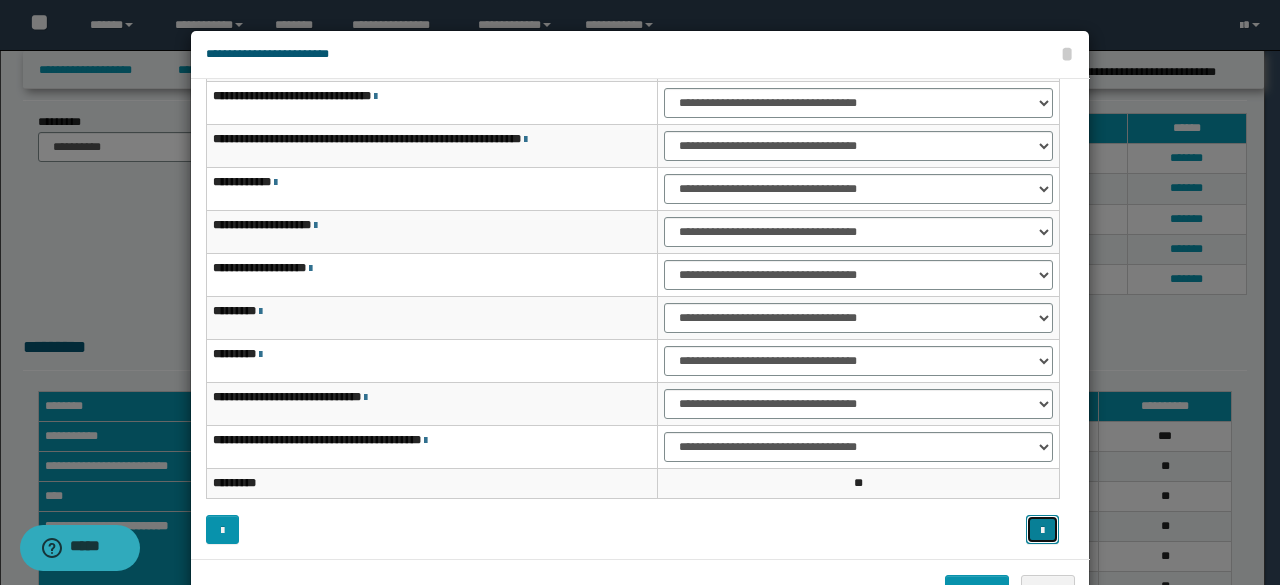 scroll, scrollTop: 54, scrollLeft: 0, axis: vertical 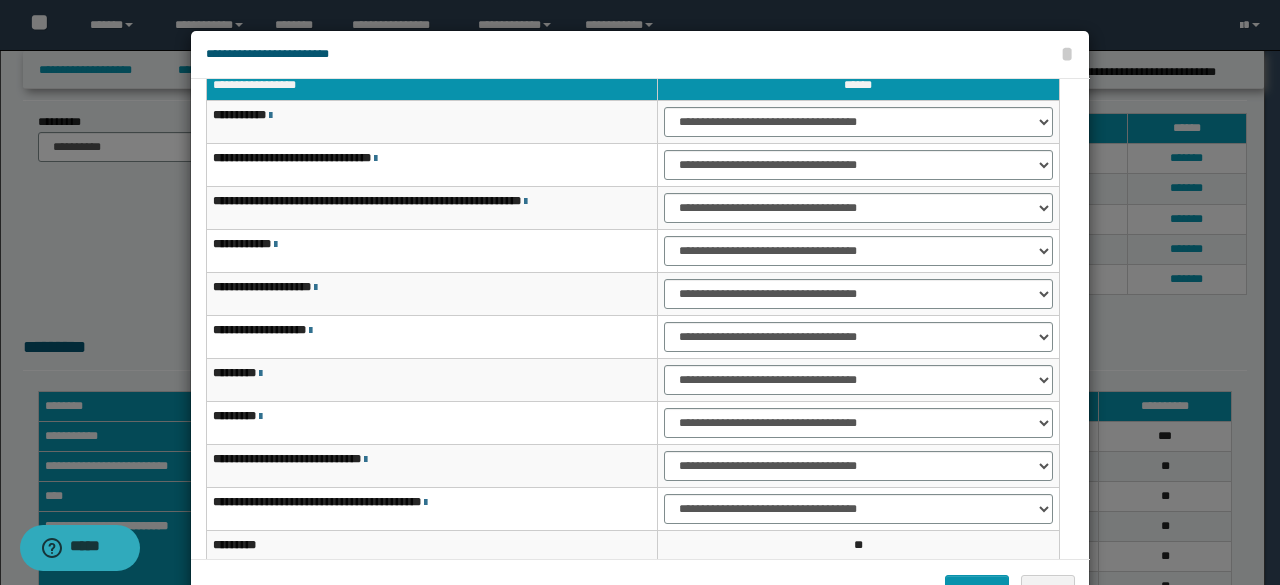 type 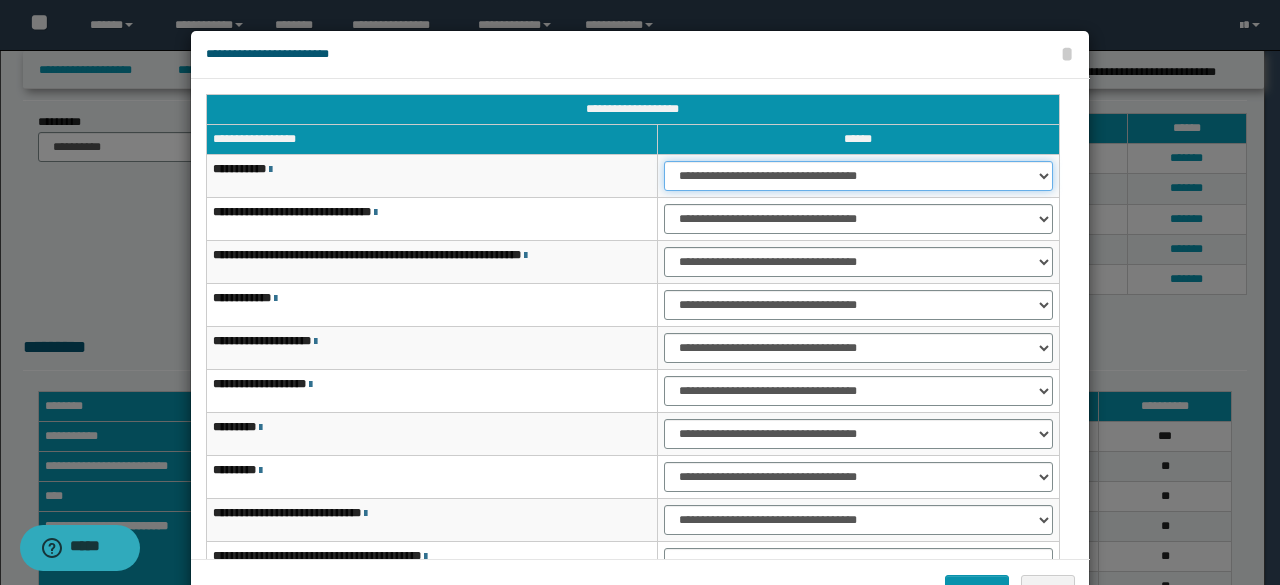 click on "**********" at bounding box center (858, 176) 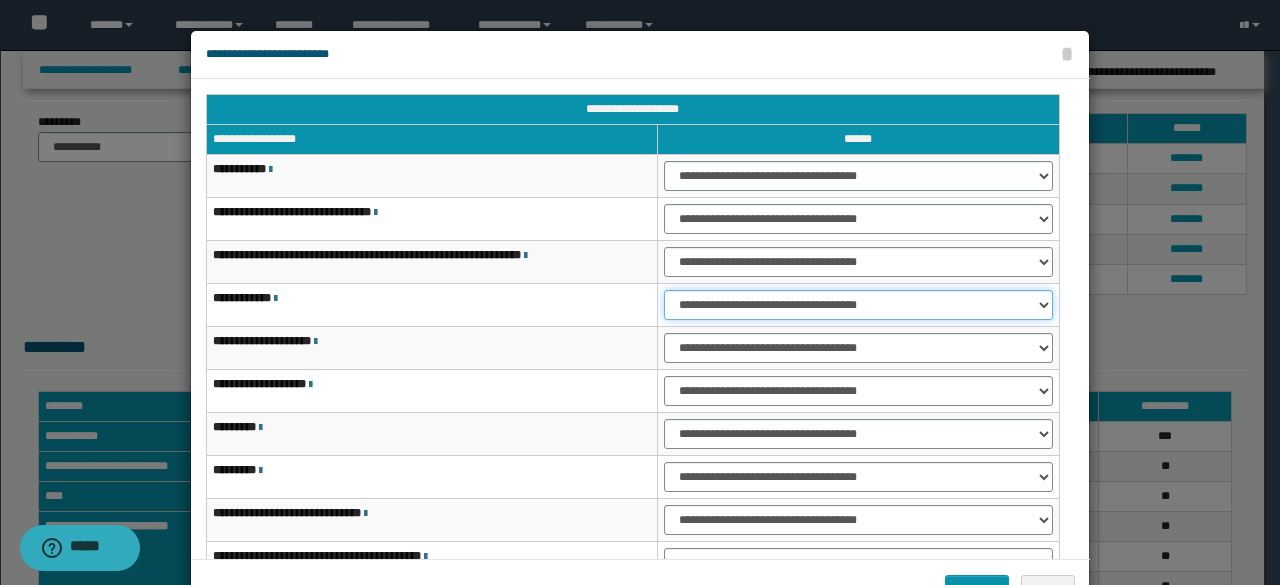 click on "**********" at bounding box center (858, 305) 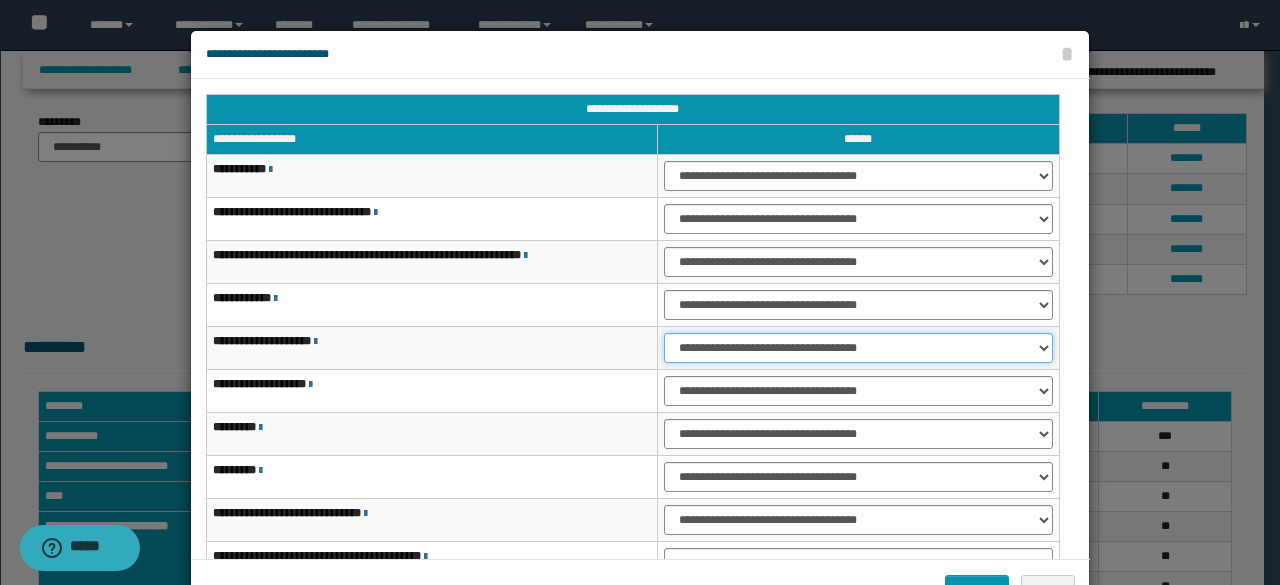 click on "**********" at bounding box center (858, 348) 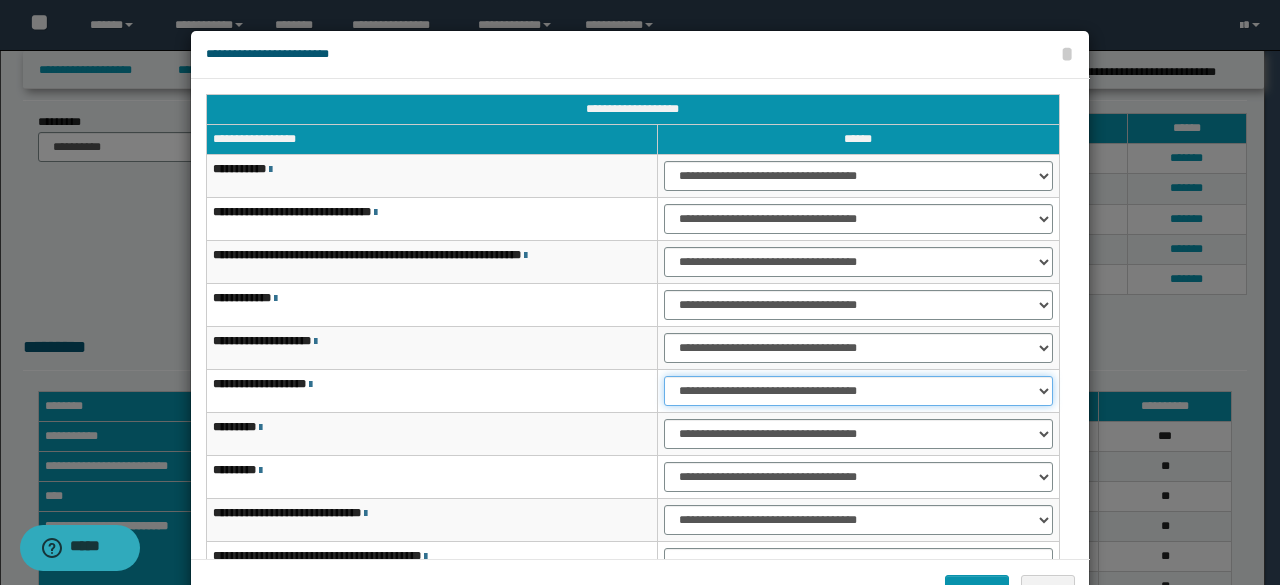 click on "**********" at bounding box center (858, 391) 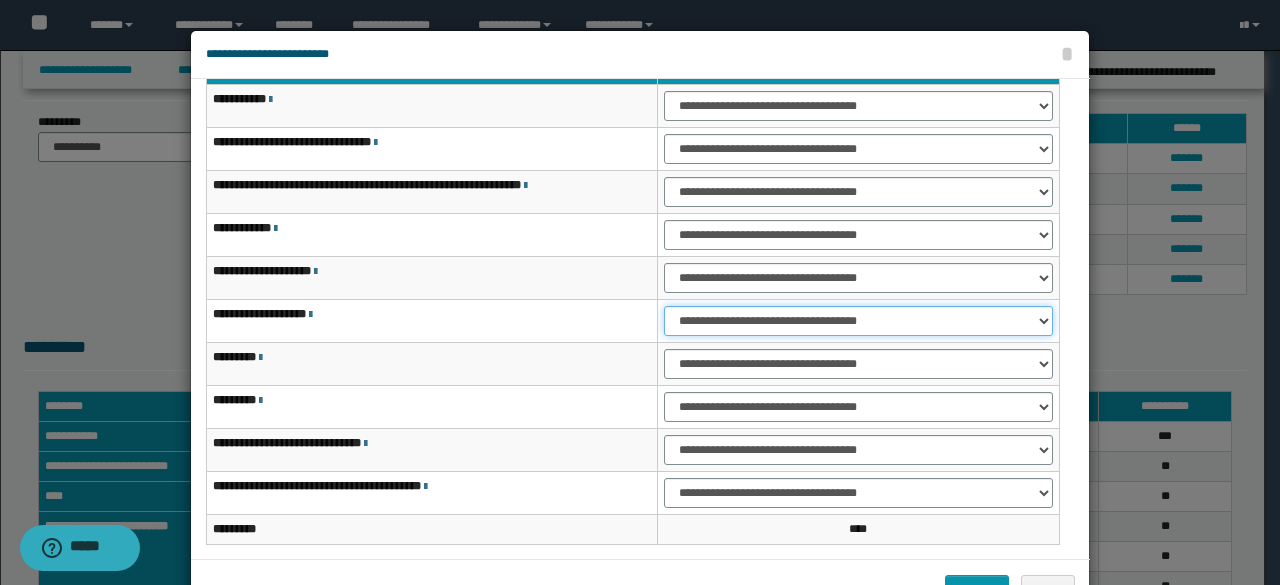 scroll, scrollTop: 116, scrollLeft: 0, axis: vertical 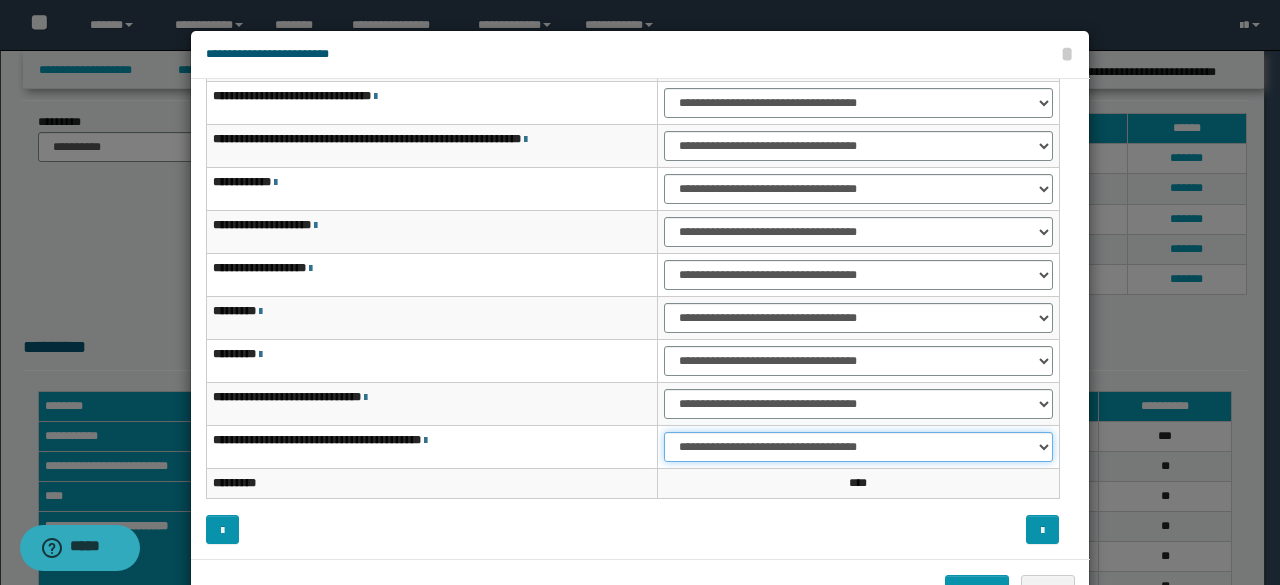 click on "**********" at bounding box center (858, 447) 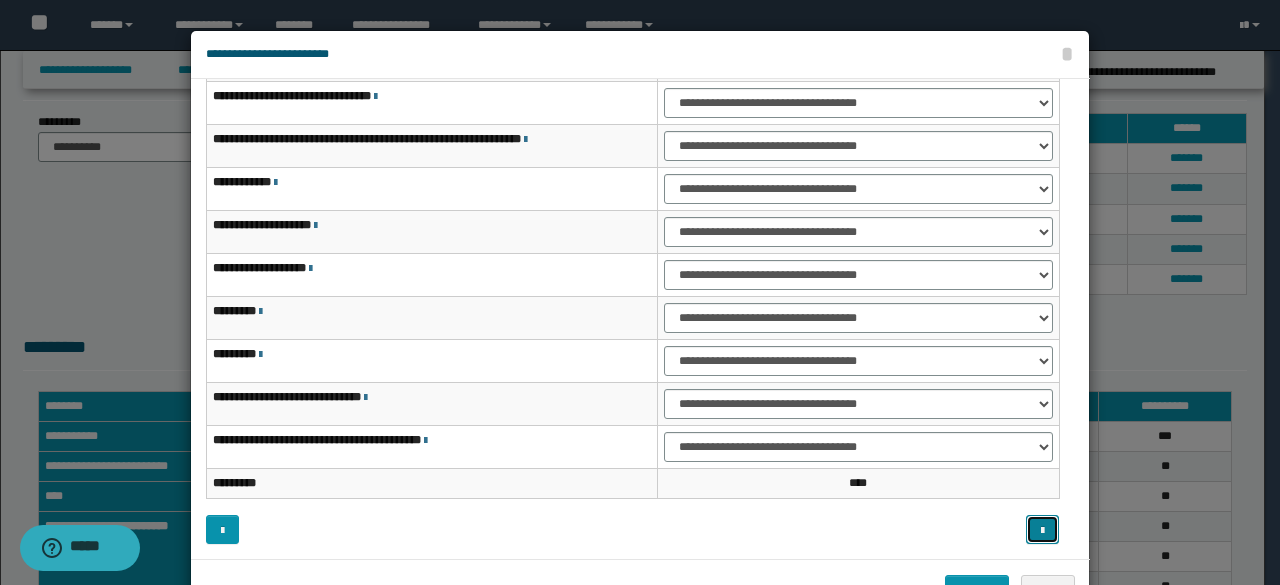click at bounding box center (1042, 529) 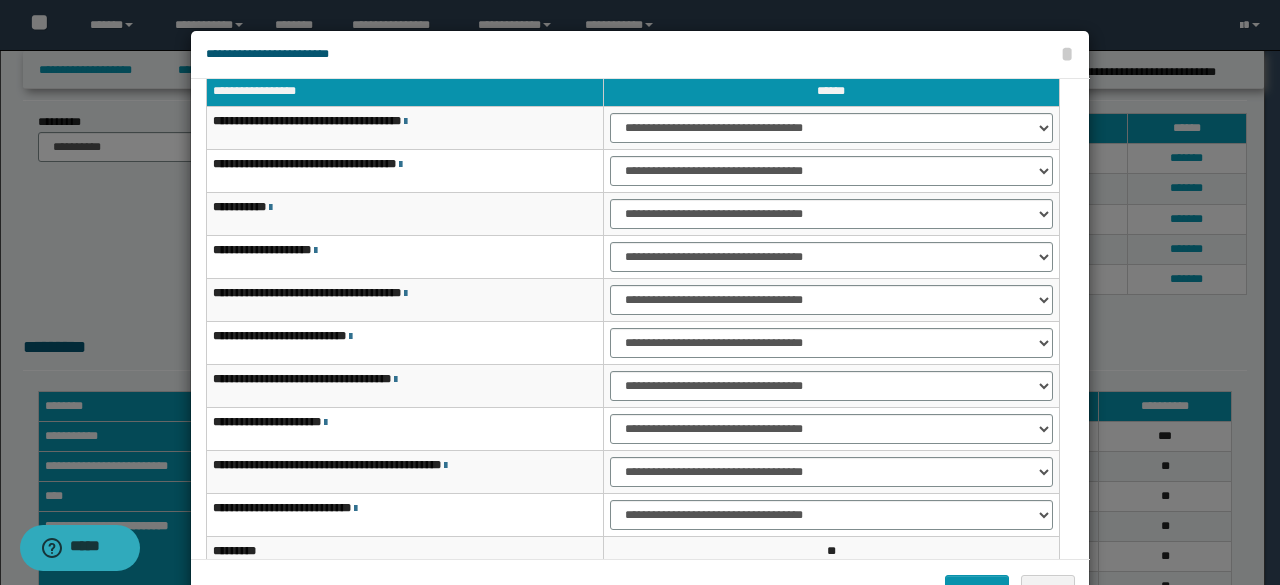 scroll, scrollTop: 0, scrollLeft: 0, axis: both 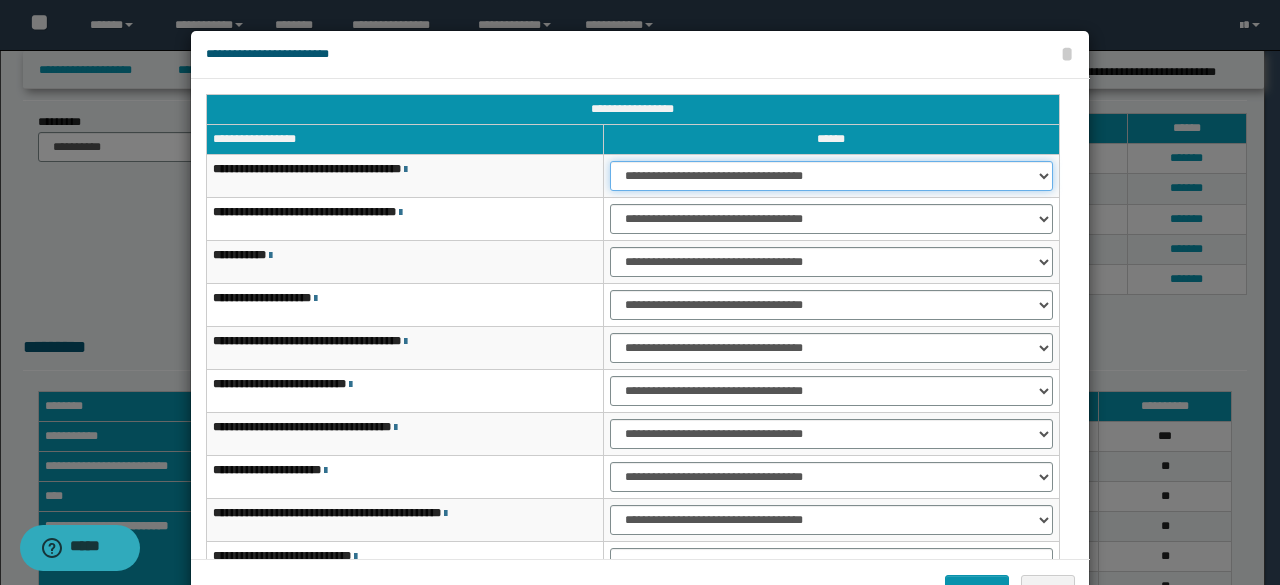 drag, startPoint x: 676, startPoint y: 167, endPoint x: 673, endPoint y: 189, distance: 22.203604 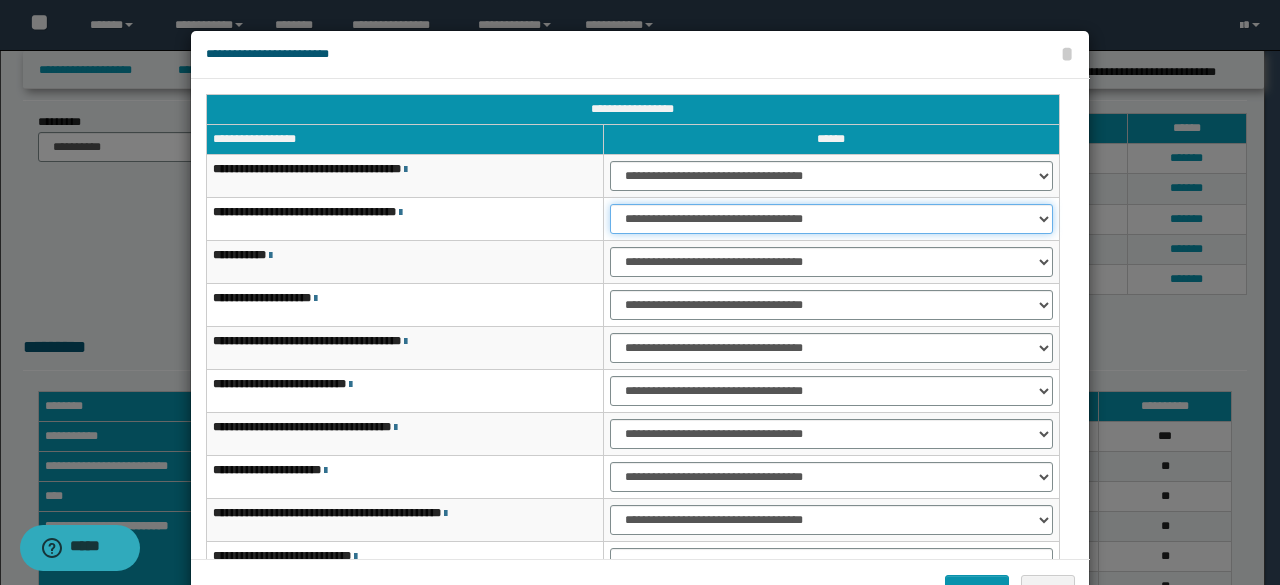click on "**********" at bounding box center [831, 219] 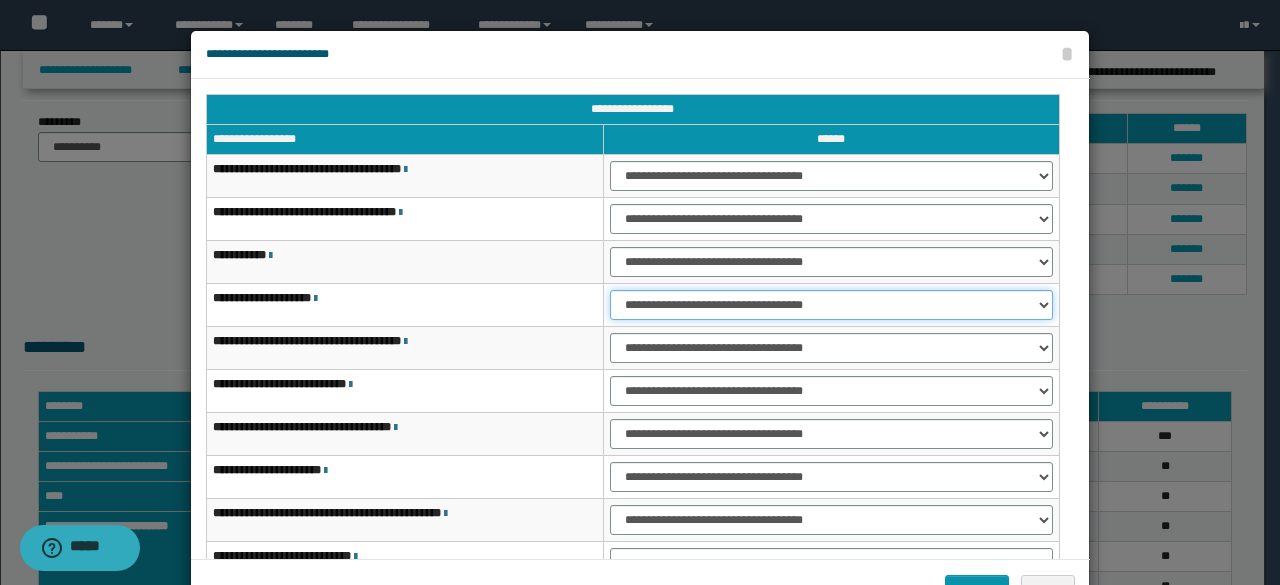 click on "**********" at bounding box center [831, 305] 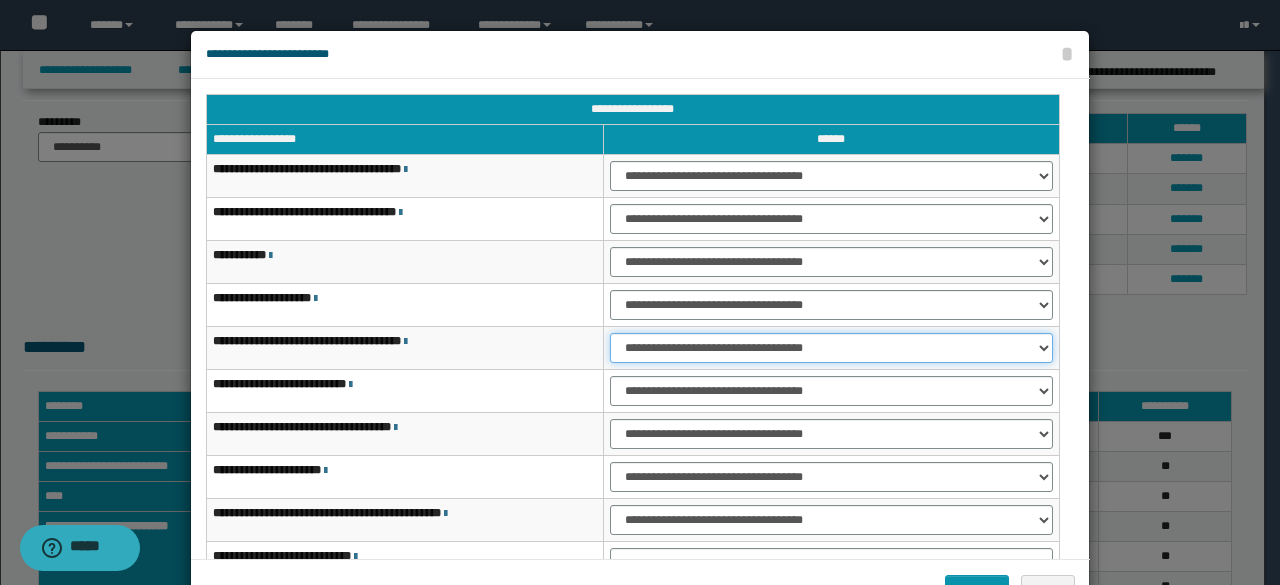 select on "***" 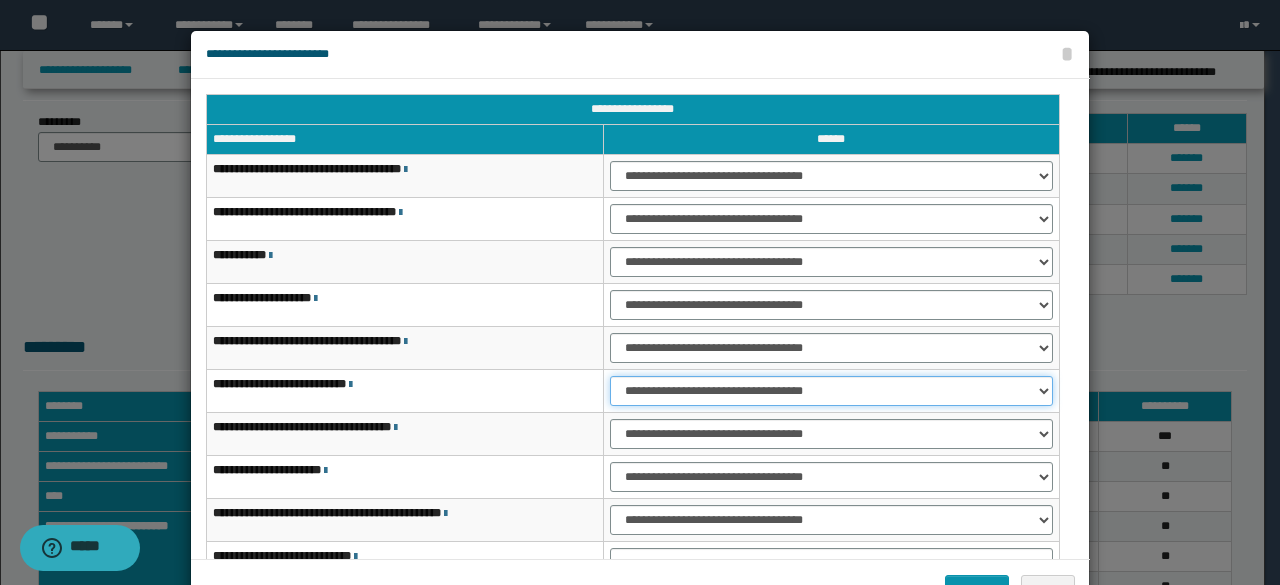 select on "***" 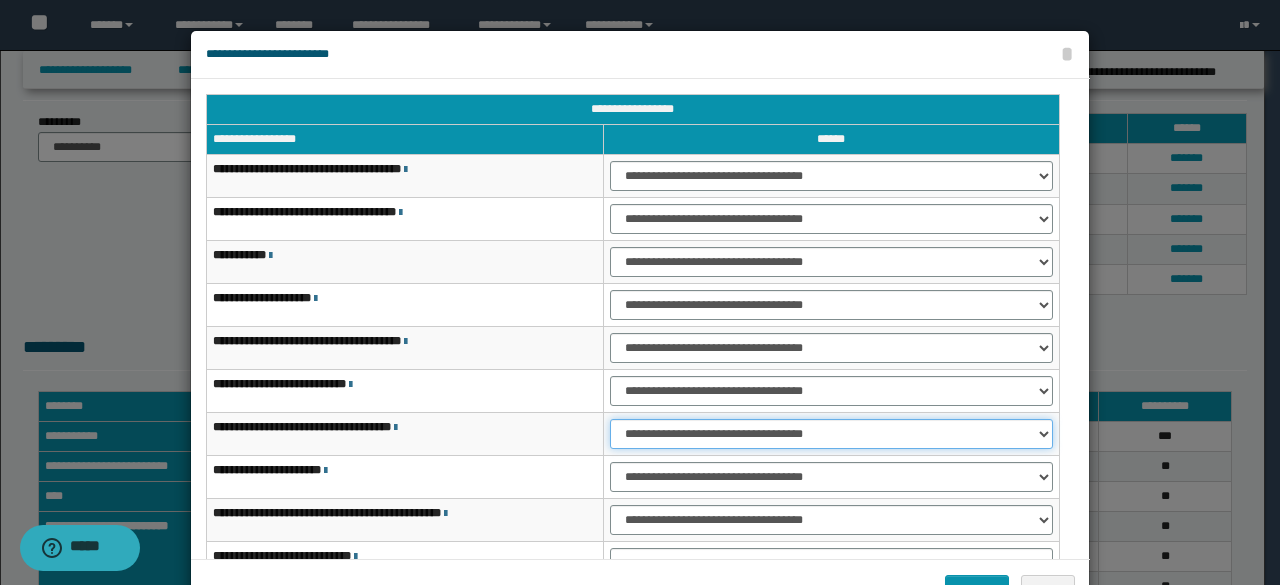 select on "***" 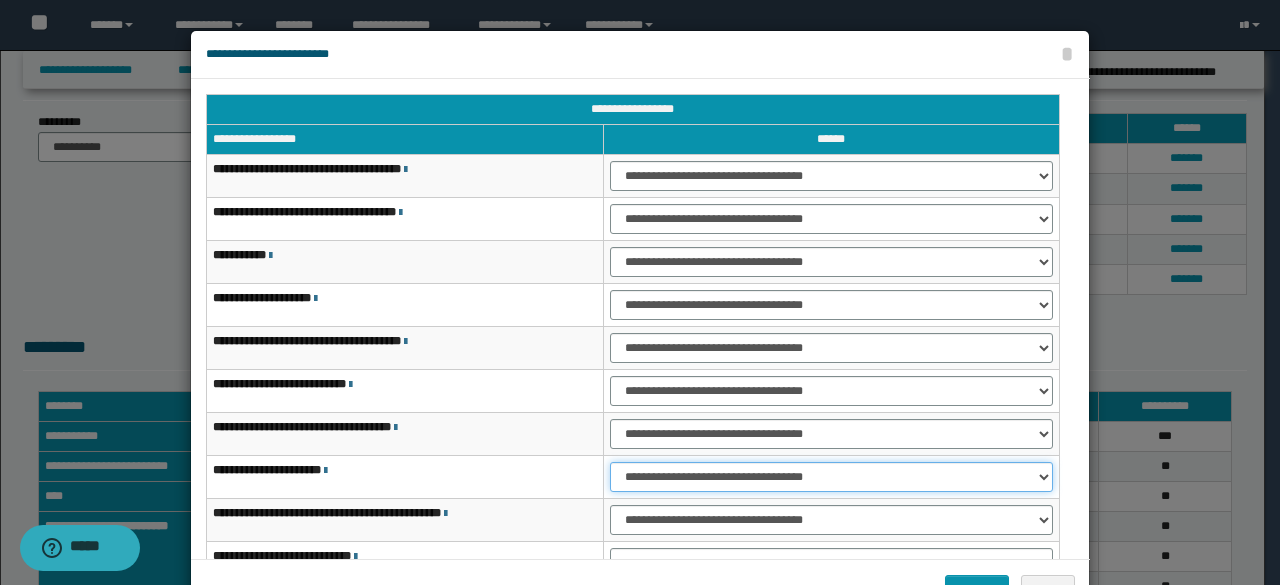 select on "***" 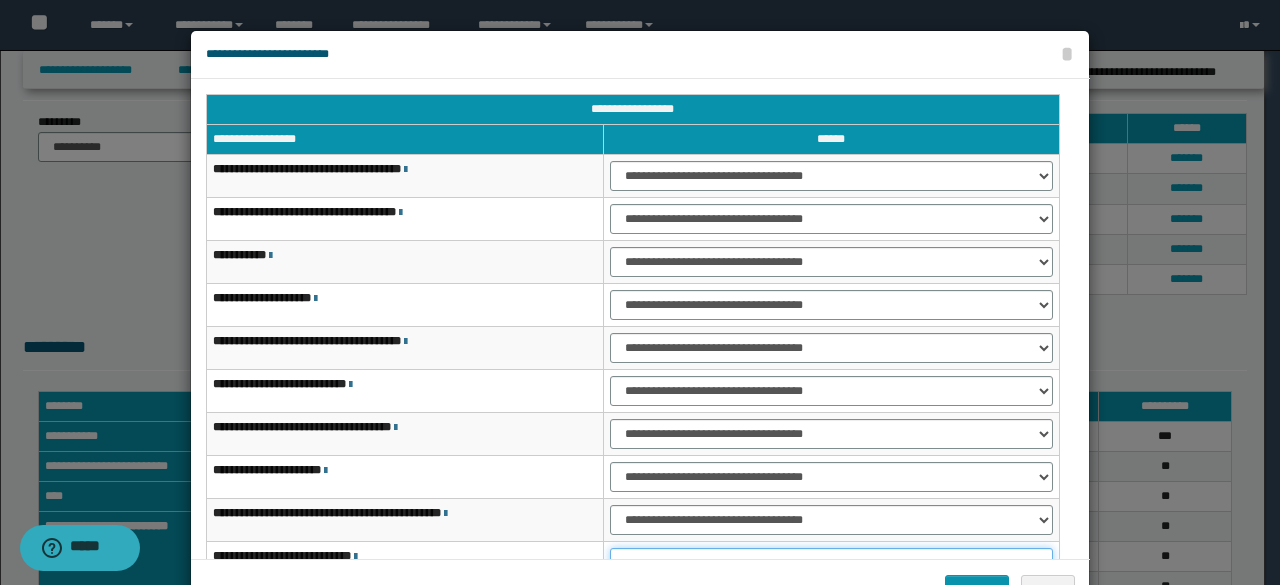 scroll, scrollTop: 15, scrollLeft: 0, axis: vertical 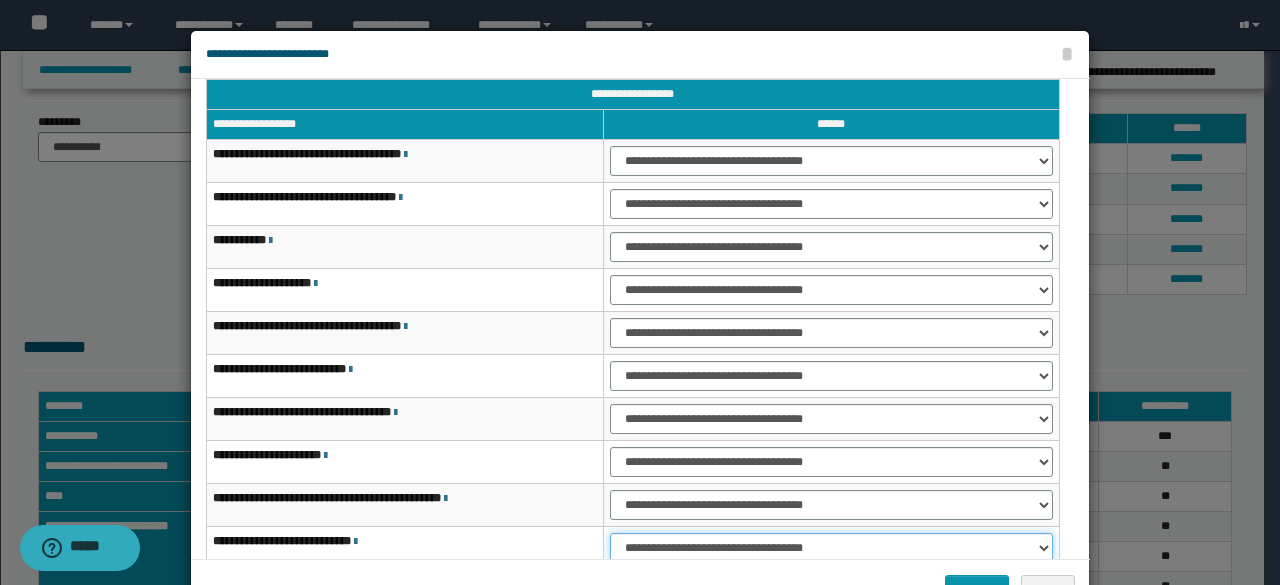 select on "***" 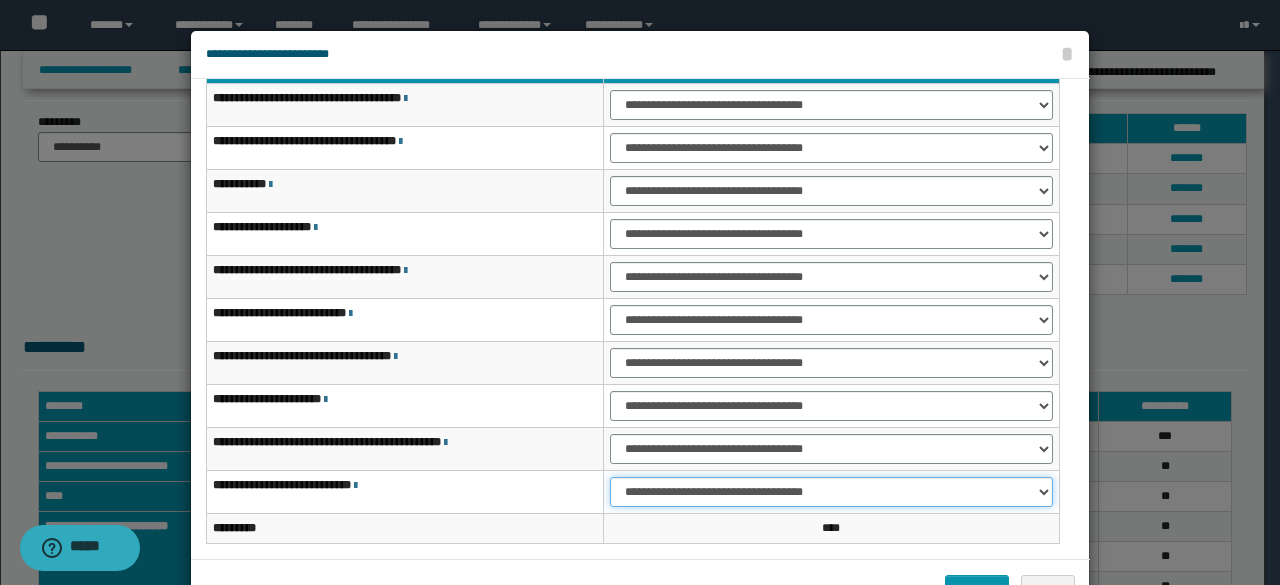 scroll, scrollTop: 116, scrollLeft: 0, axis: vertical 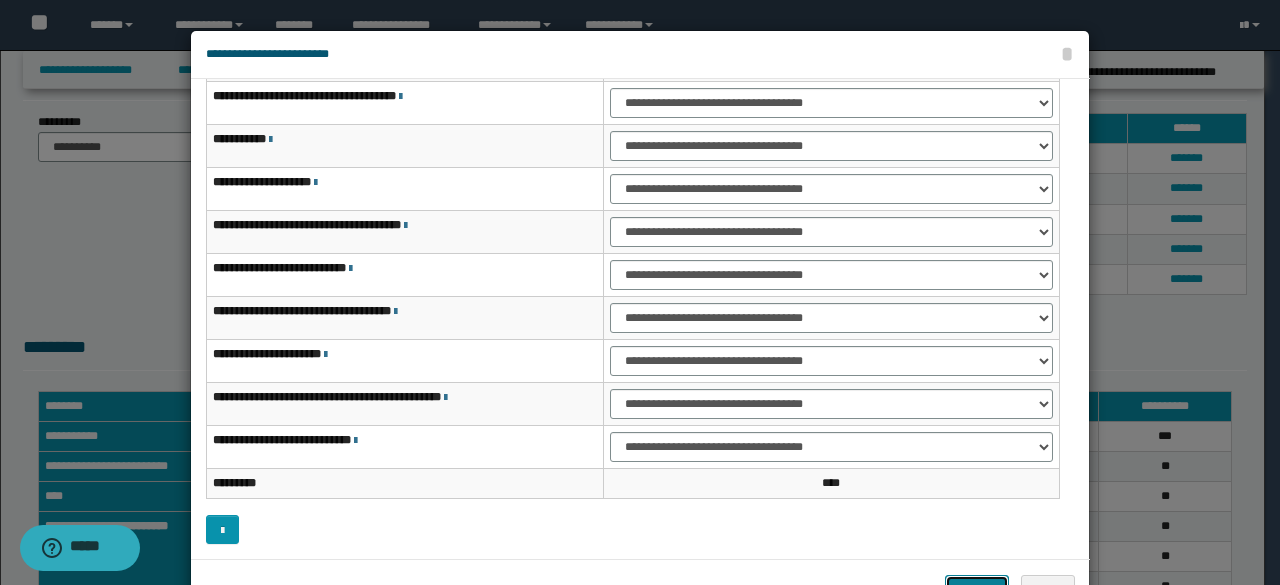 click on "*******" at bounding box center (977, 589) 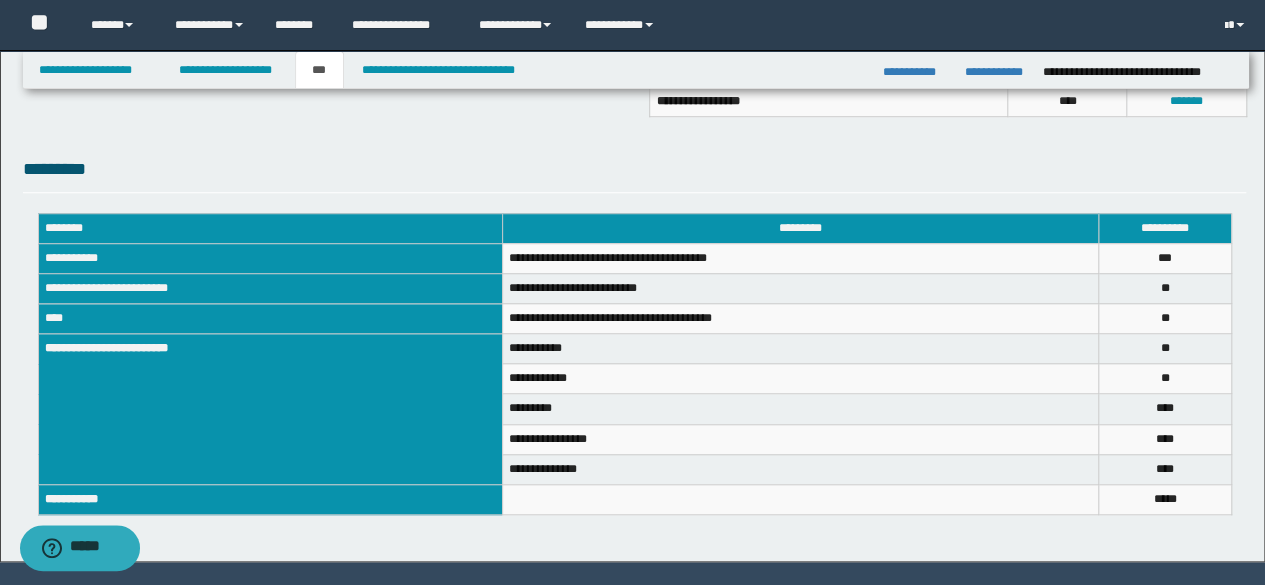 scroll, scrollTop: 732, scrollLeft: 0, axis: vertical 